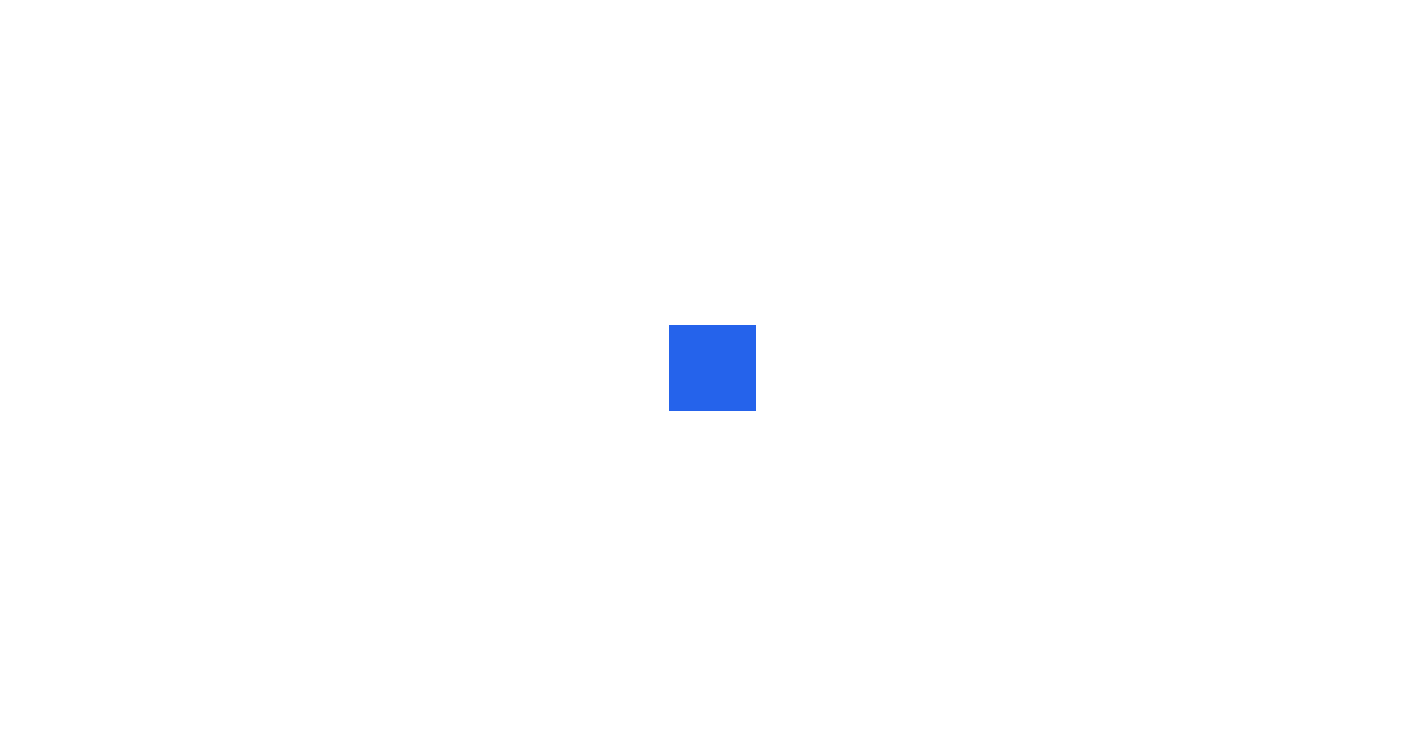 scroll, scrollTop: 0, scrollLeft: 0, axis: both 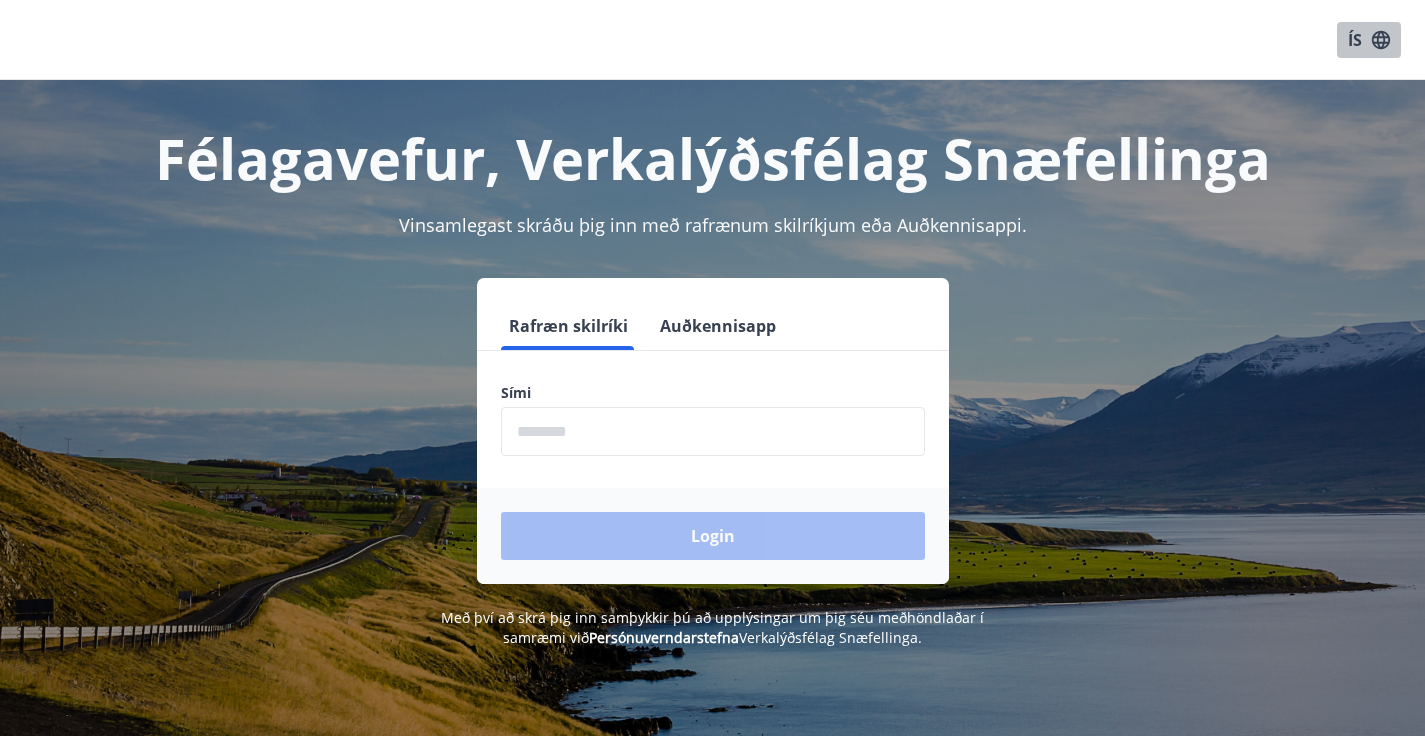 click on "ÍS" at bounding box center (1369, 40) 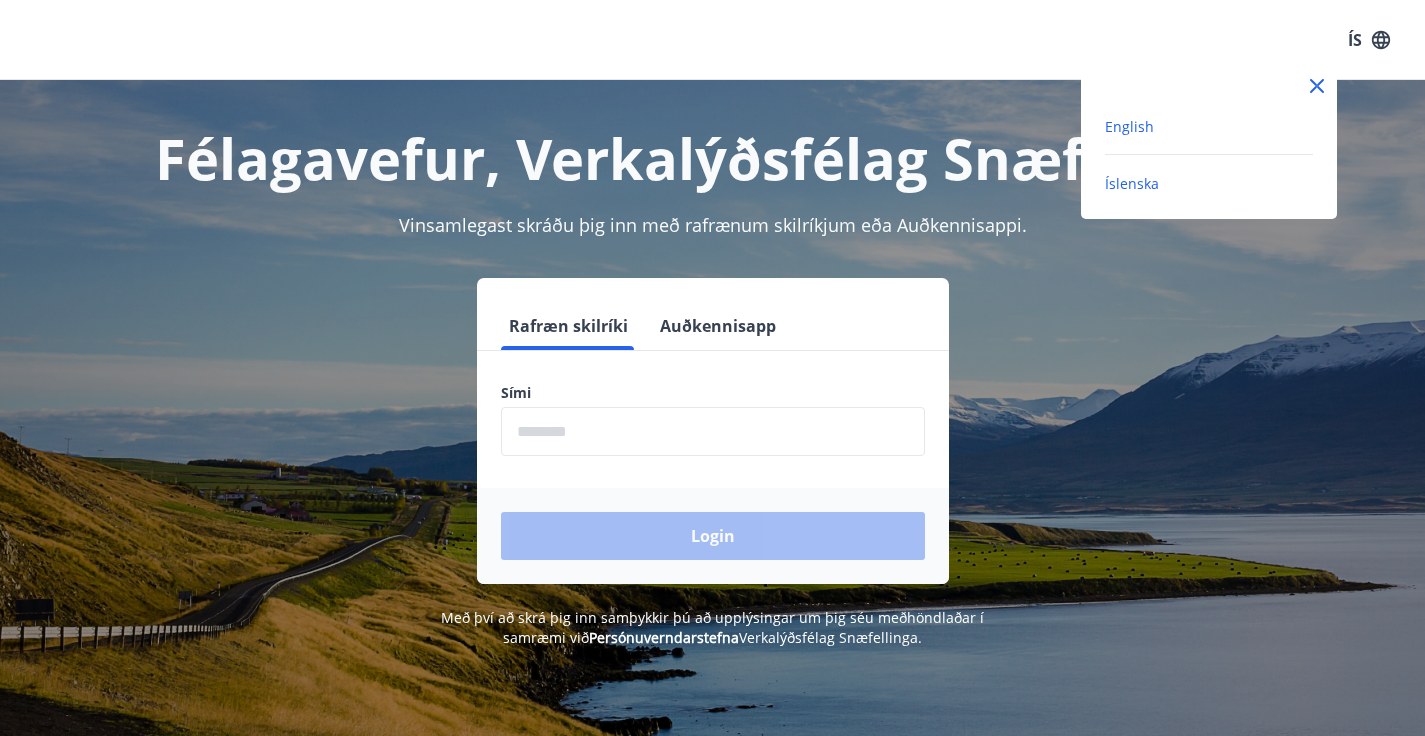 click on "English" at bounding box center [1129, 126] 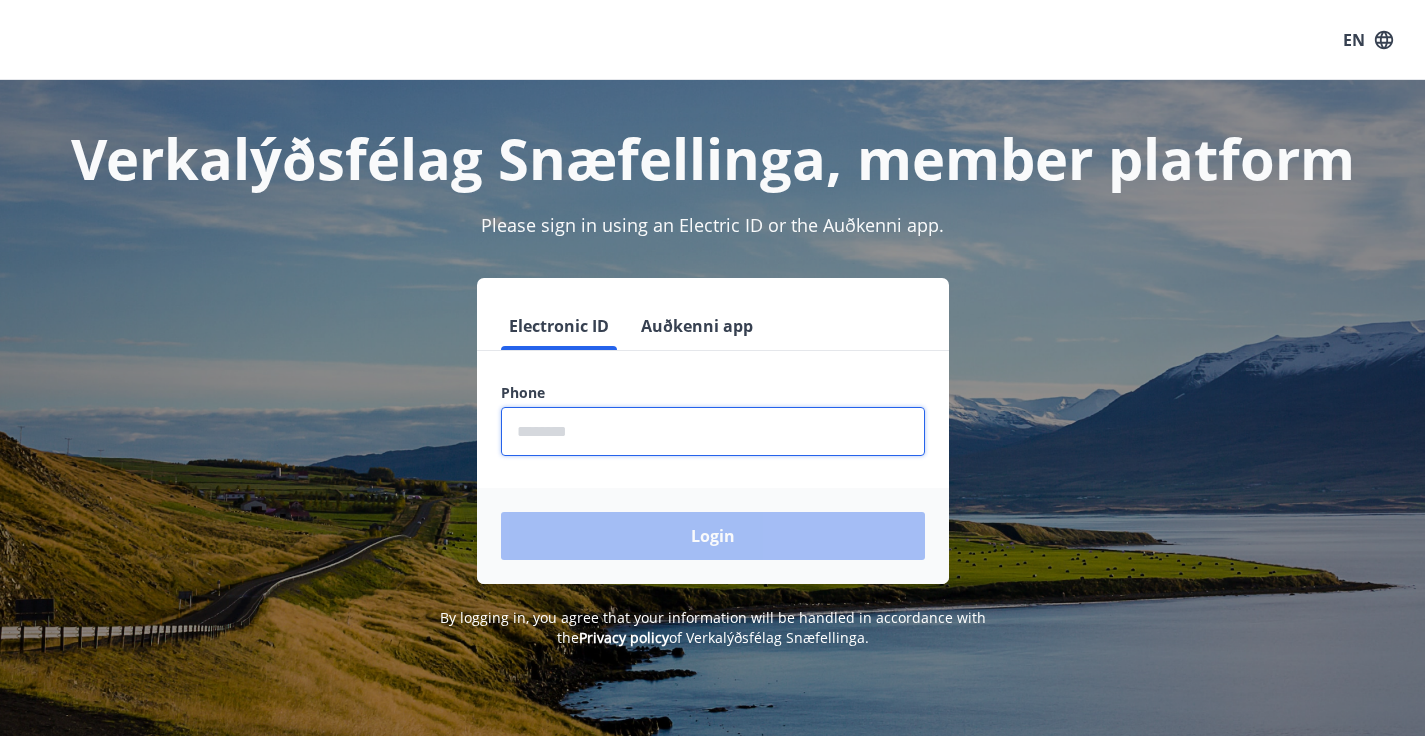 click at bounding box center (713, 431) 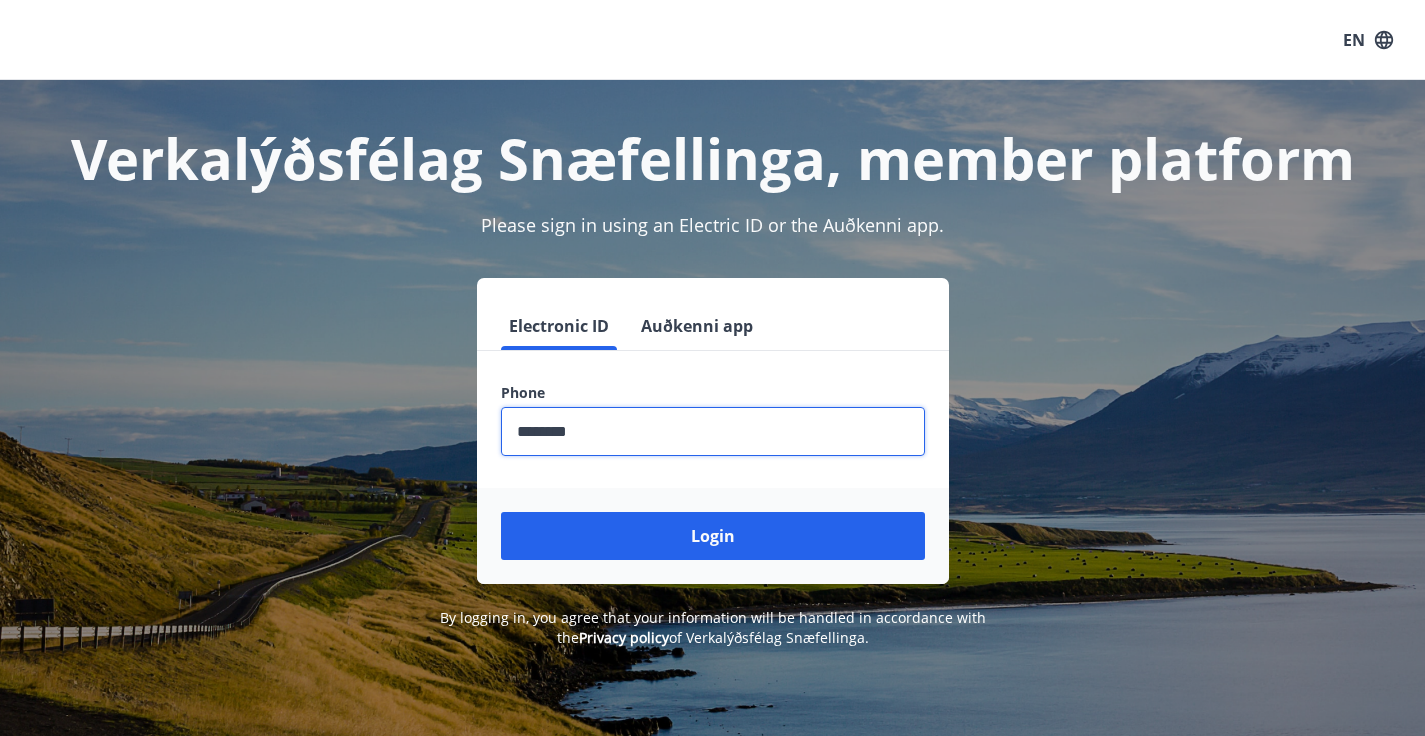 type on "********" 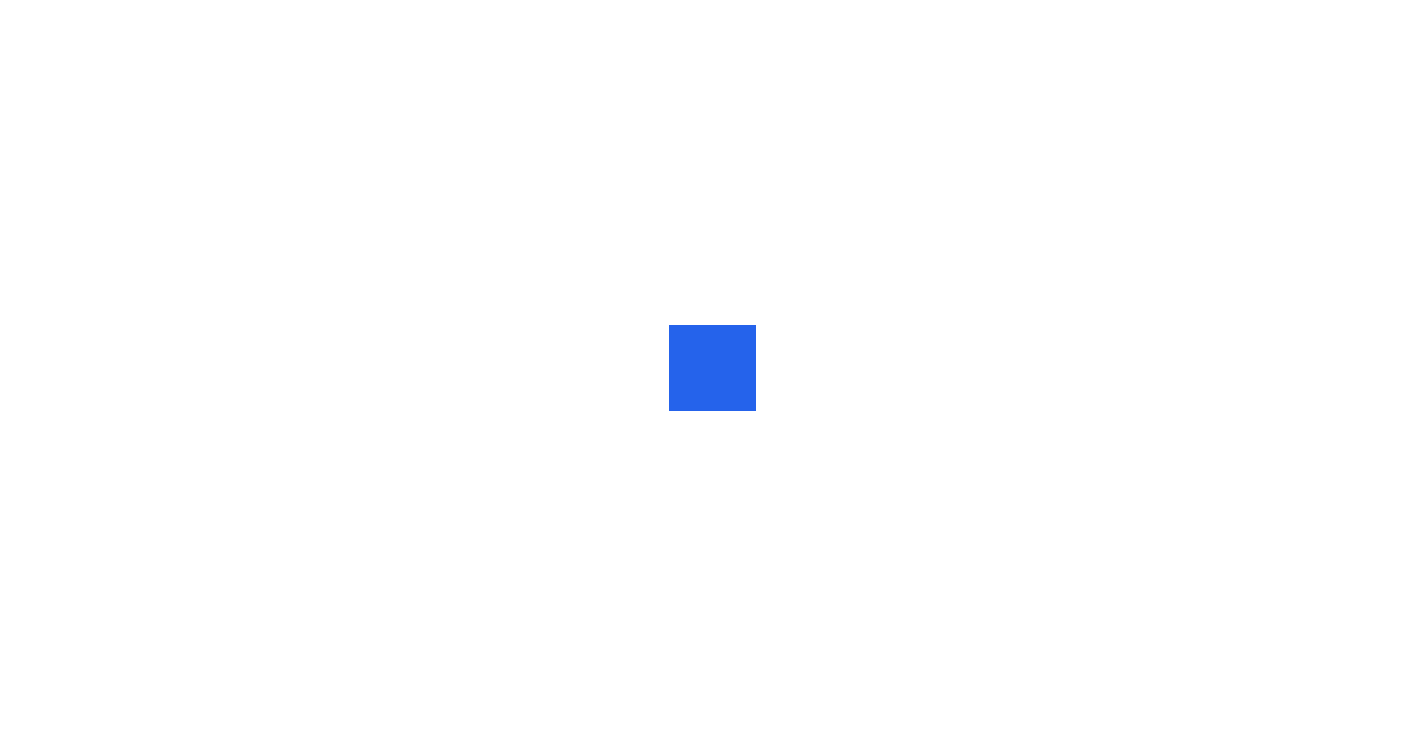 scroll, scrollTop: 0, scrollLeft: 0, axis: both 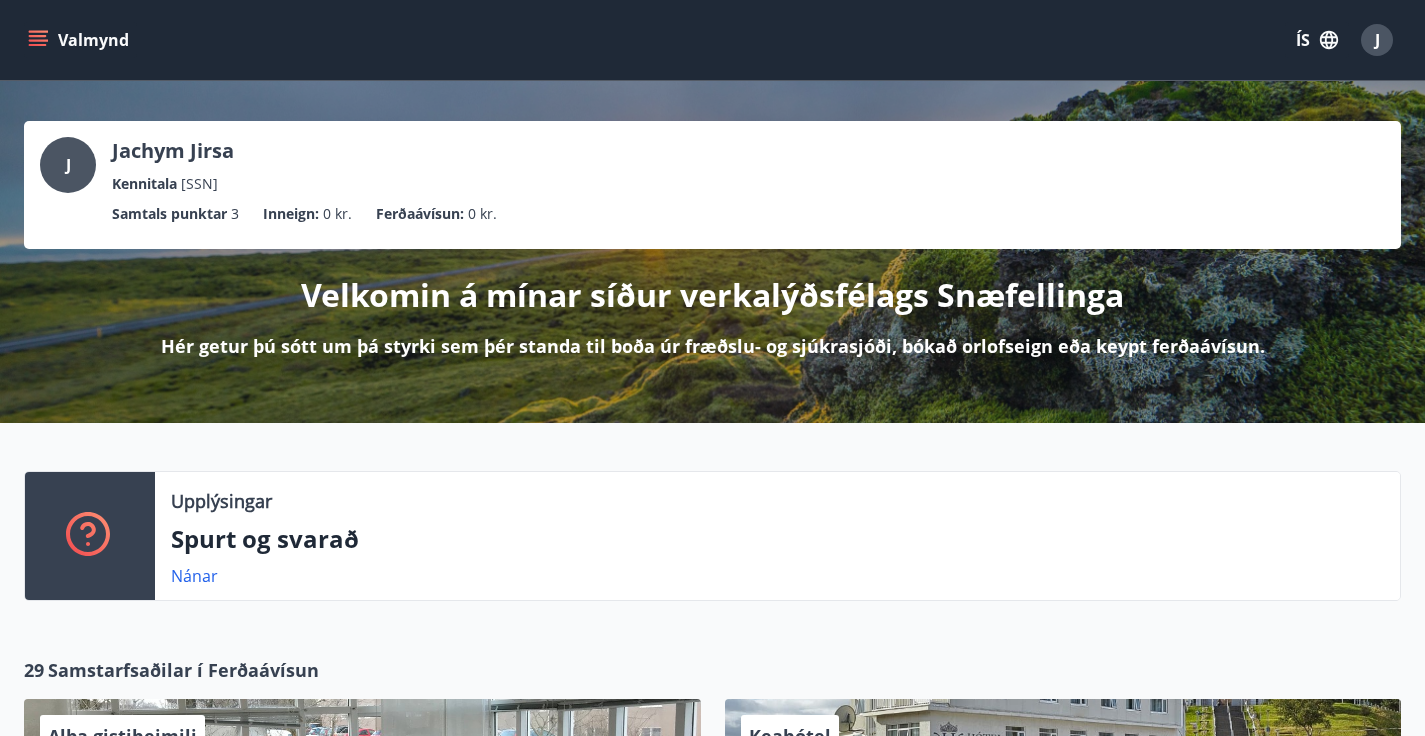 click on "ÍS" at bounding box center [1317, 40] 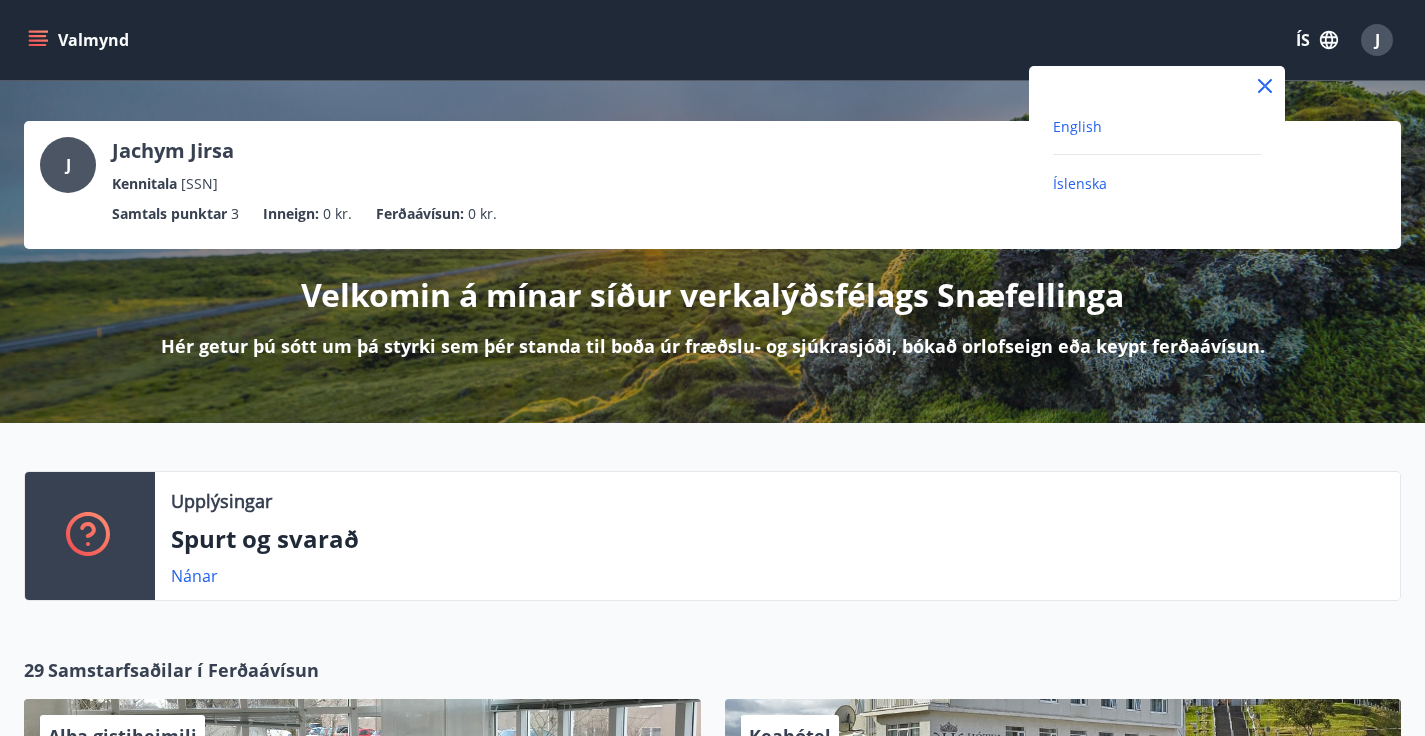 click on "English" at bounding box center (1077, 126) 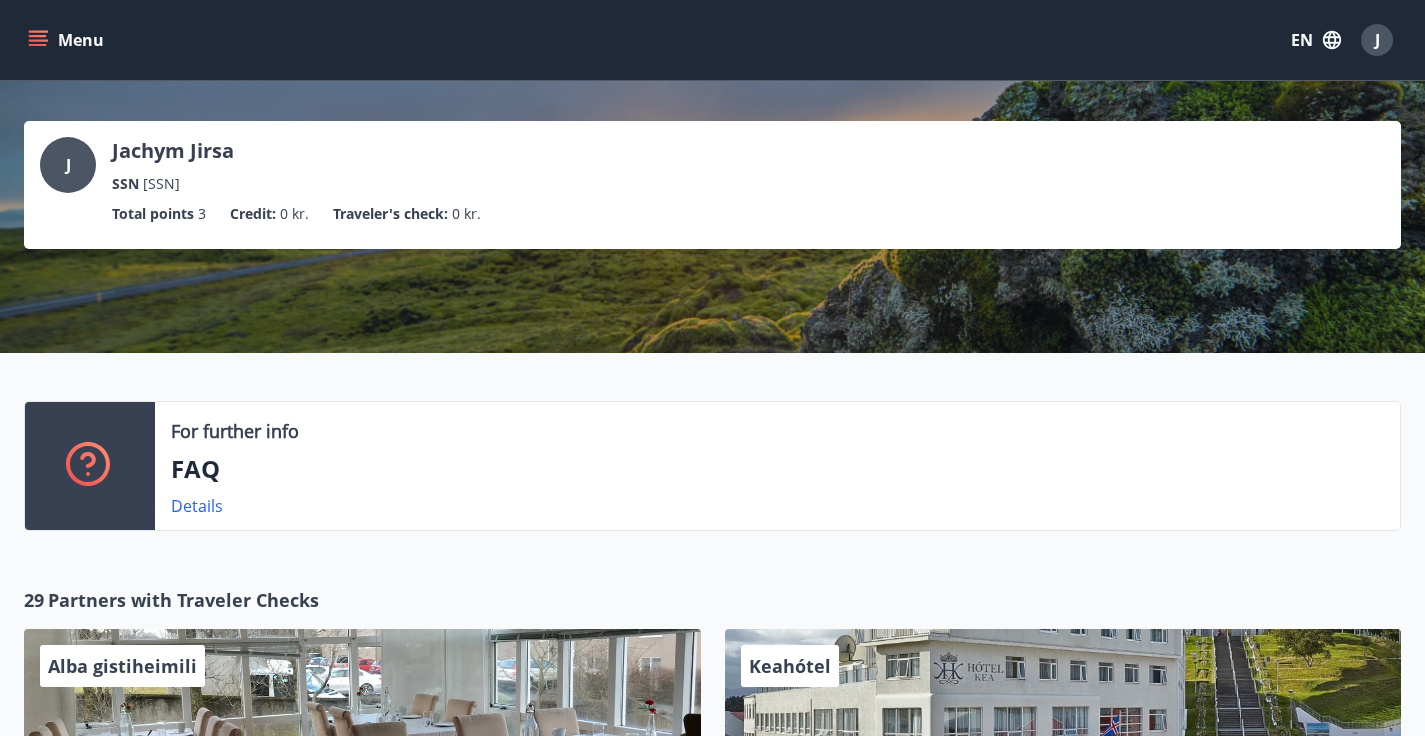 click on "Menu" at bounding box center (68, 40) 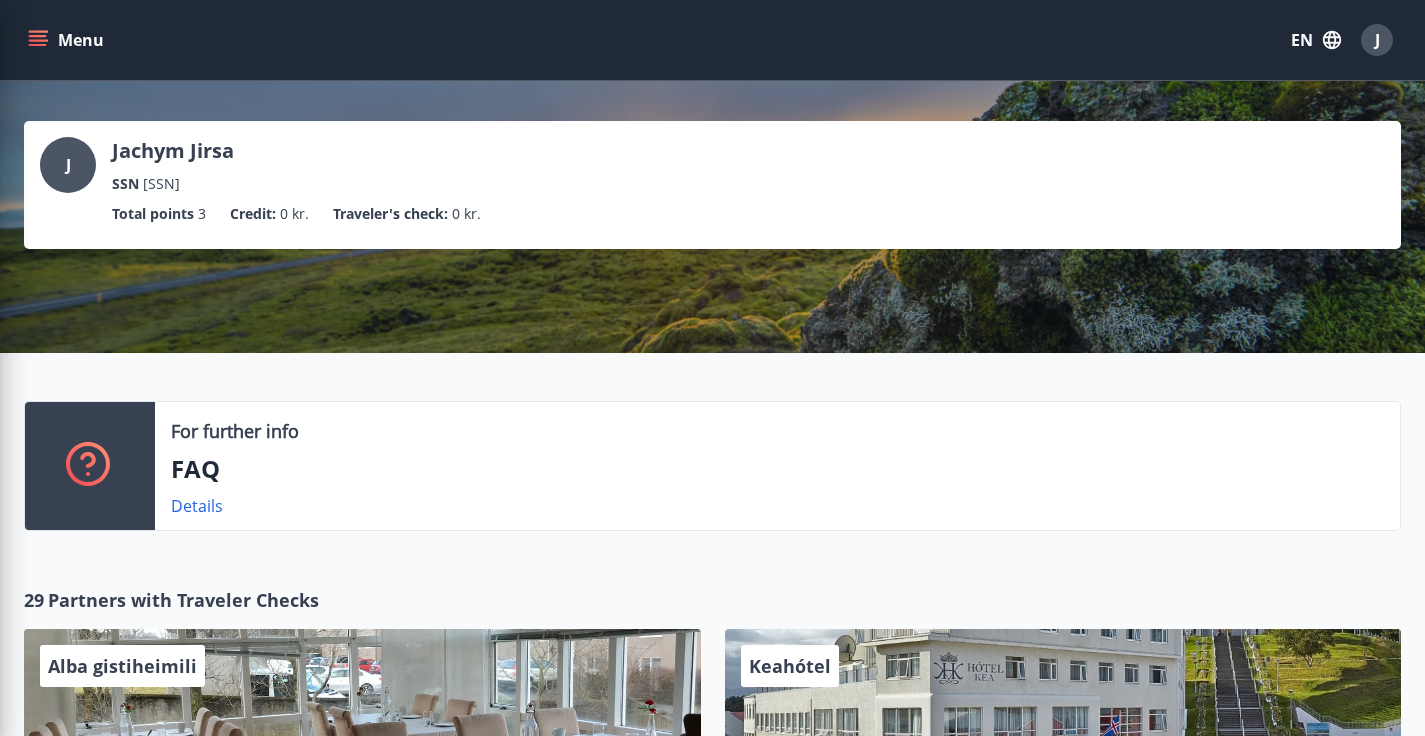 click on "J Jachym Jirsa SSN [SSN]" at bounding box center [712, 166] 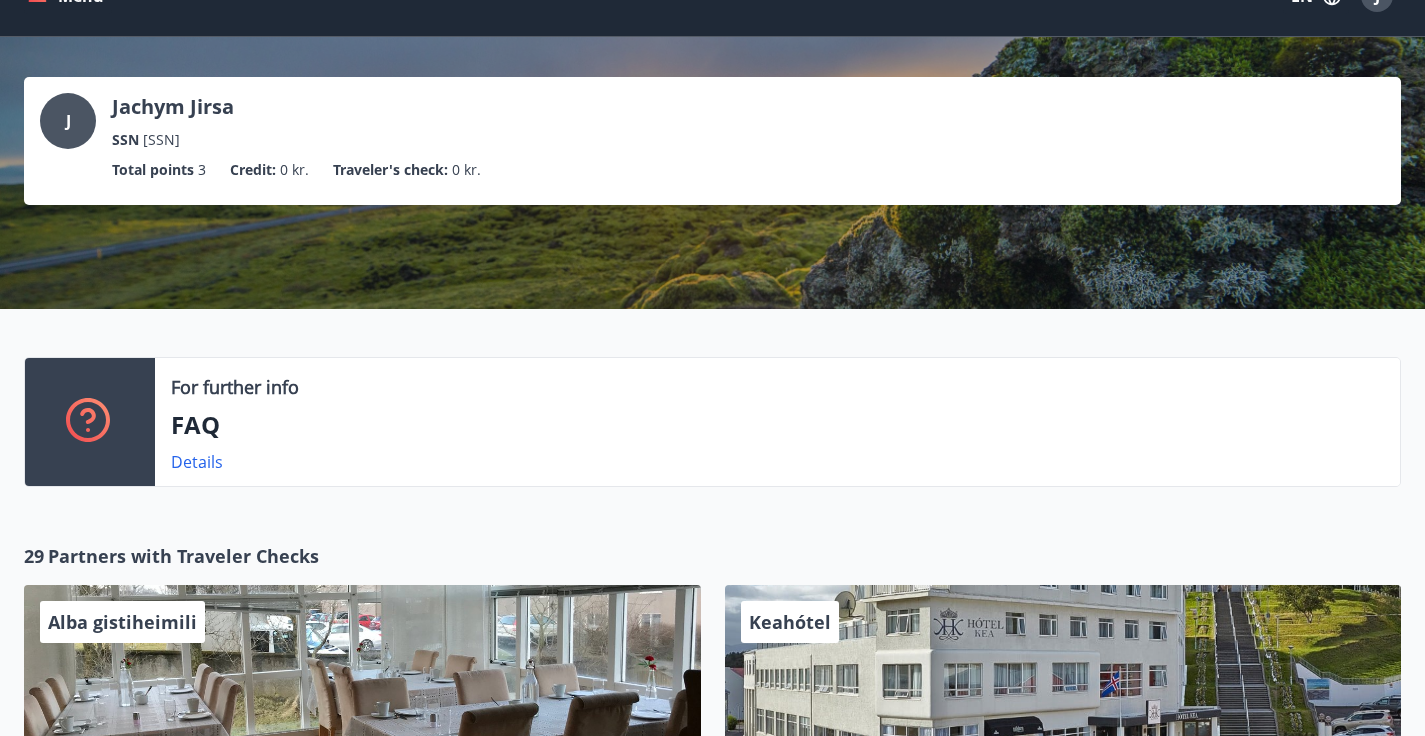 scroll, scrollTop: 0, scrollLeft: 0, axis: both 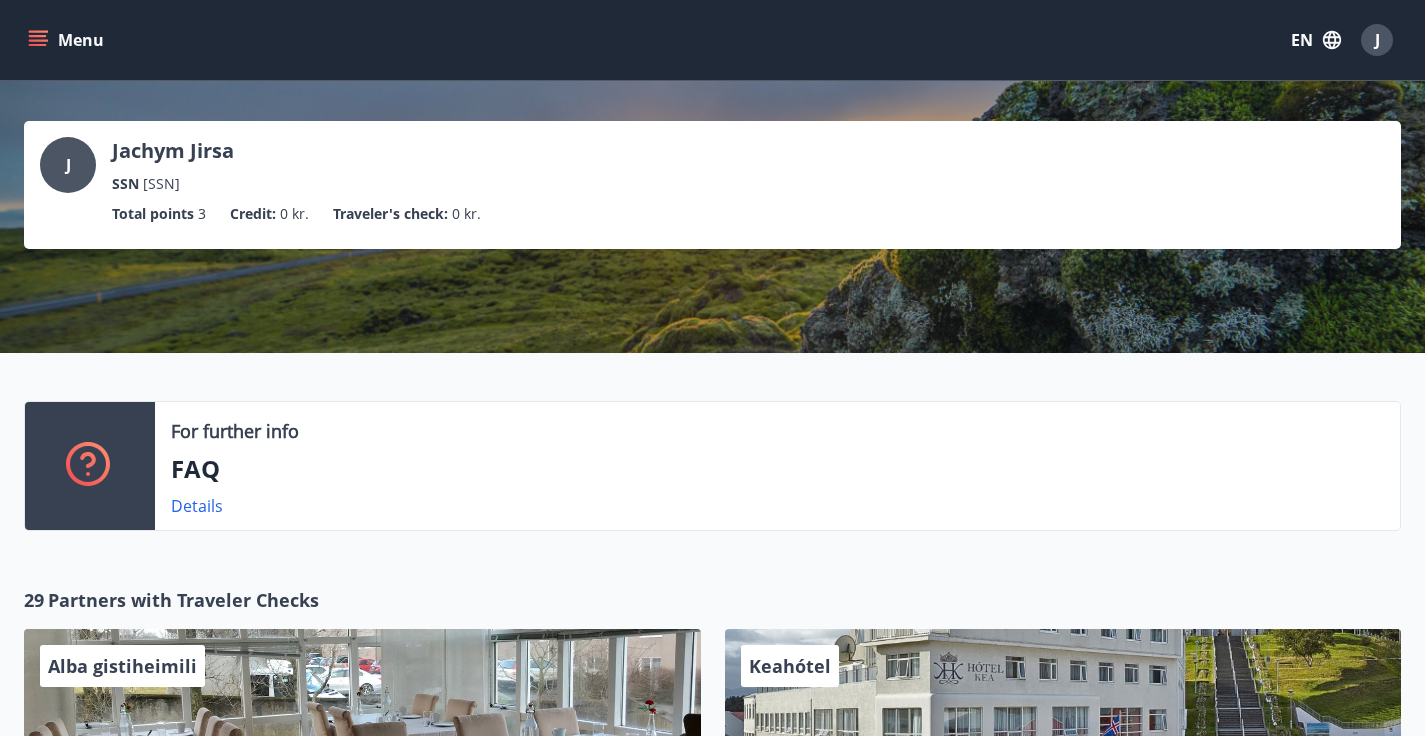 click on "Menu" at bounding box center [68, 40] 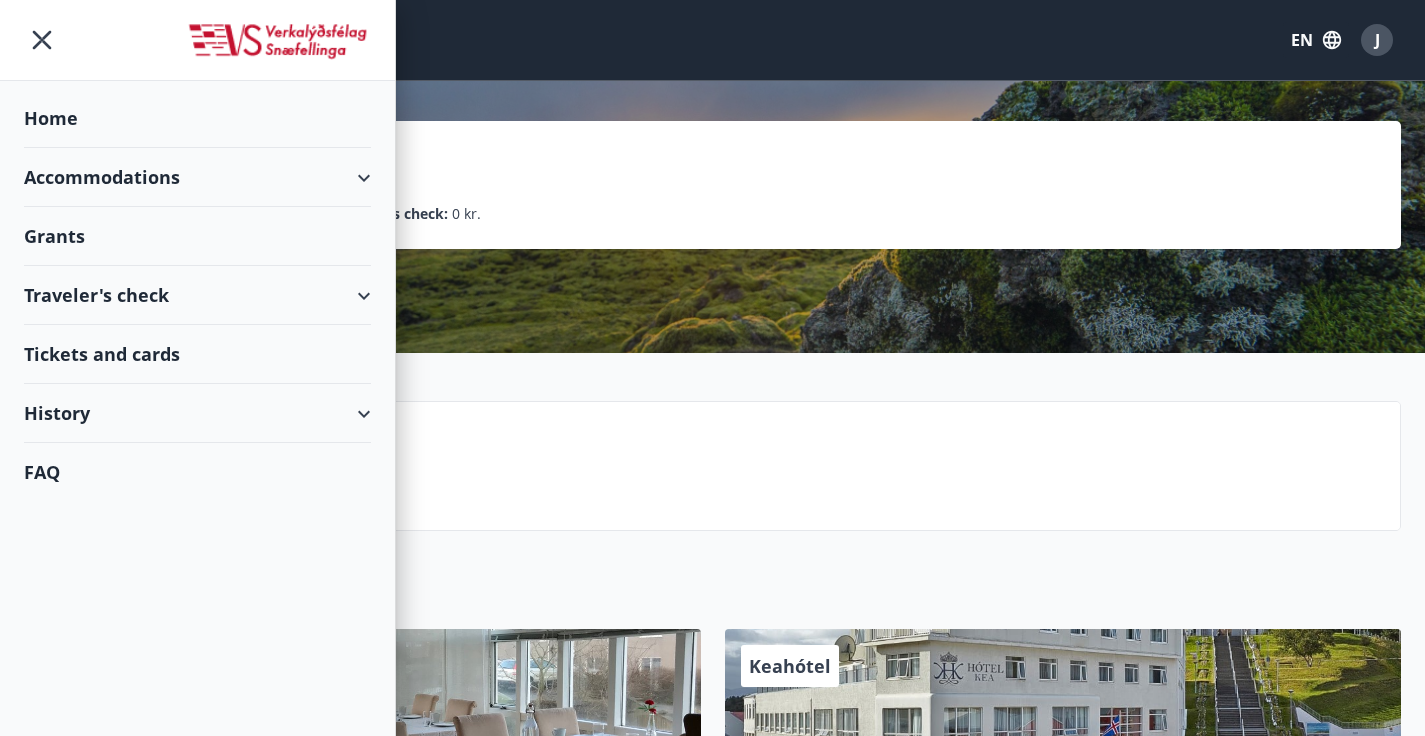 click on "Accommodations" at bounding box center (197, 177) 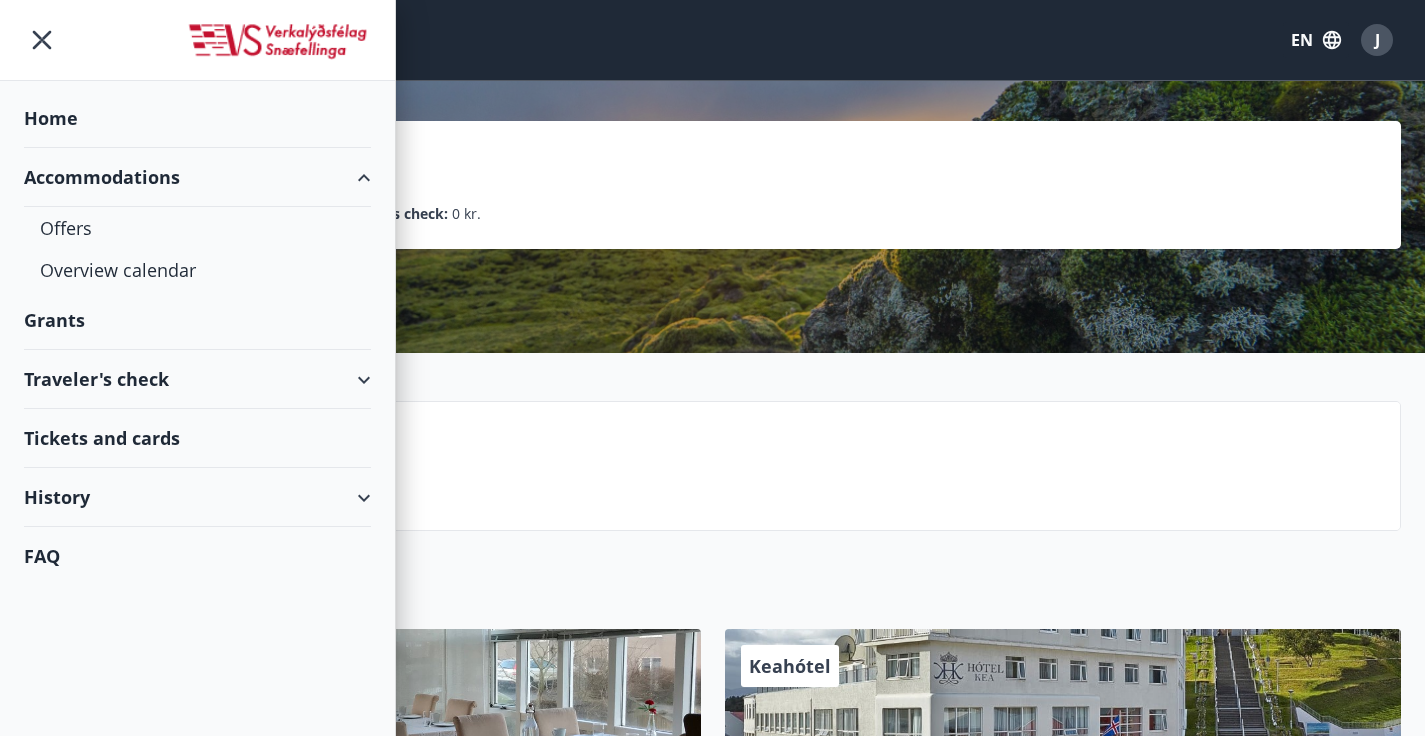 click on "Accommodations" at bounding box center (197, 177) 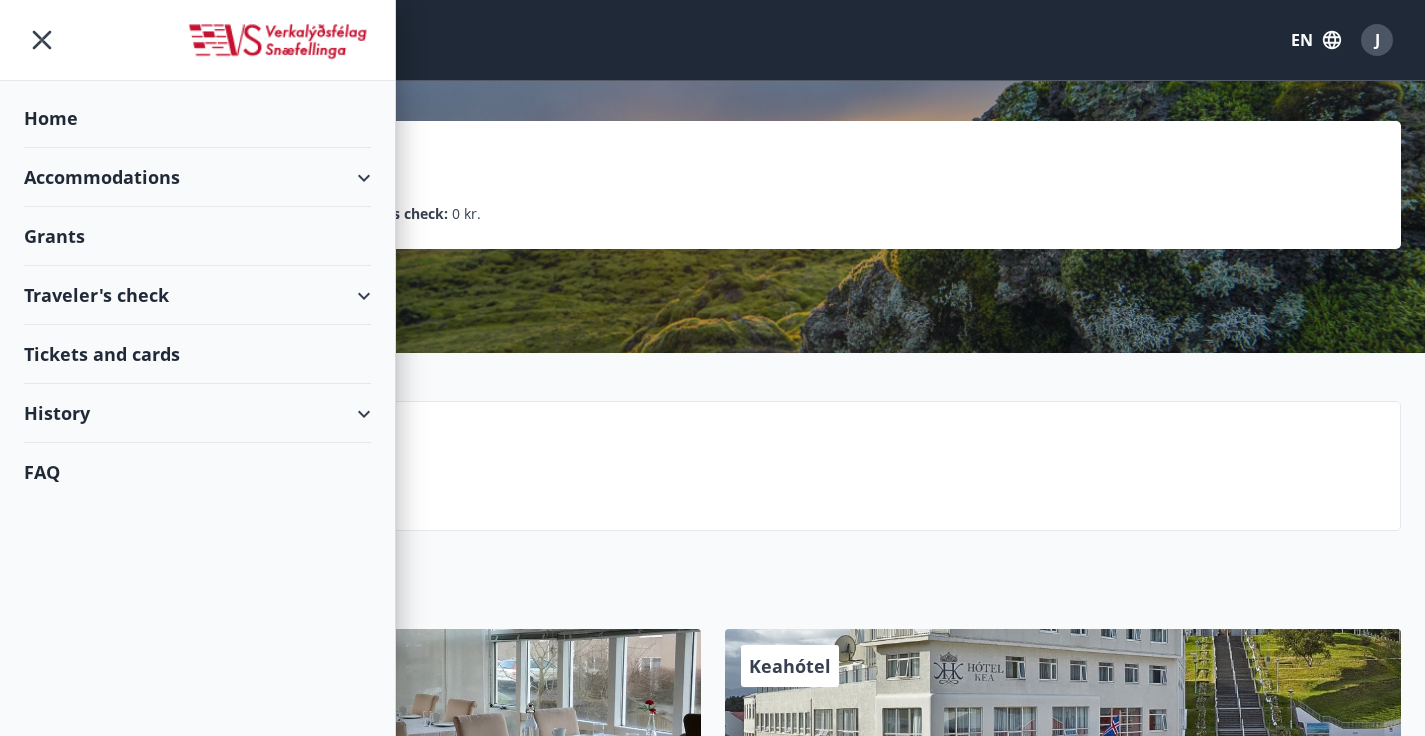 click on "History" at bounding box center [197, 413] 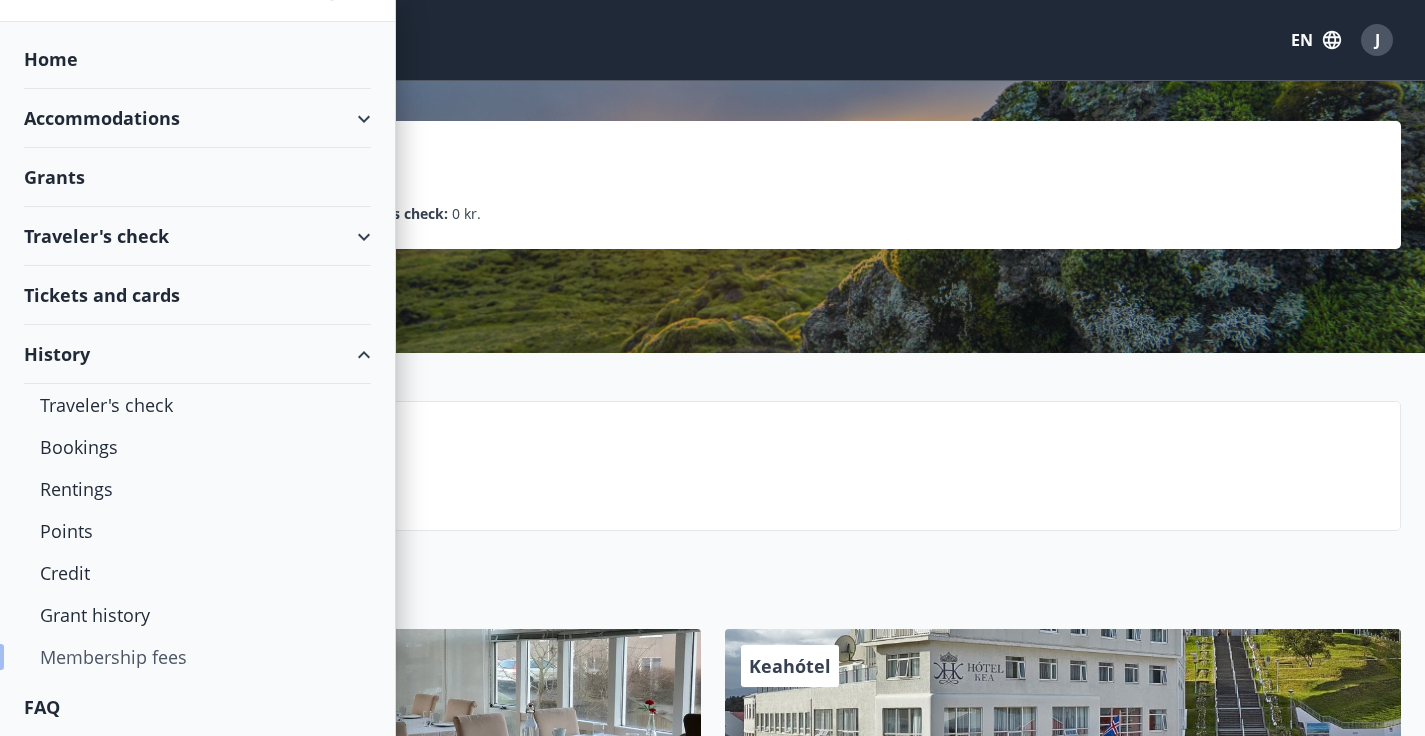 scroll, scrollTop: 59, scrollLeft: 0, axis: vertical 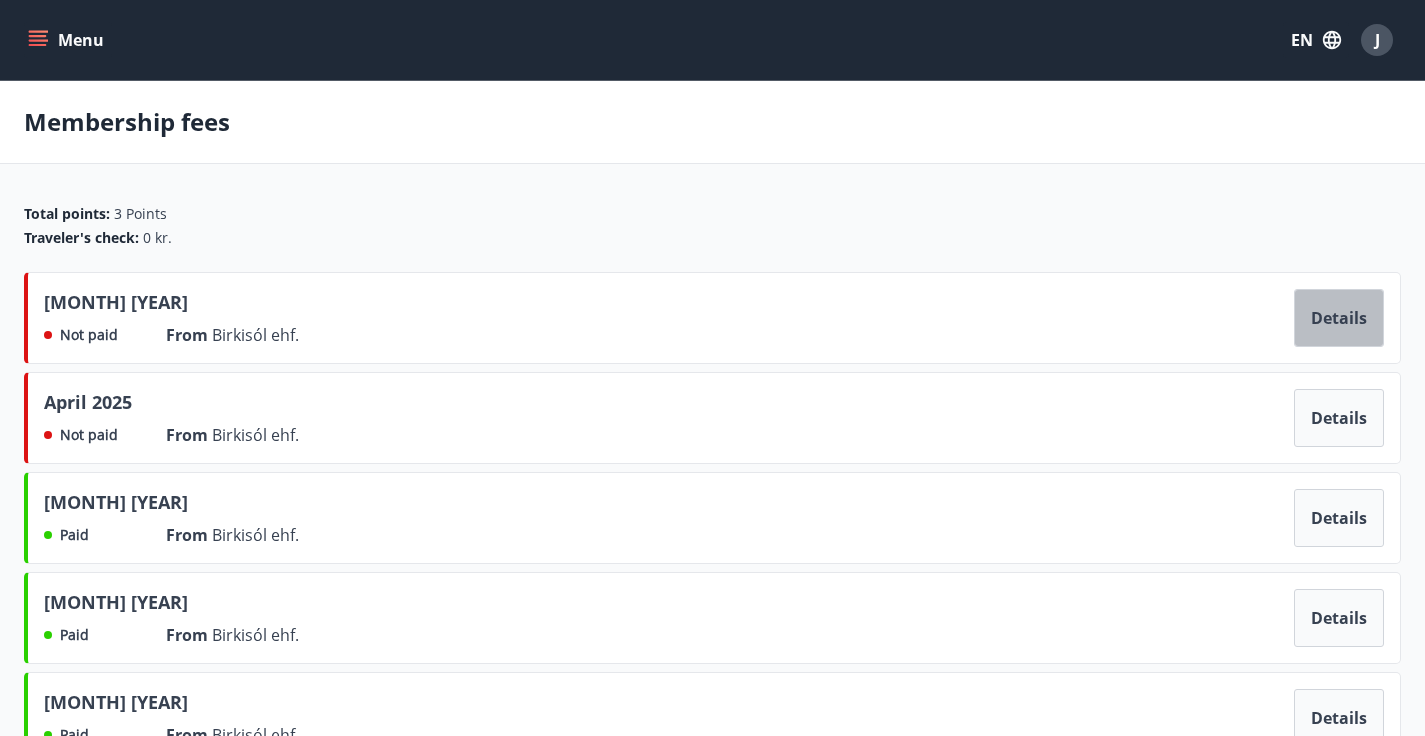 click on "Details" at bounding box center (1339, 318) 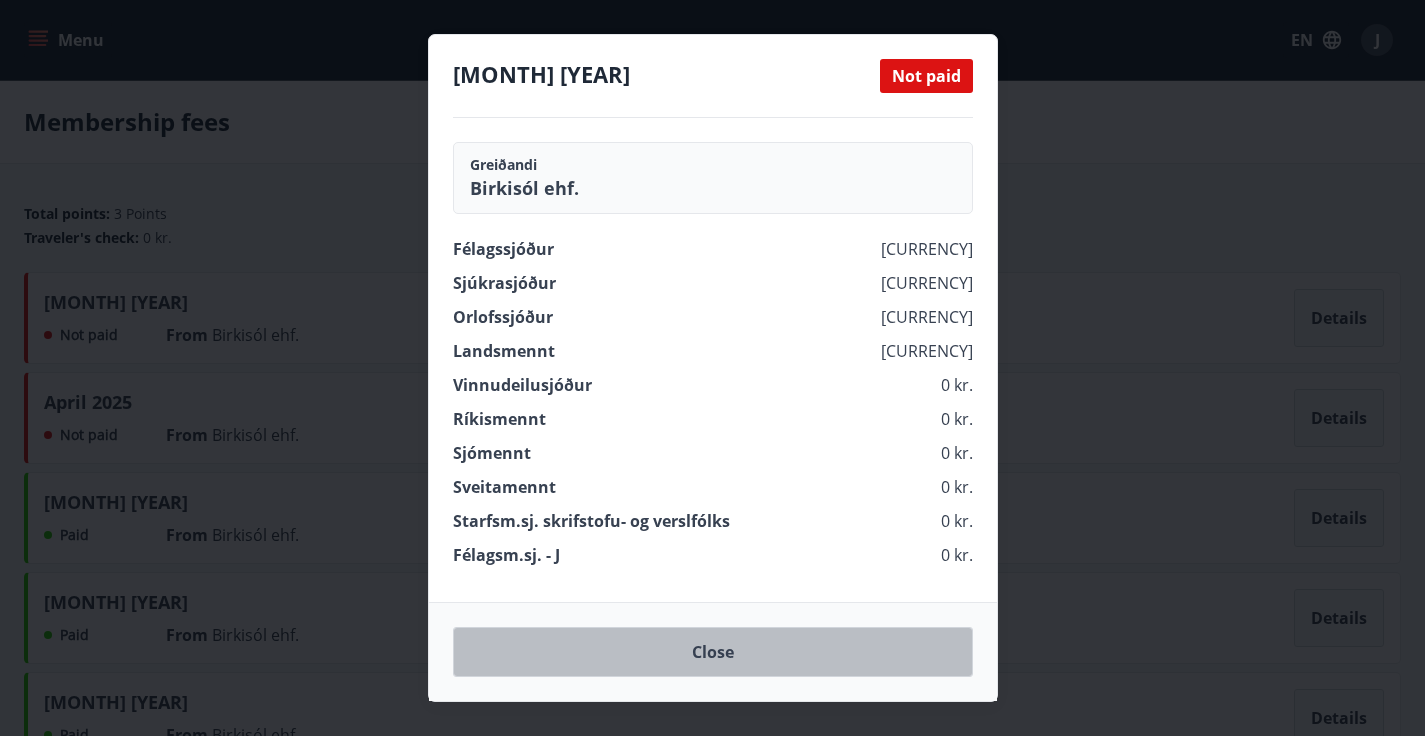 click on "Close" at bounding box center [713, 652] 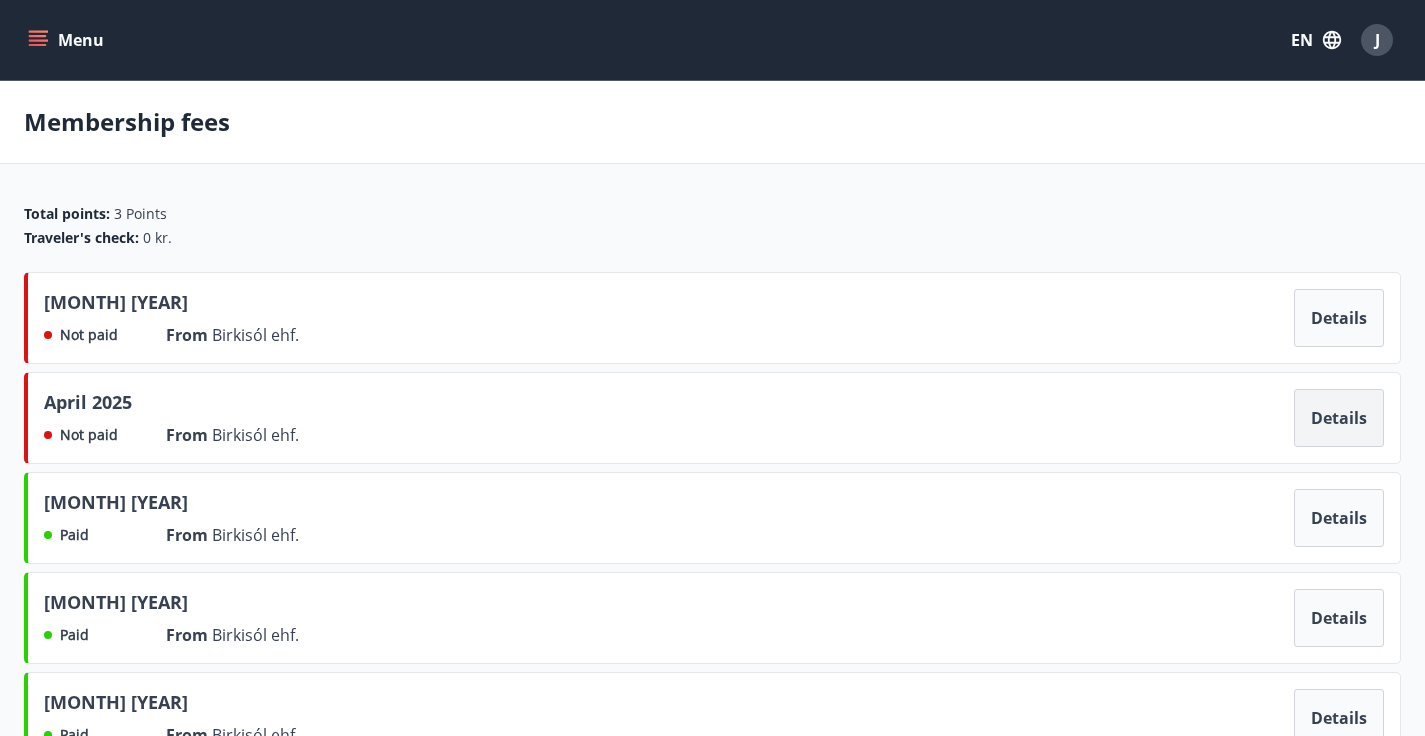 click on "Details" at bounding box center [1339, 418] 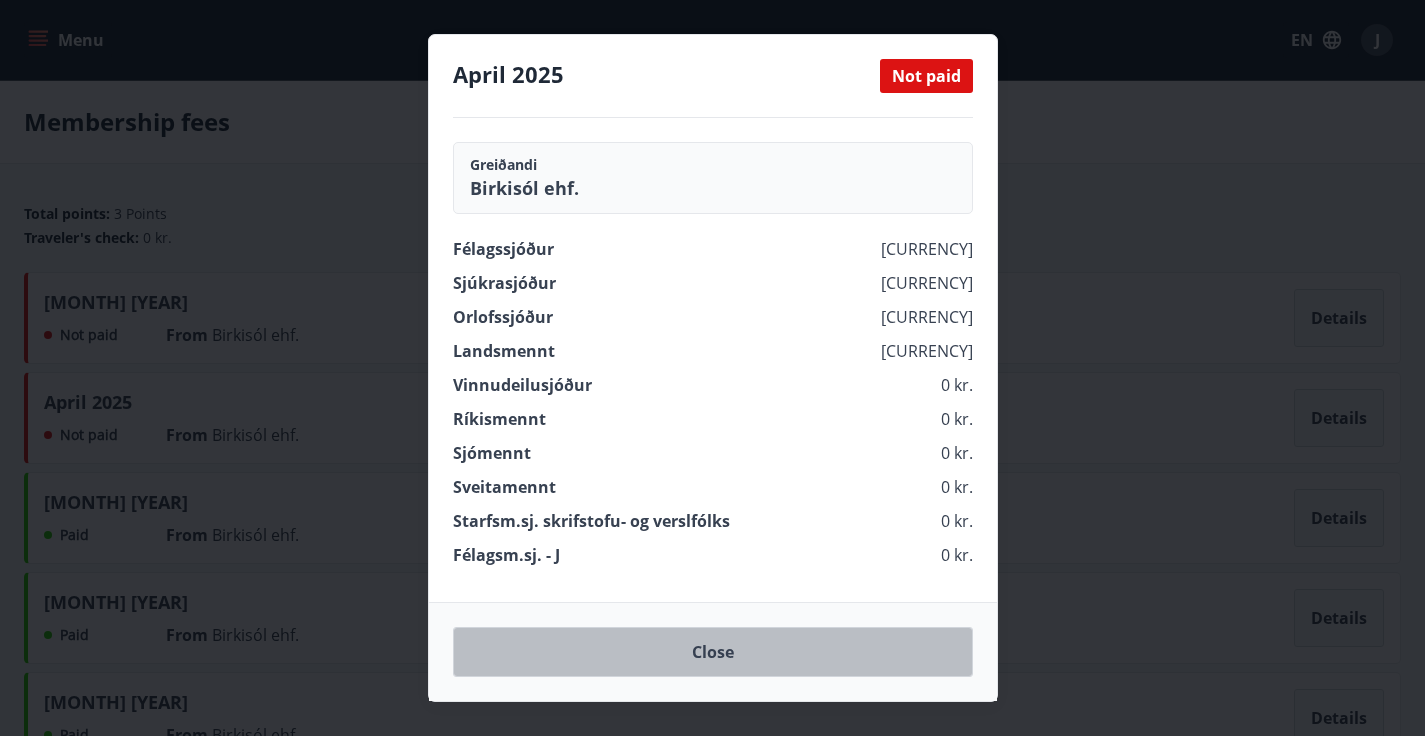 click on "Close" at bounding box center (713, 652) 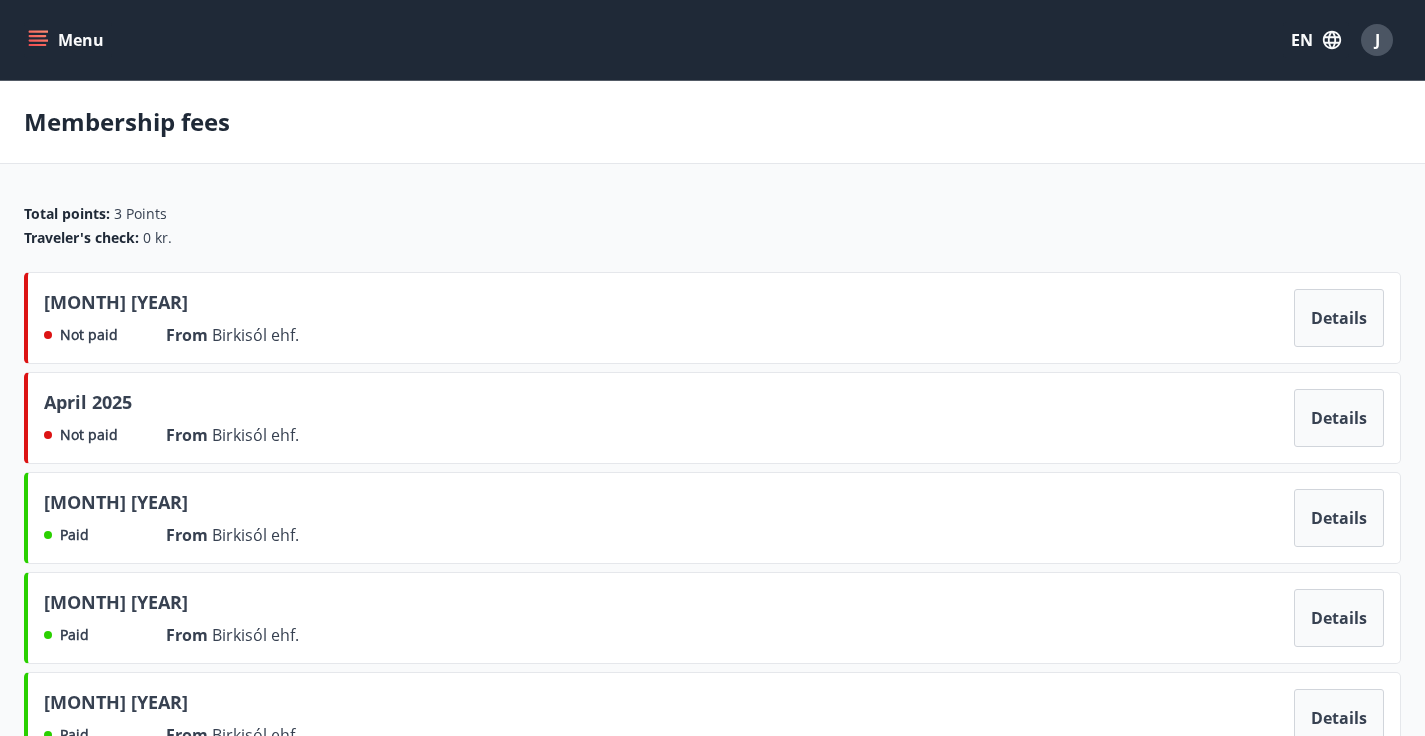 scroll, scrollTop: 0, scrollLeft: 0, axis: both 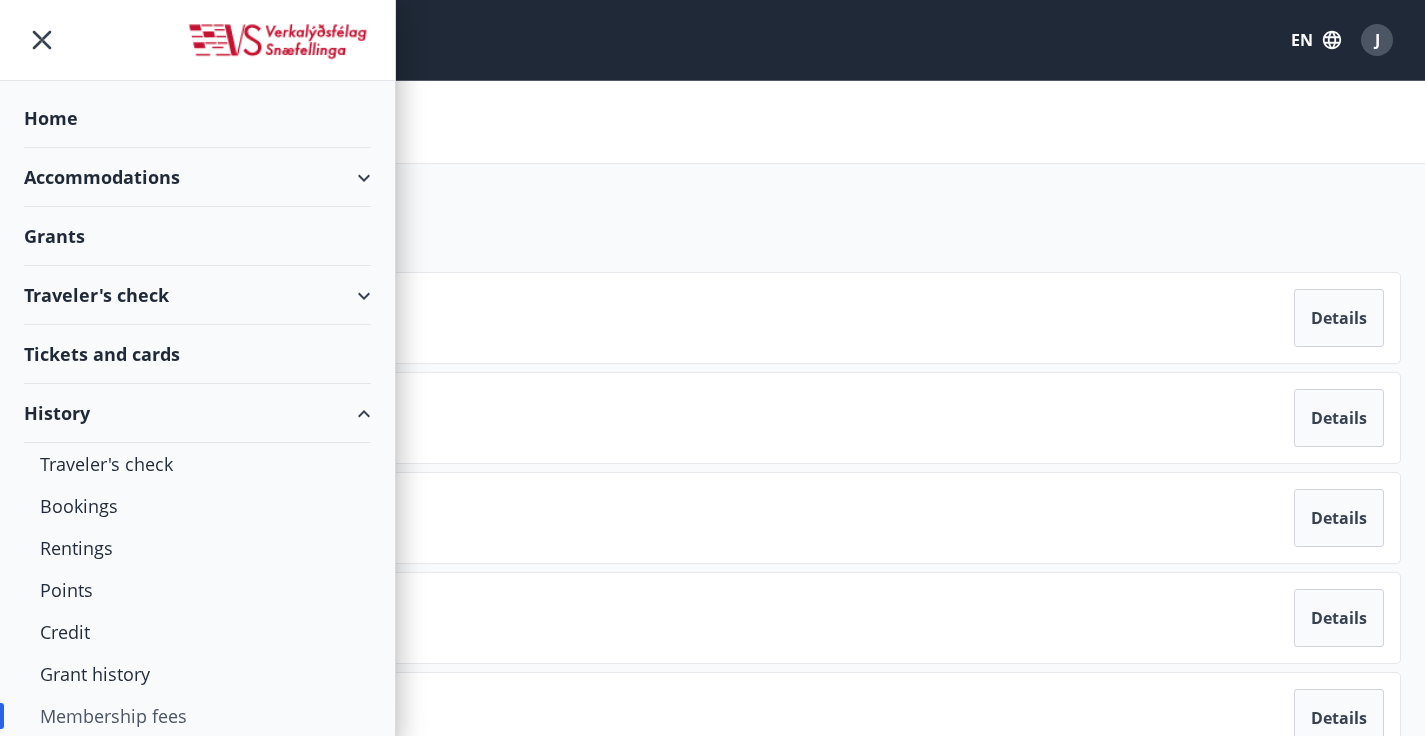 click on "Accommodations" at bounding box center (197, 177) 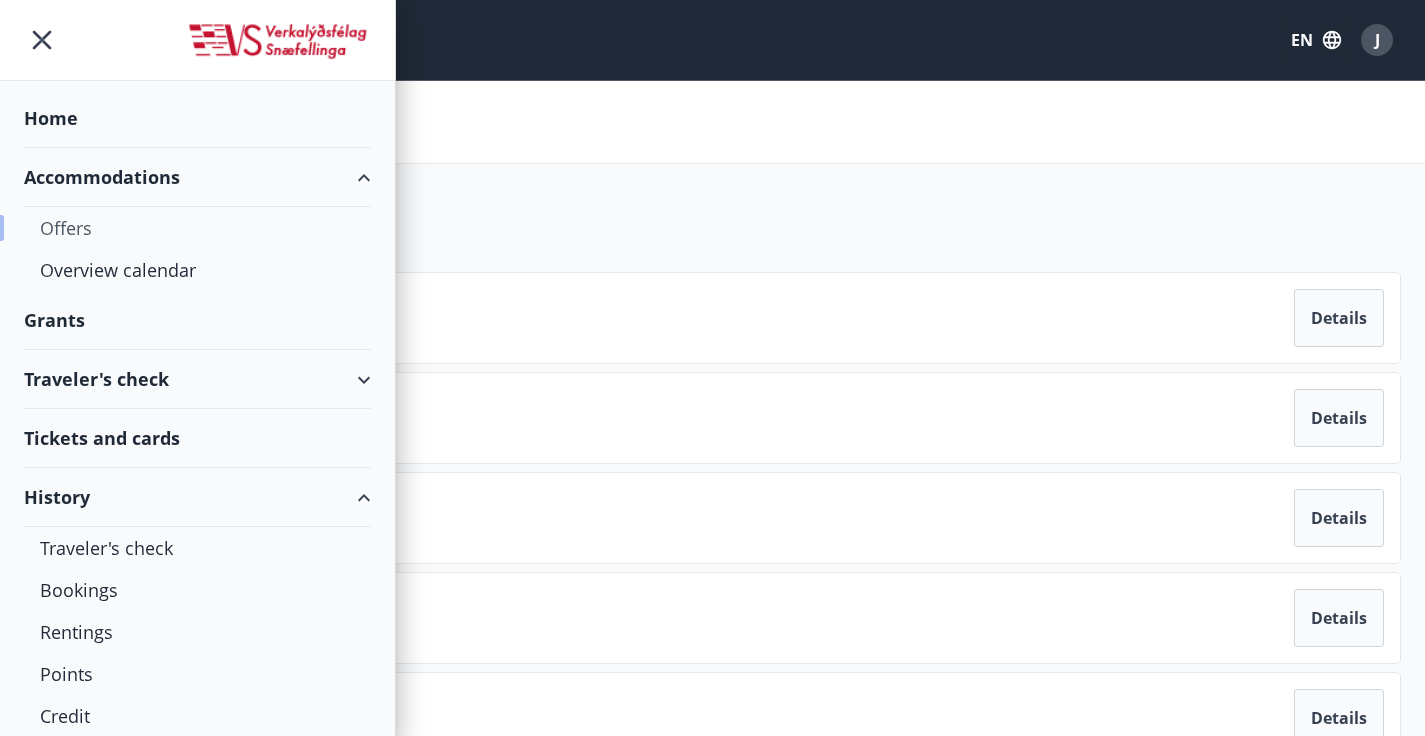 click on "Offers" at bounding box center [197, 228] 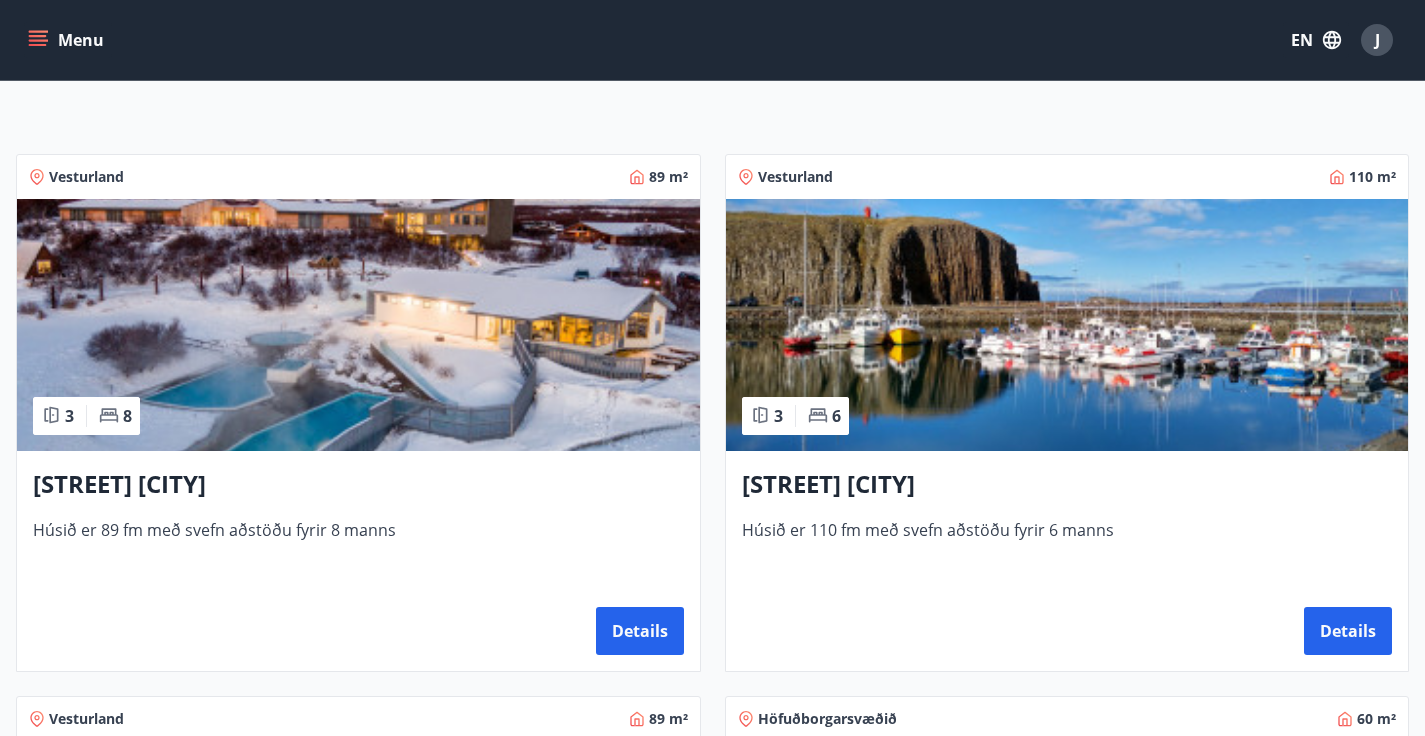 scroll, scrollTop: 290, scrollLeft: 0, axis: vertical 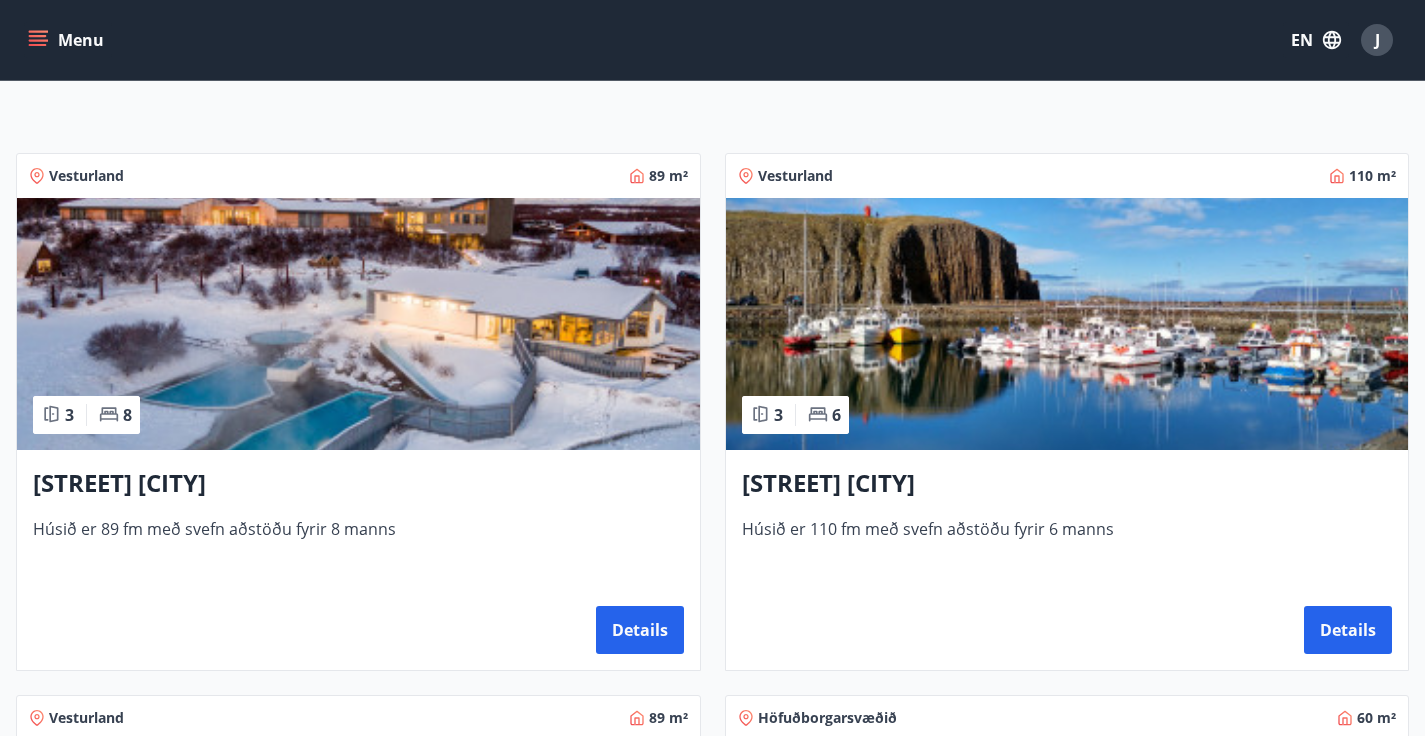 click on "[STREET] [CITY]" at bounding box center [358, 484] 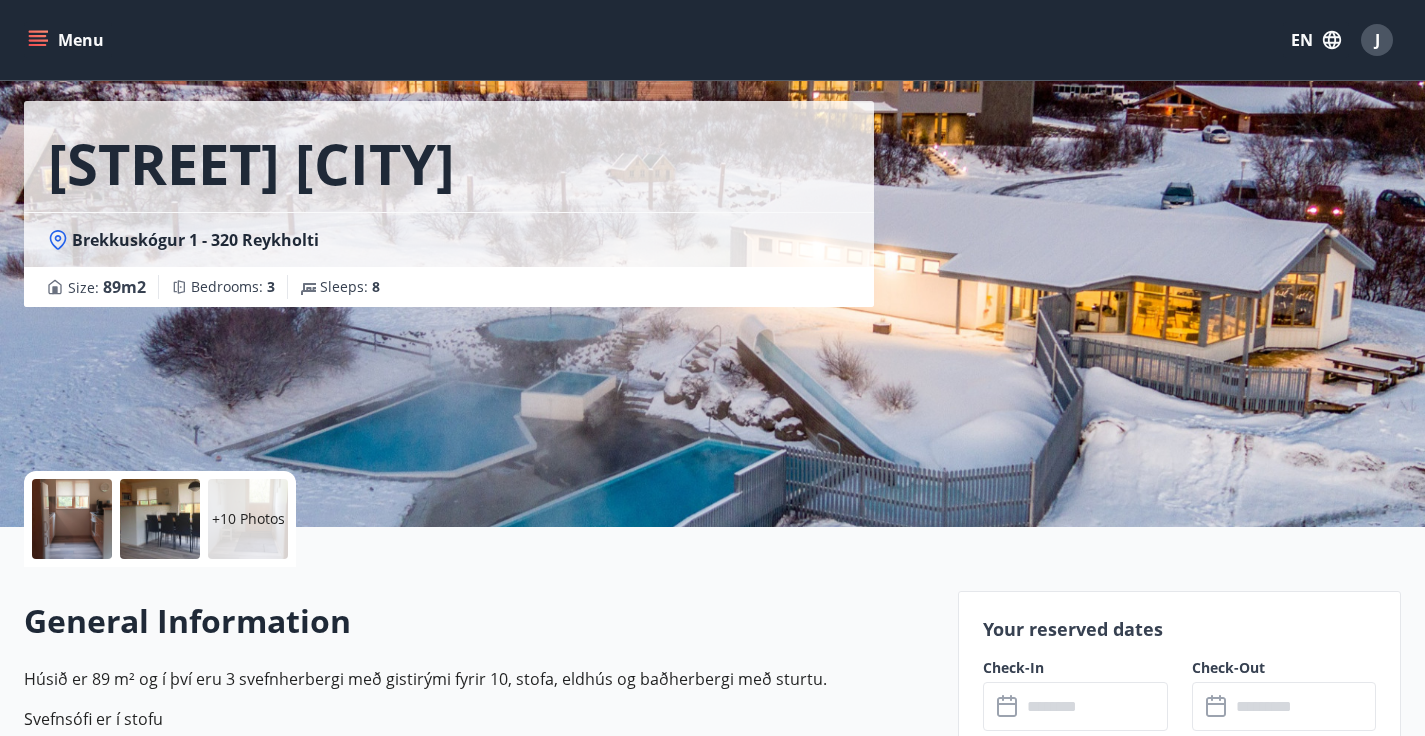 scroll, scrollTop: 73, scrollLeft: 0, axis: vertical 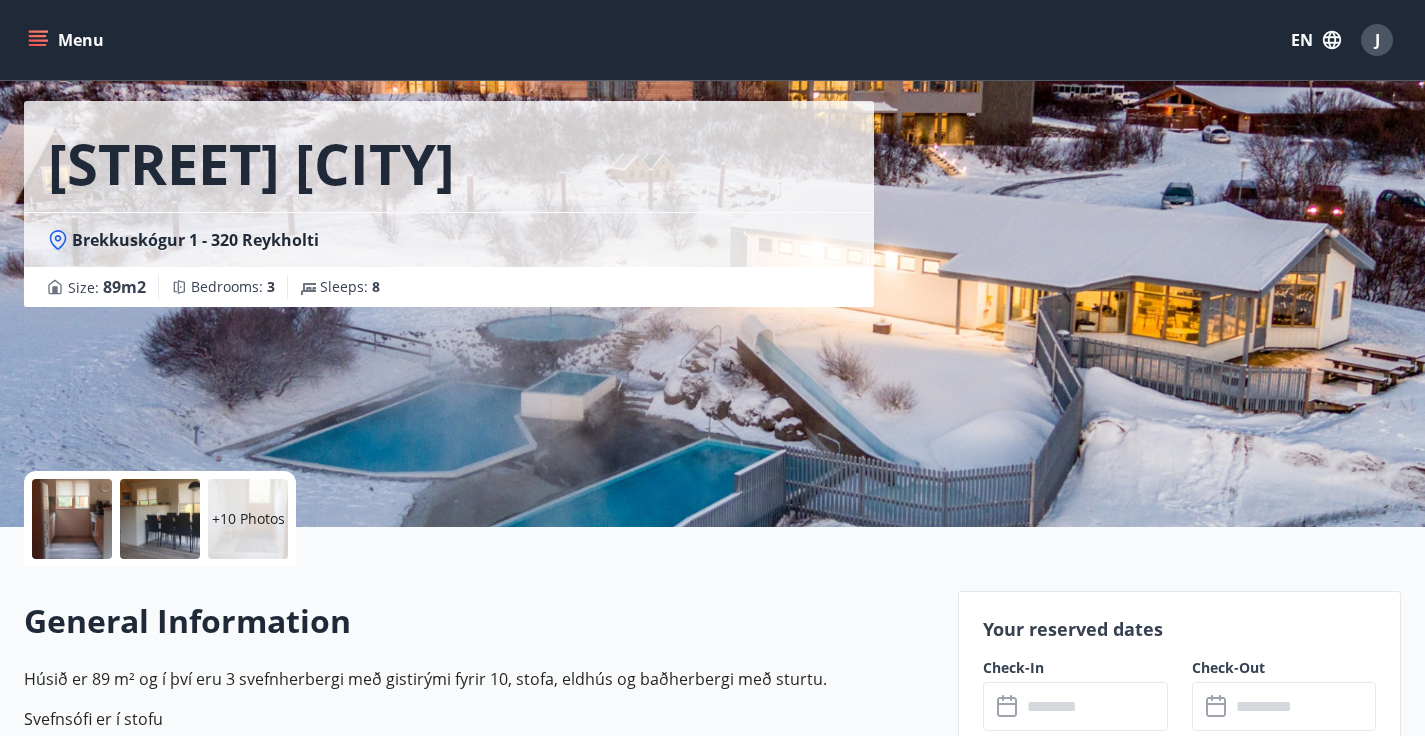 click at bounding box center [72, 519] 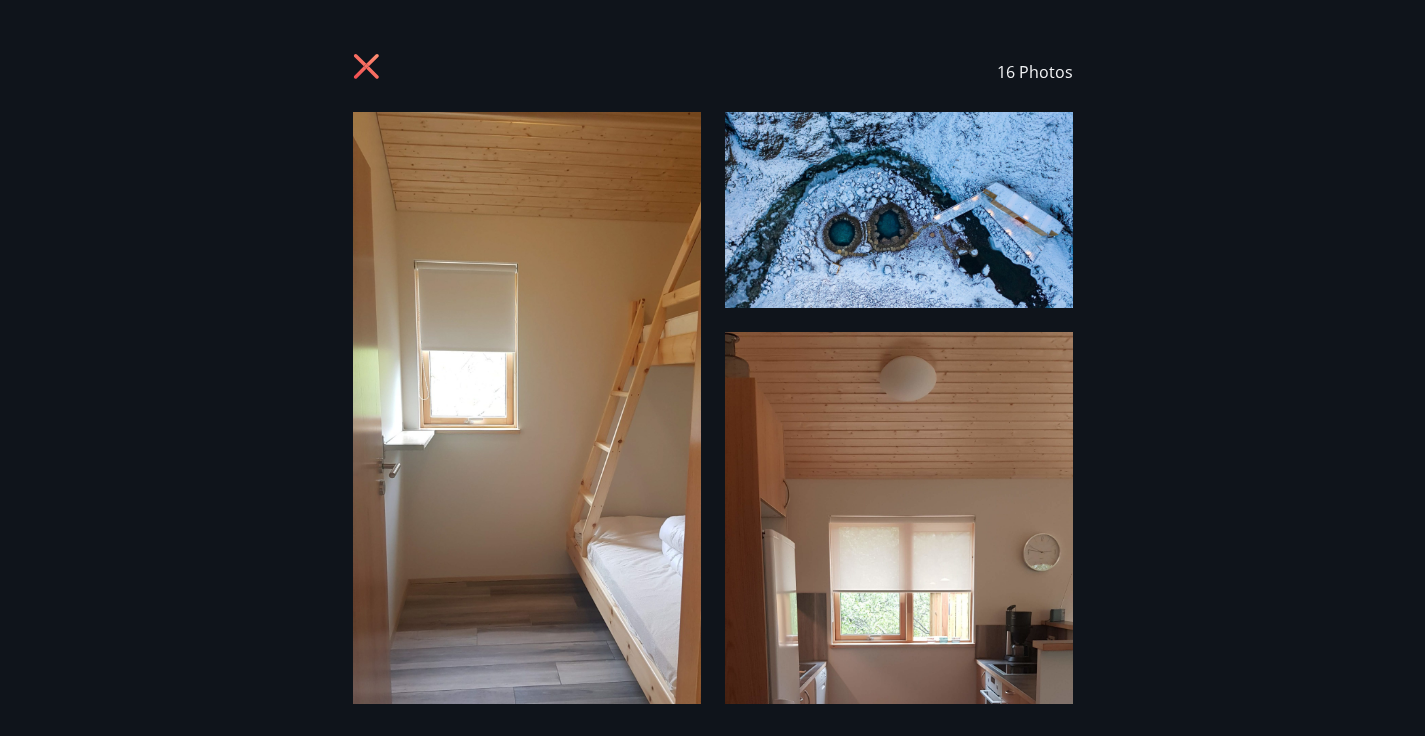 scroll, scrollTop: 0, scrollLeft: 0, axis: both 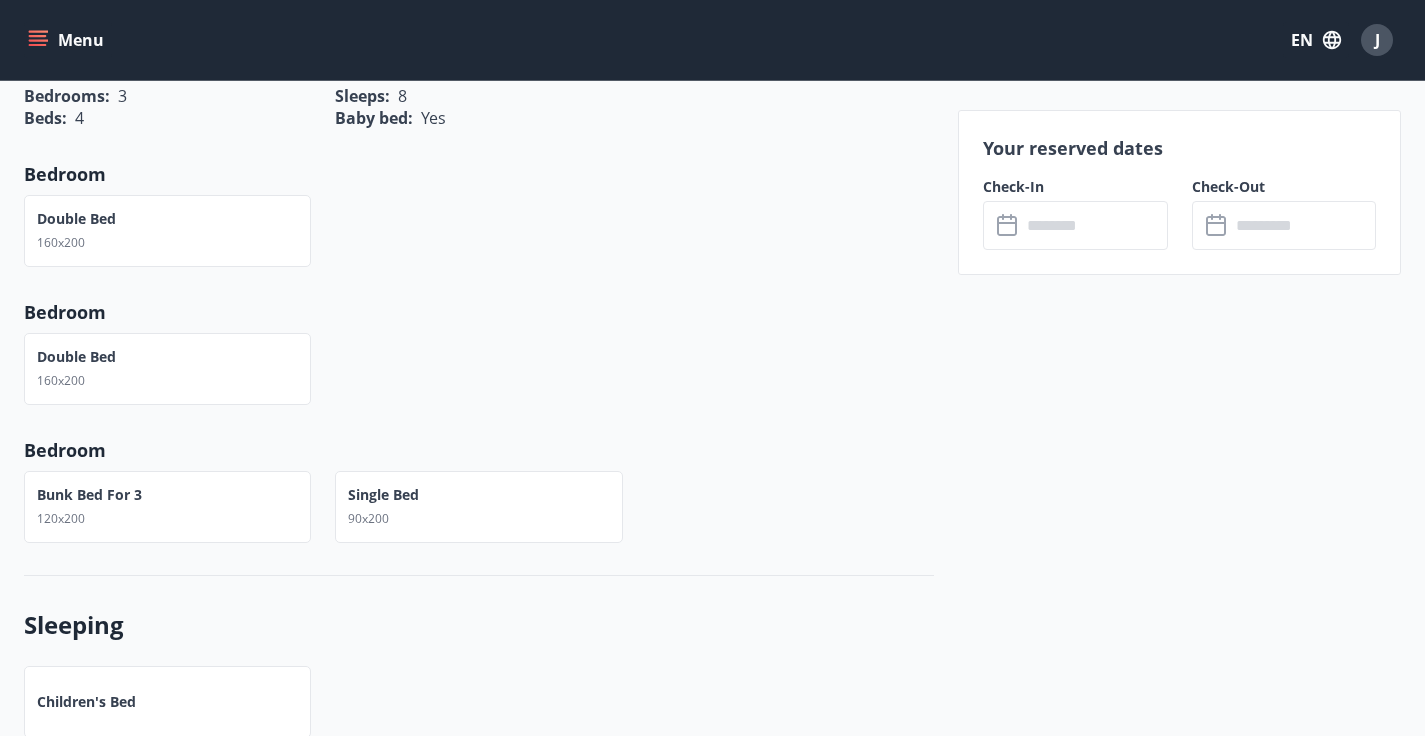 click on "Single Bed" at bounding box center (383, 495) 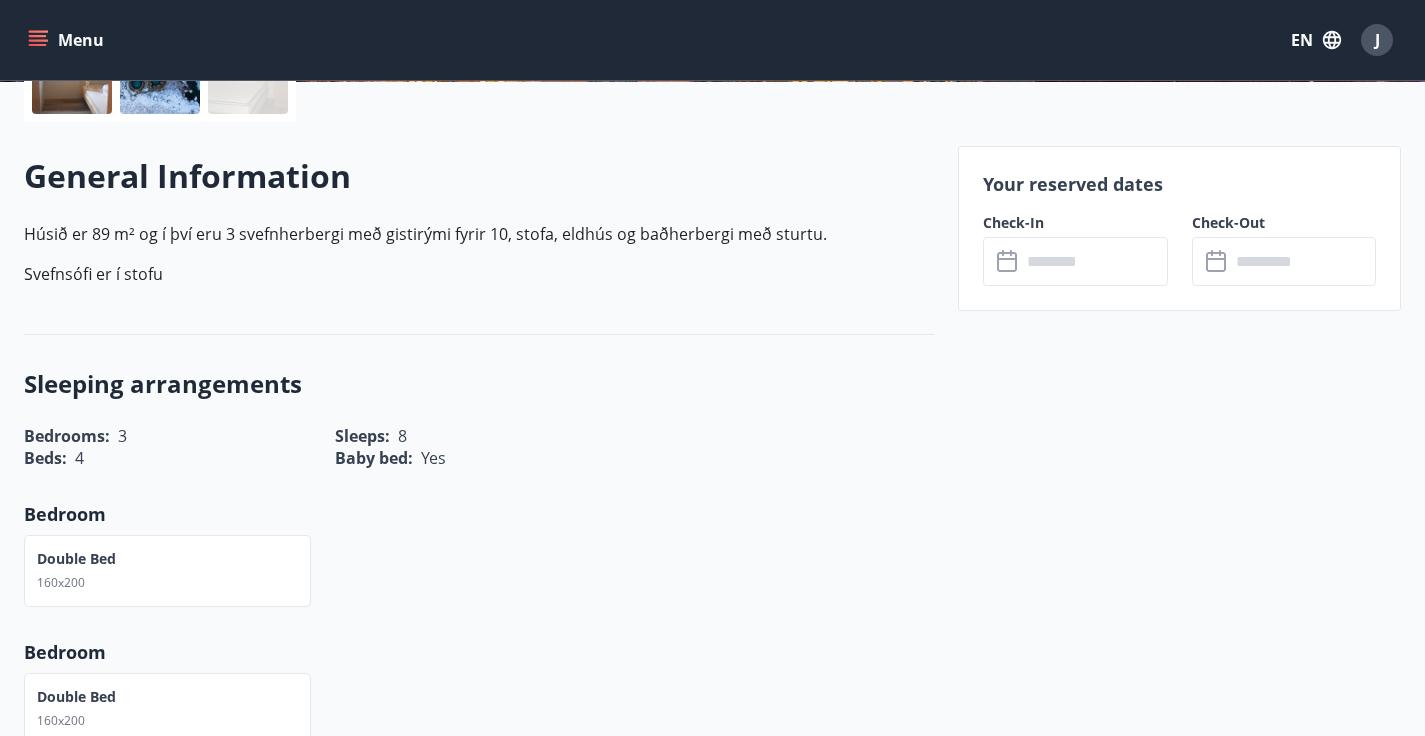 scroll, scrollTop: 539, scrollLeft: 0, axis: vertical 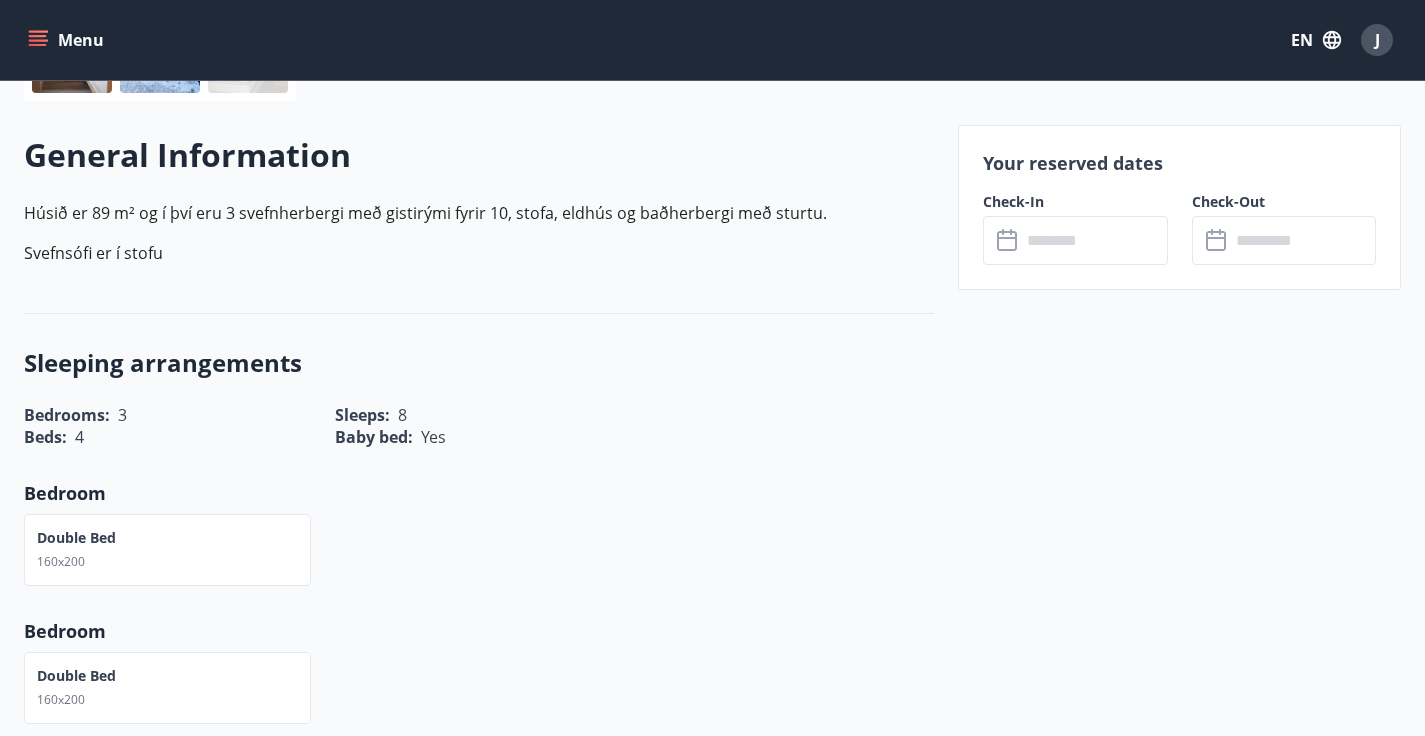 click at bounding box center [1094, 240] 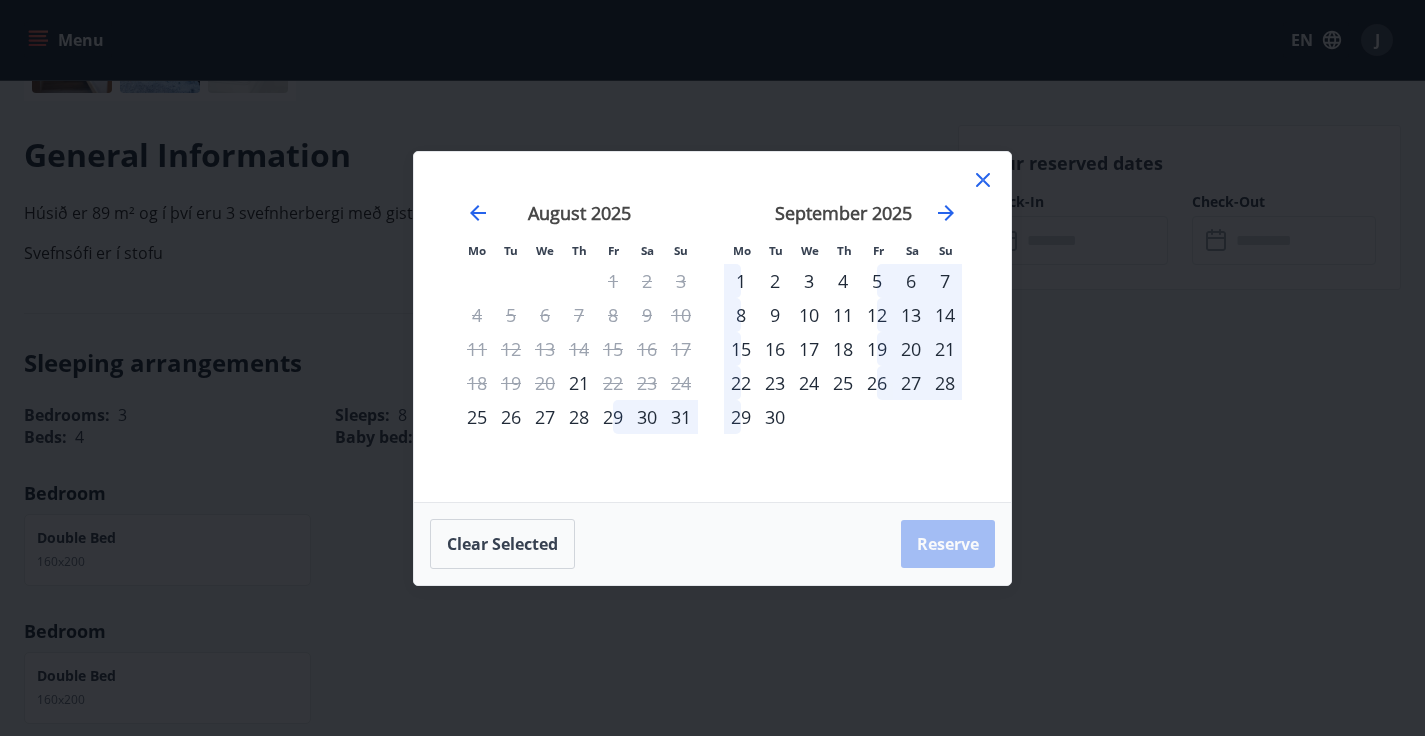 click 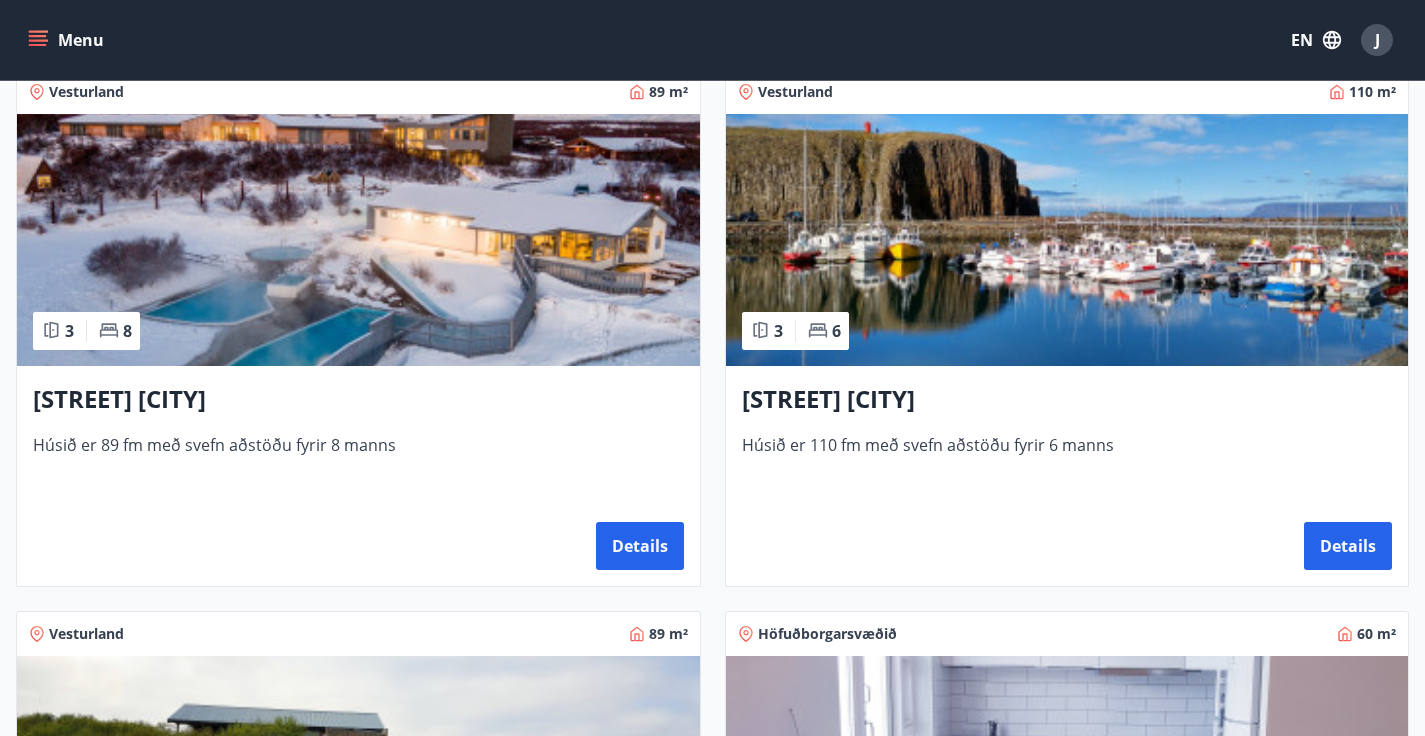 scroll, scrollTop: 383, scrollLeft: 0, axis: vertical 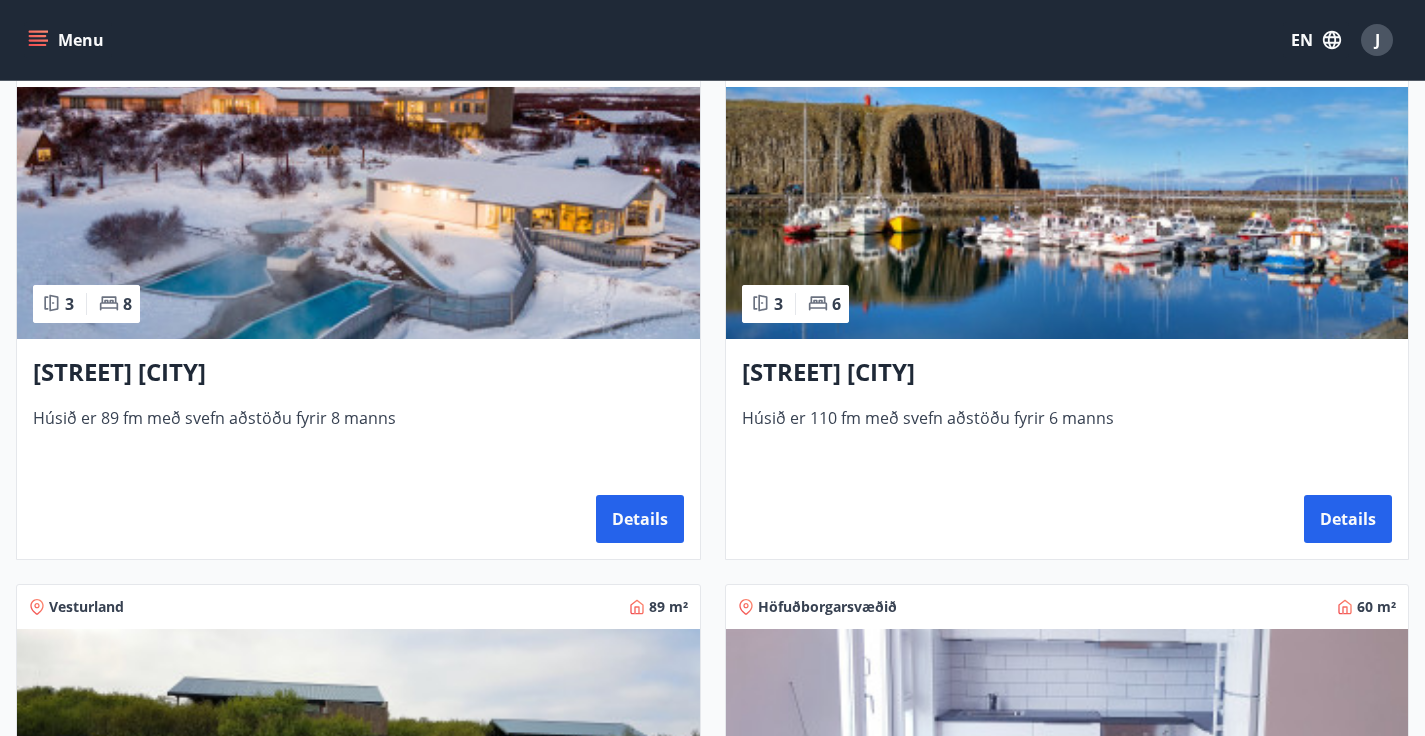 click at bounding box center (1067, 213) 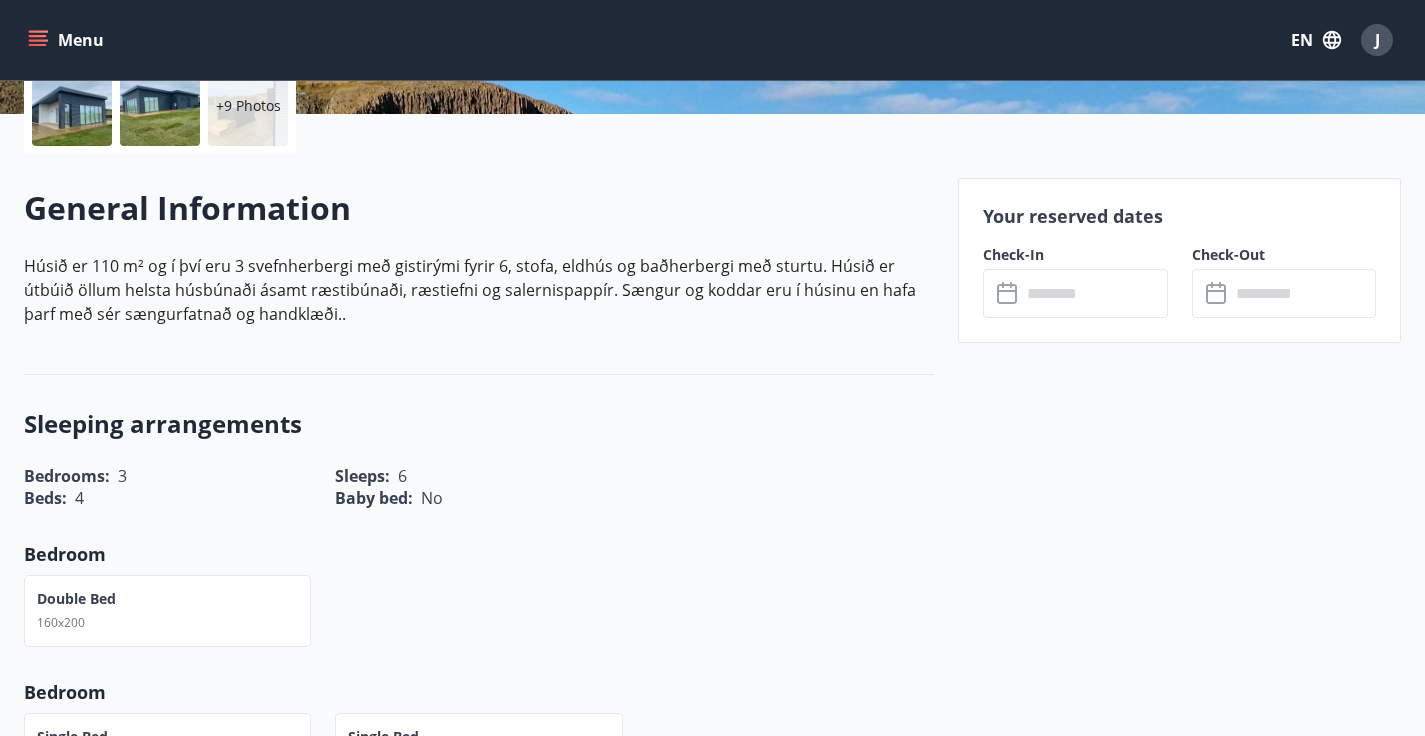 scroll, scrollTop: 470, scrollLeft: 0, axis: vertical 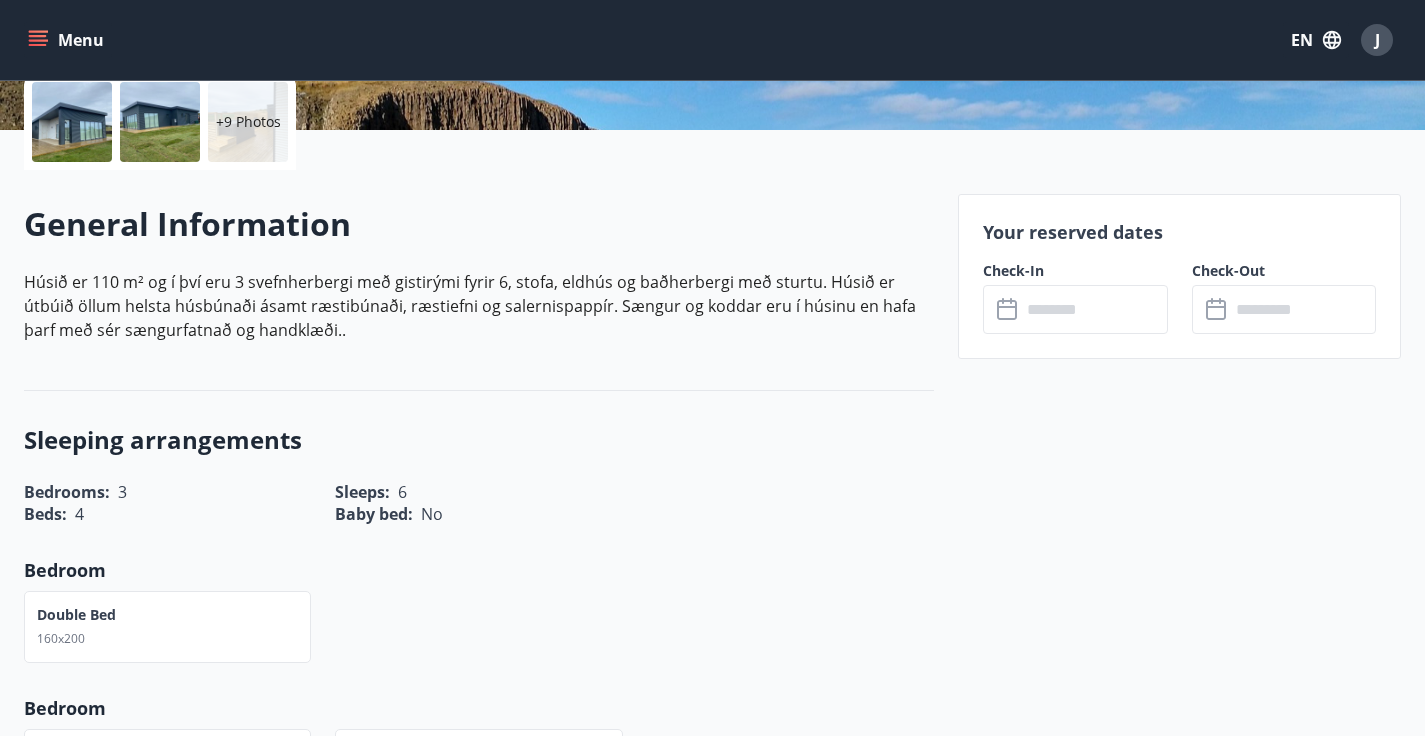click at bounding box center [72, 122] 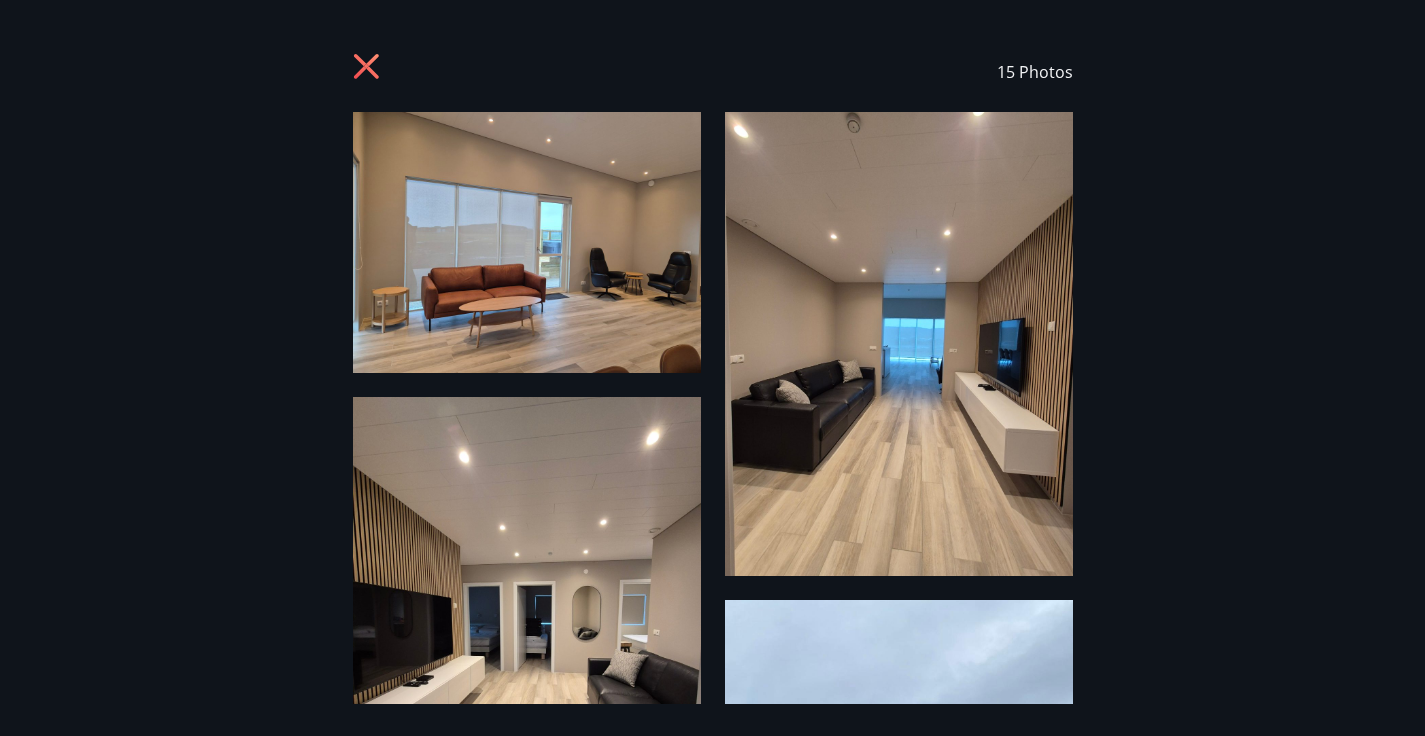 scroll, scrollTop: 0, scrollLeft: 0, axis: both 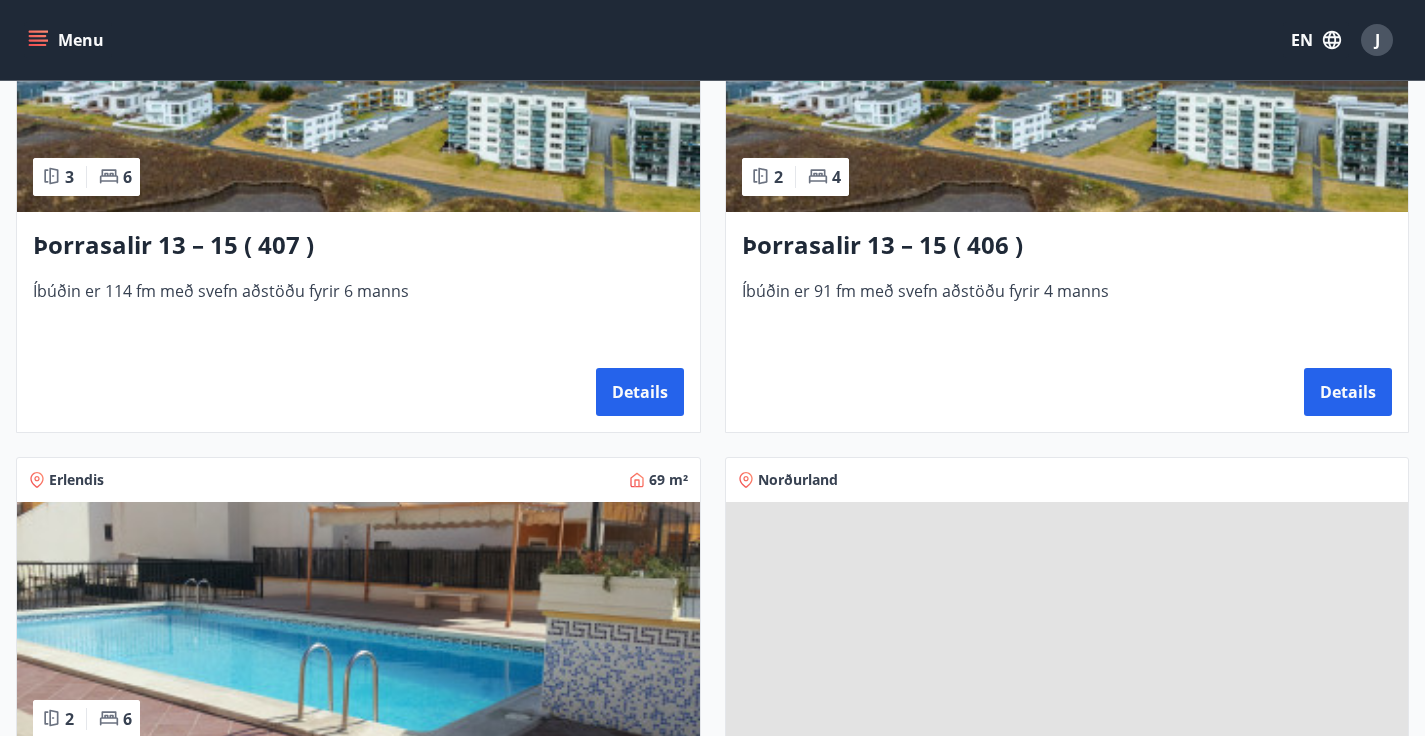 click on "Þorrasalir 13 – 15 ( 407 )" at bounding box center (358, 246) 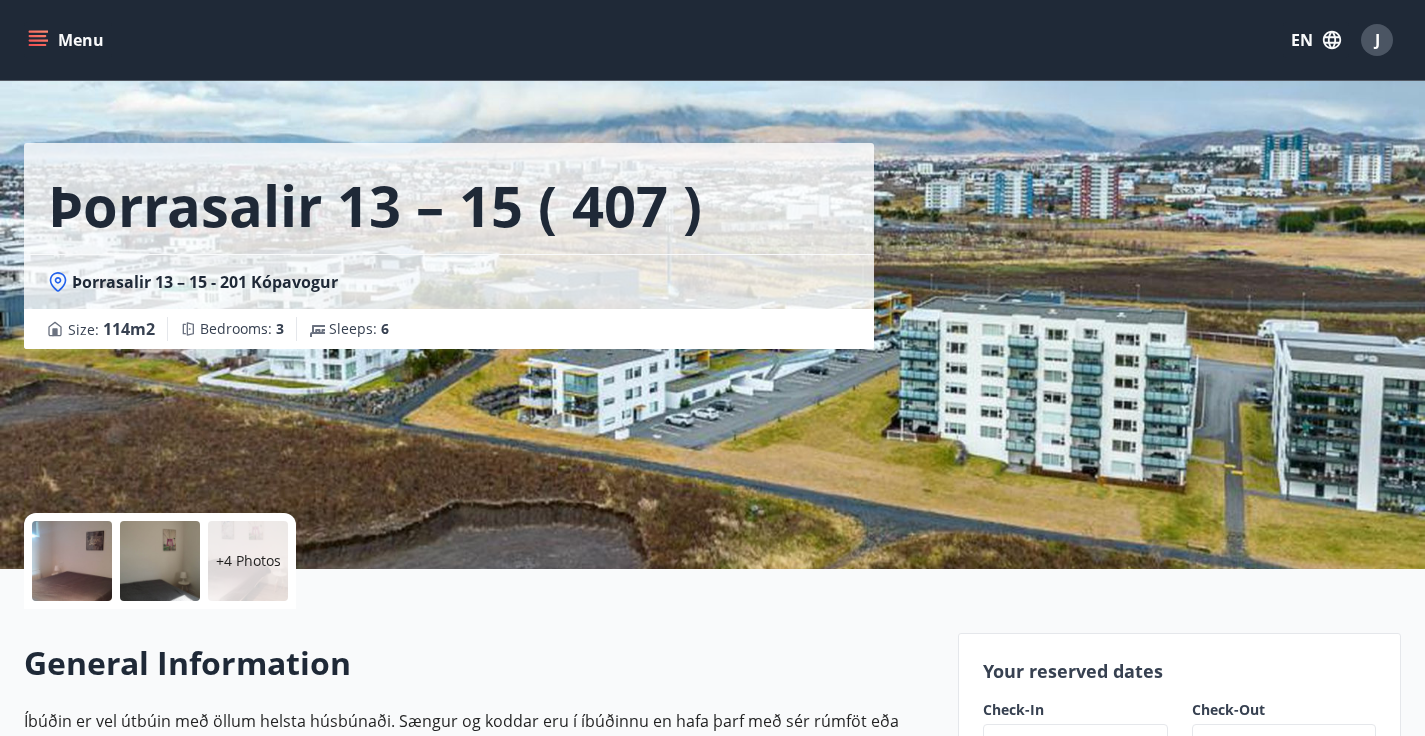 scroll, scrollTop: 35, scrollLeft: 0, axis: vertical 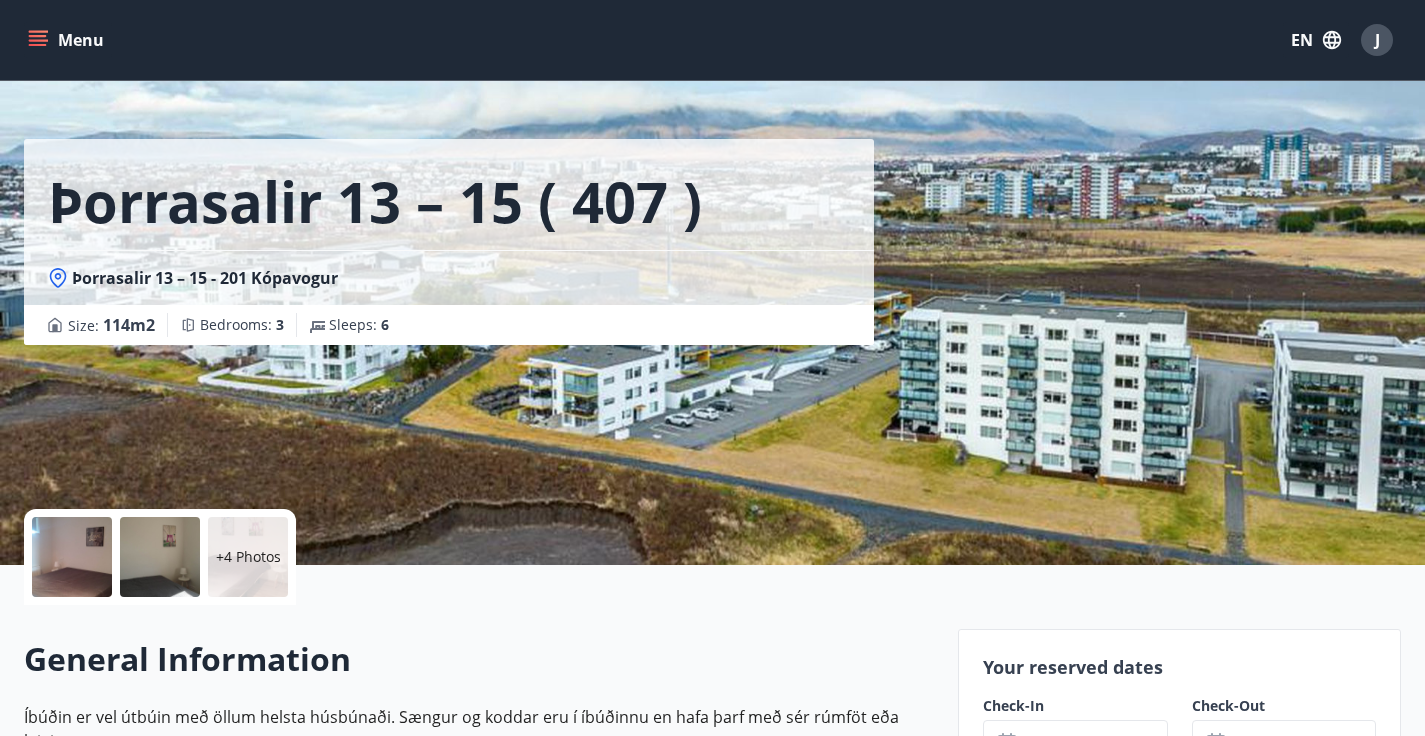 click at bounding box center [72, 557] 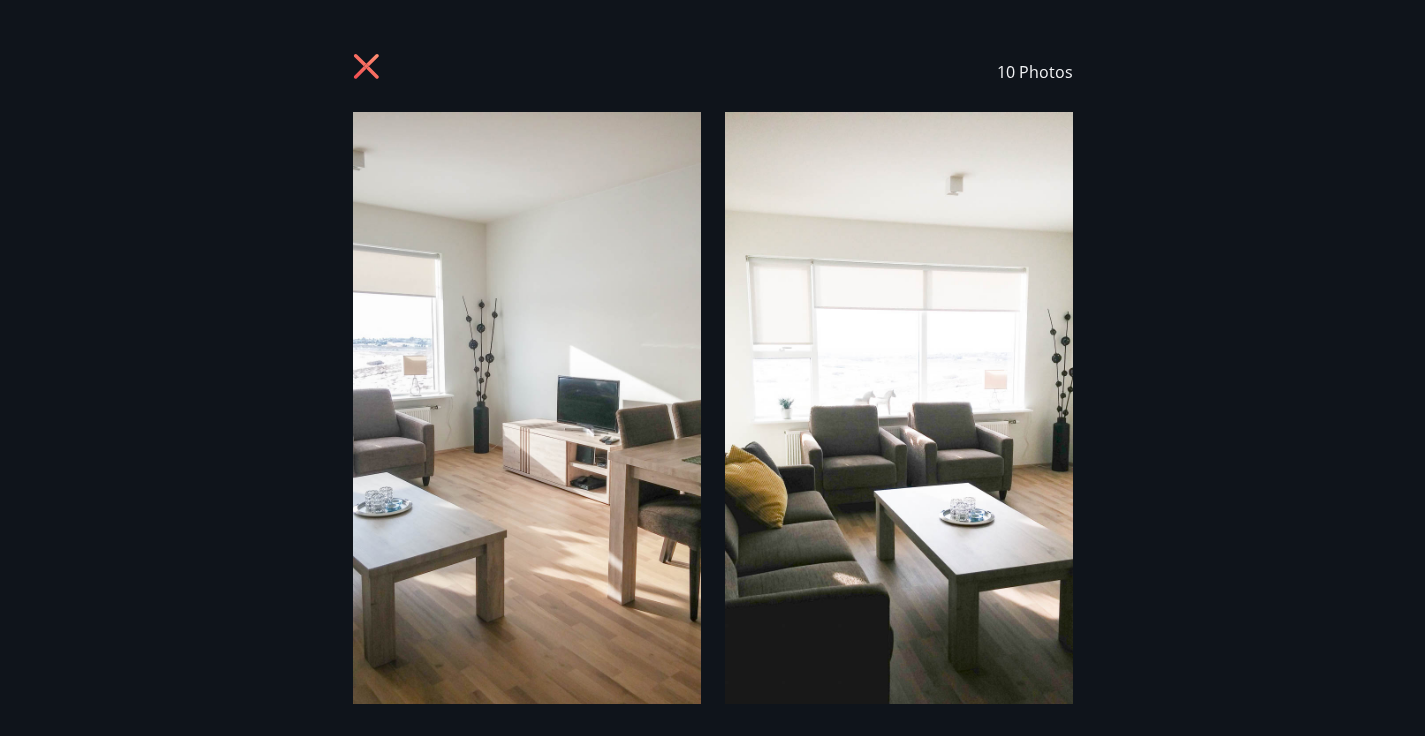 scroll, scrollTop: 0, scrollLeft: 0, axis: both 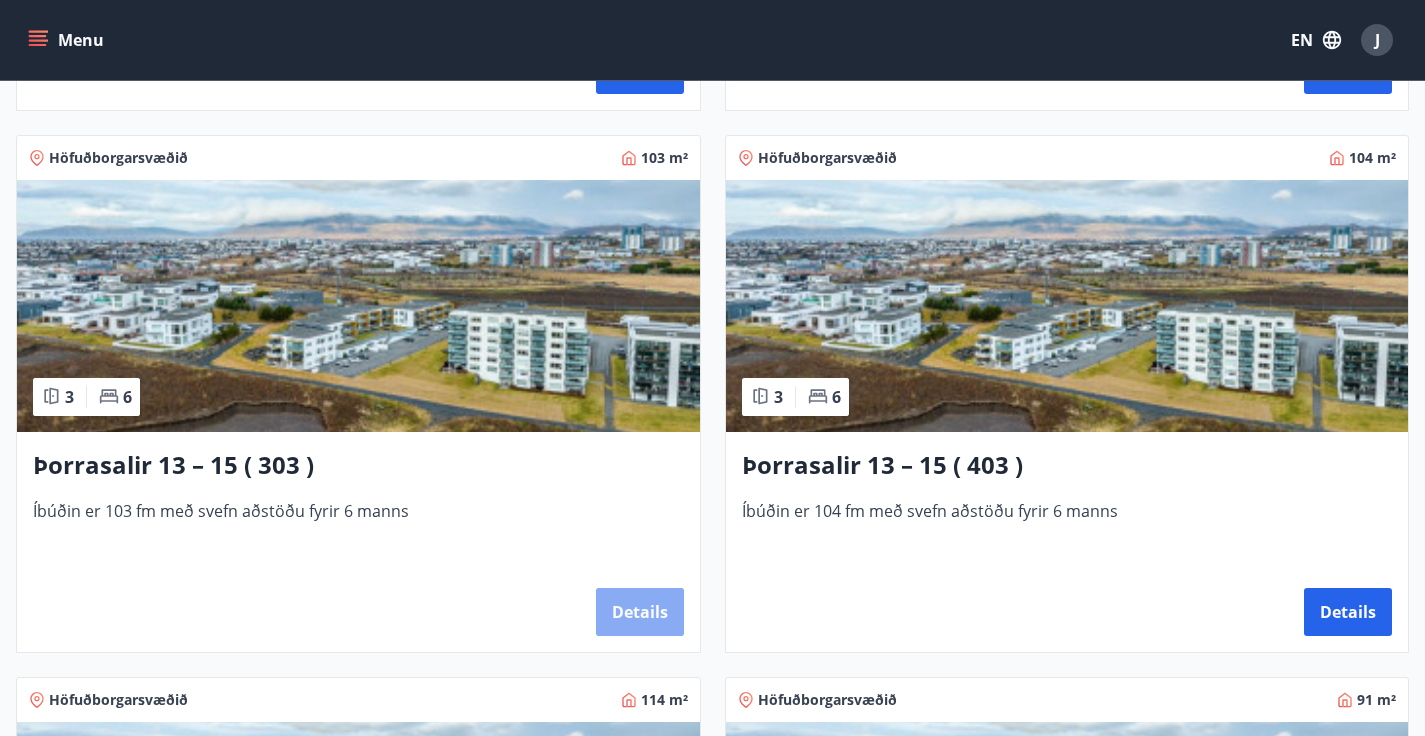 click on "Details" at bounding box center (640, 612) 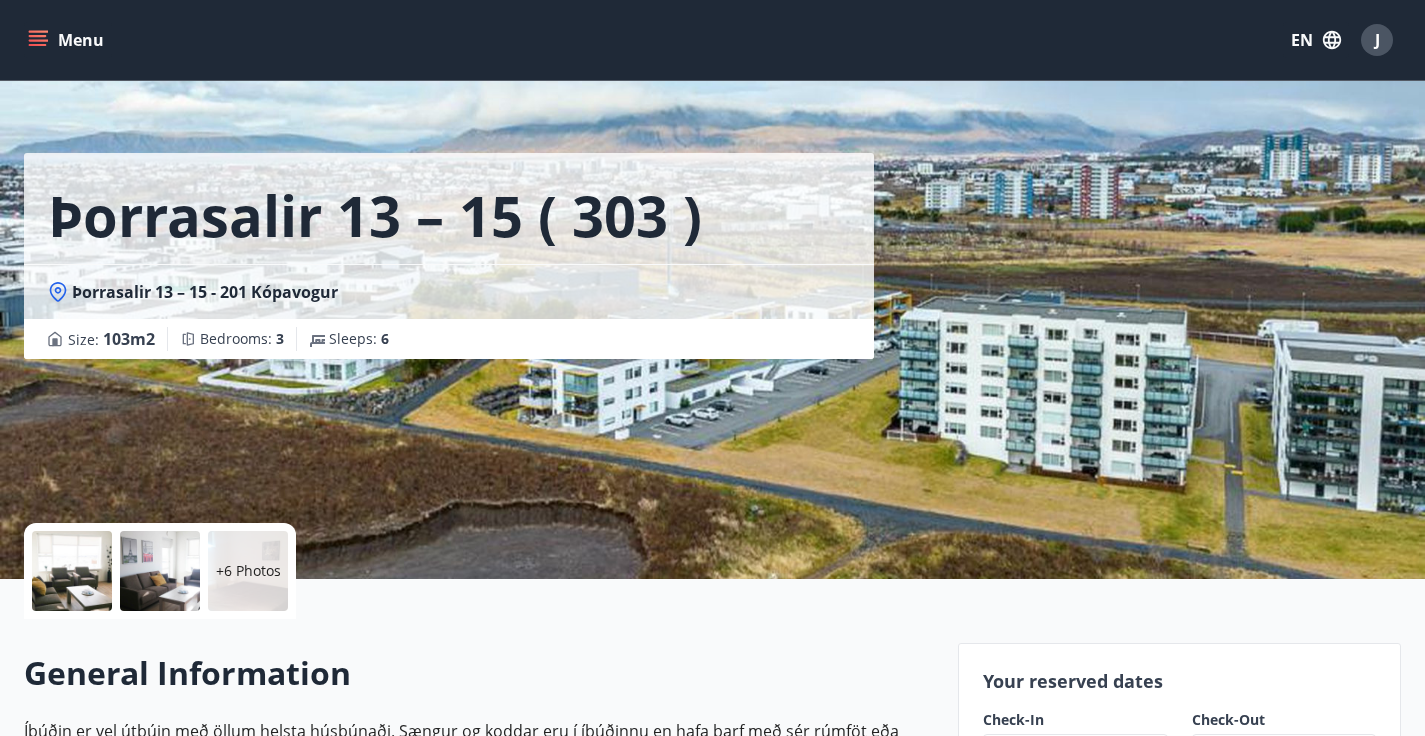 scroll, scrollTop: 22, scrollLeft: 0, axis: vertical 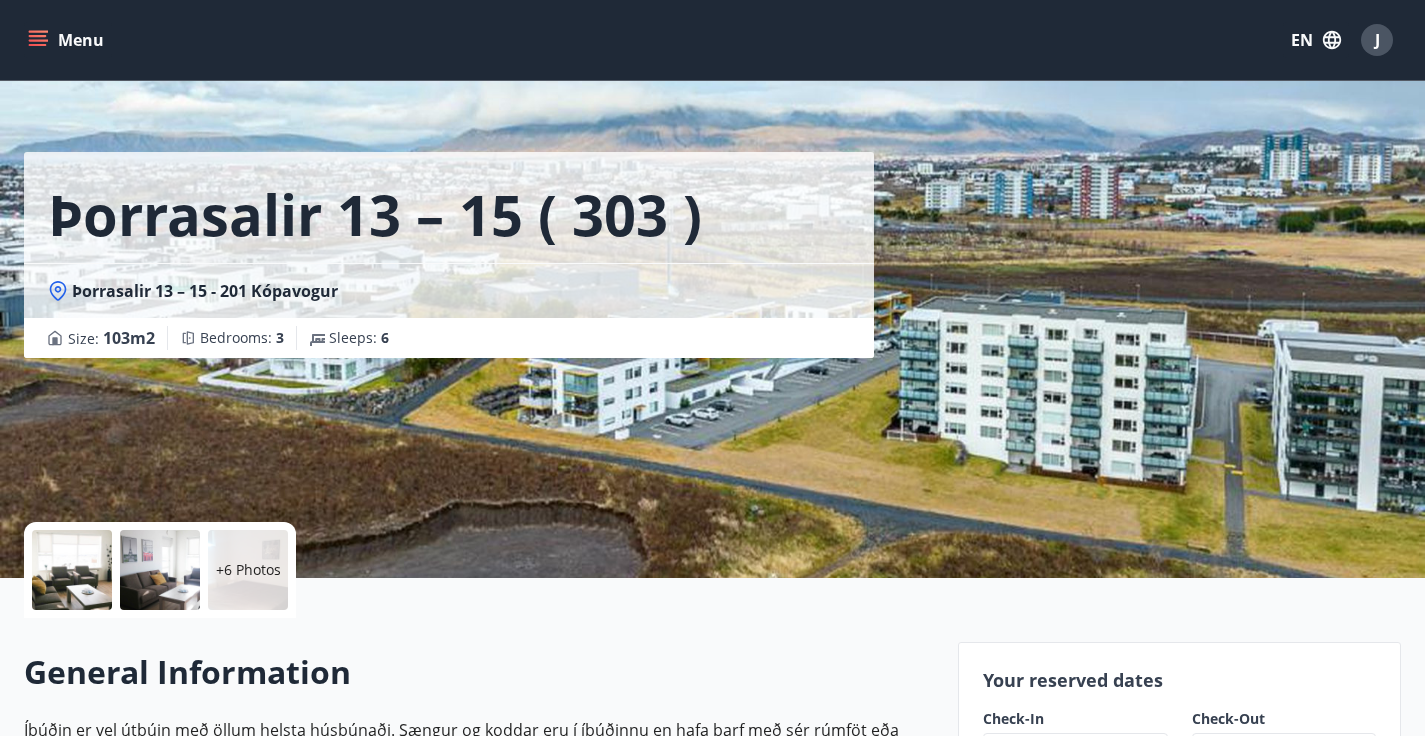 click at bounding box center [72, 570] 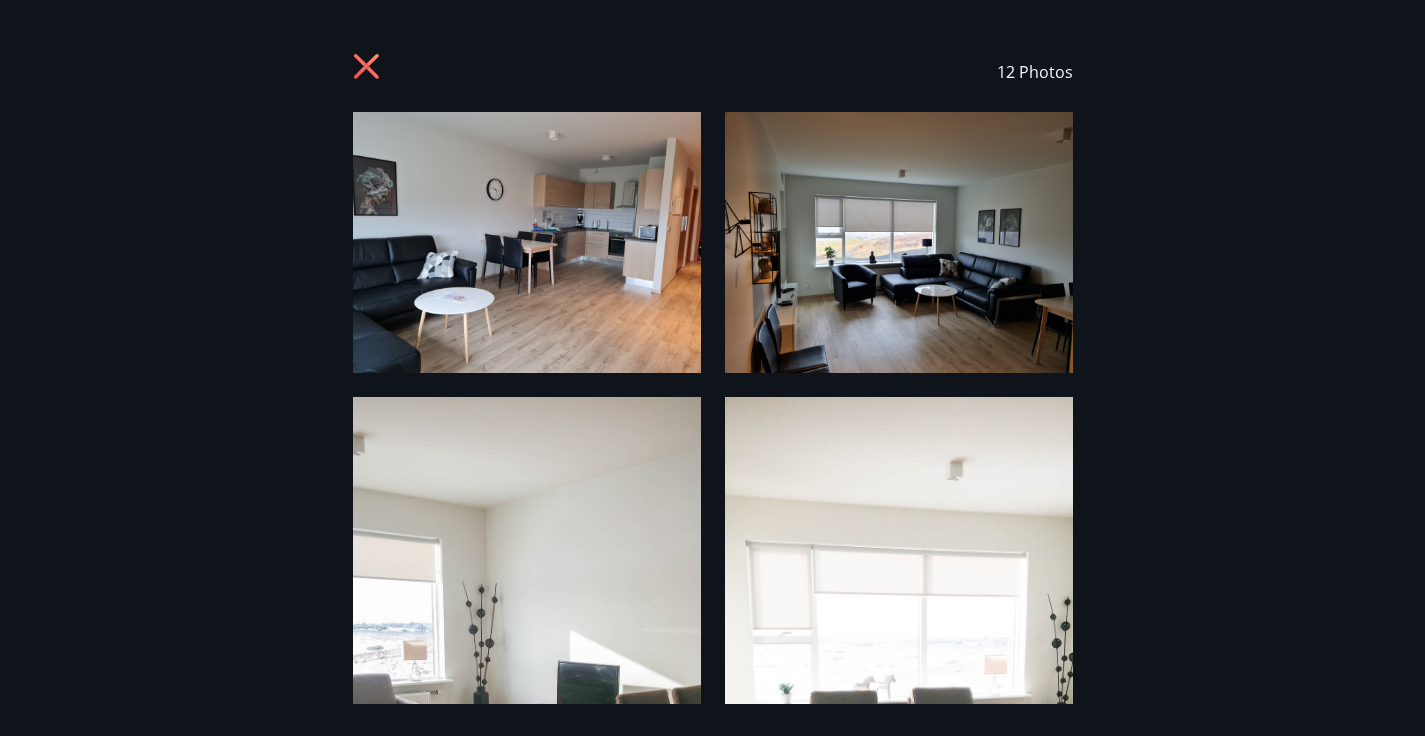 scroll, scrollTop: 0, scrollLeft: 0, axis: both 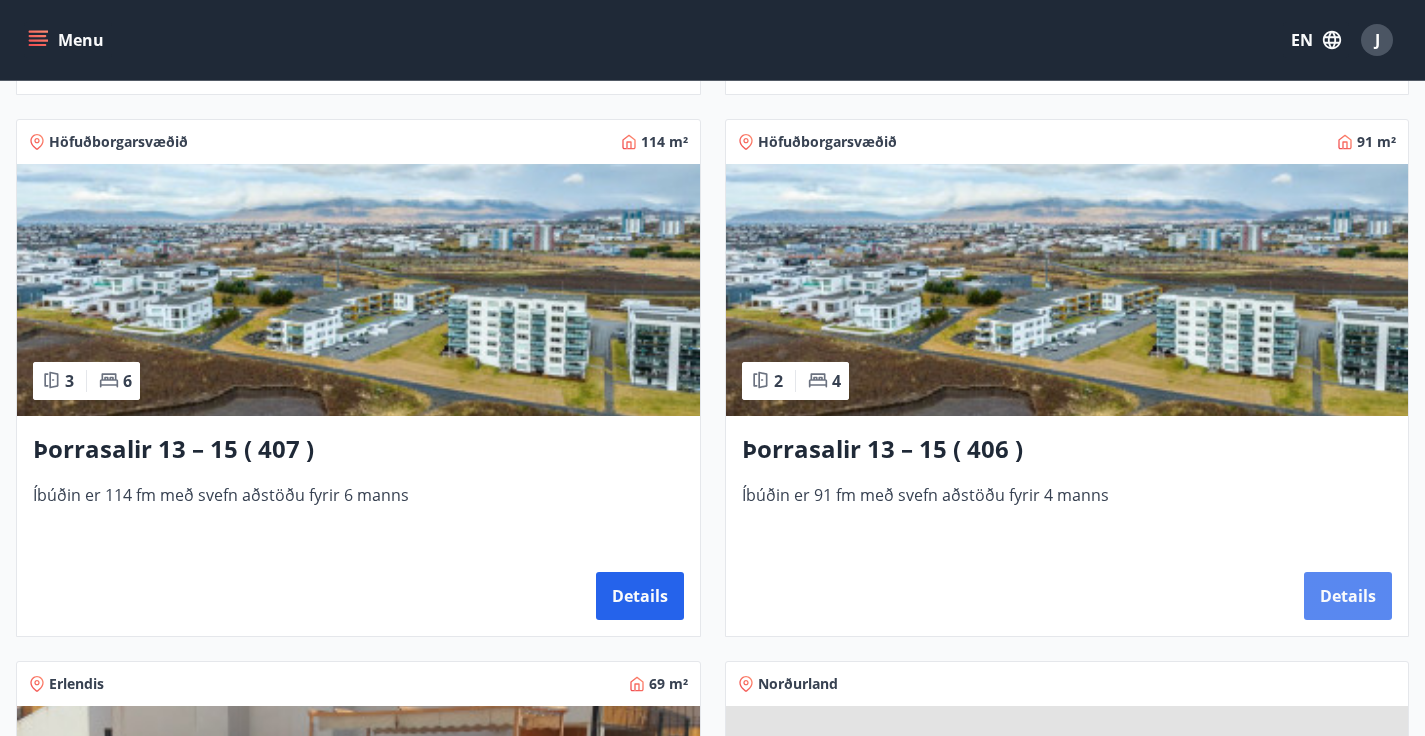 click on "Details" at bounding box center [1348, 596] 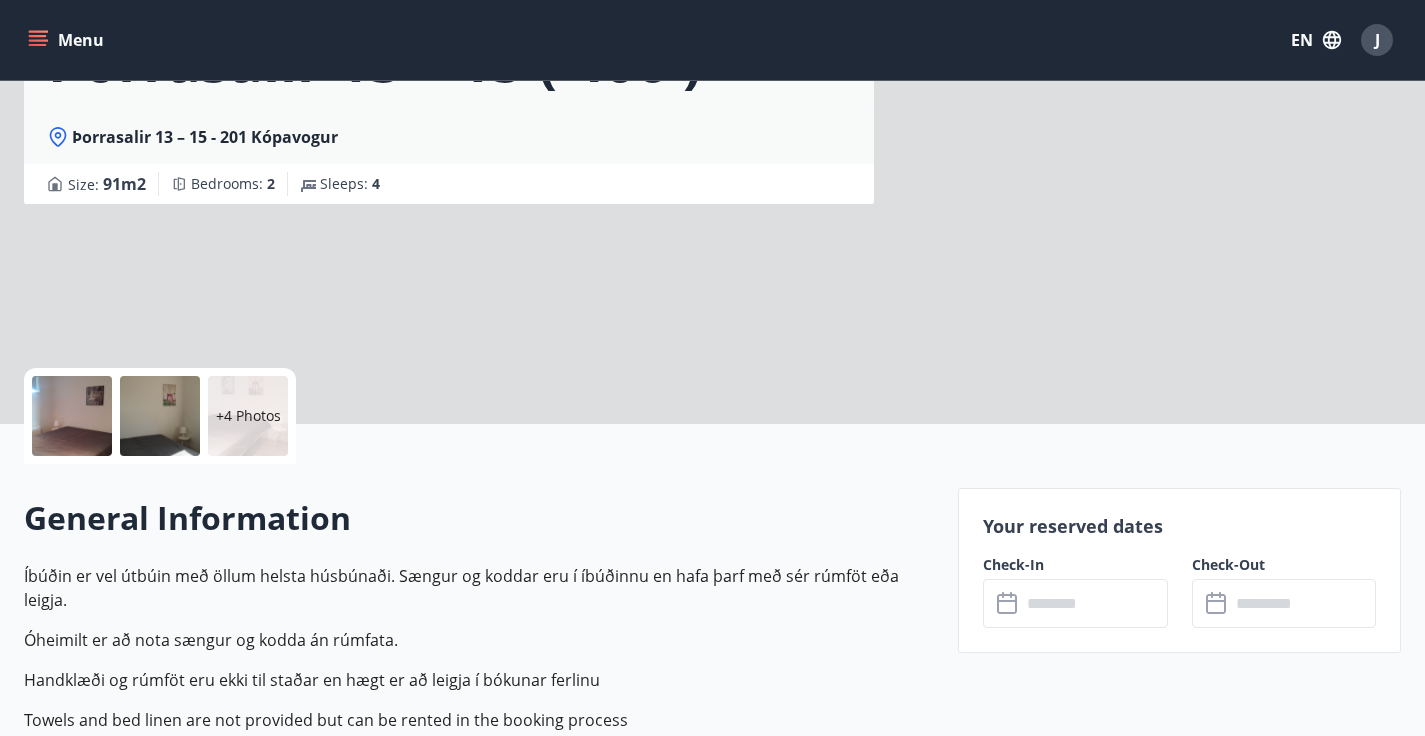 scroll, scrollTop: 0, scrollLeft: 0, axis: both 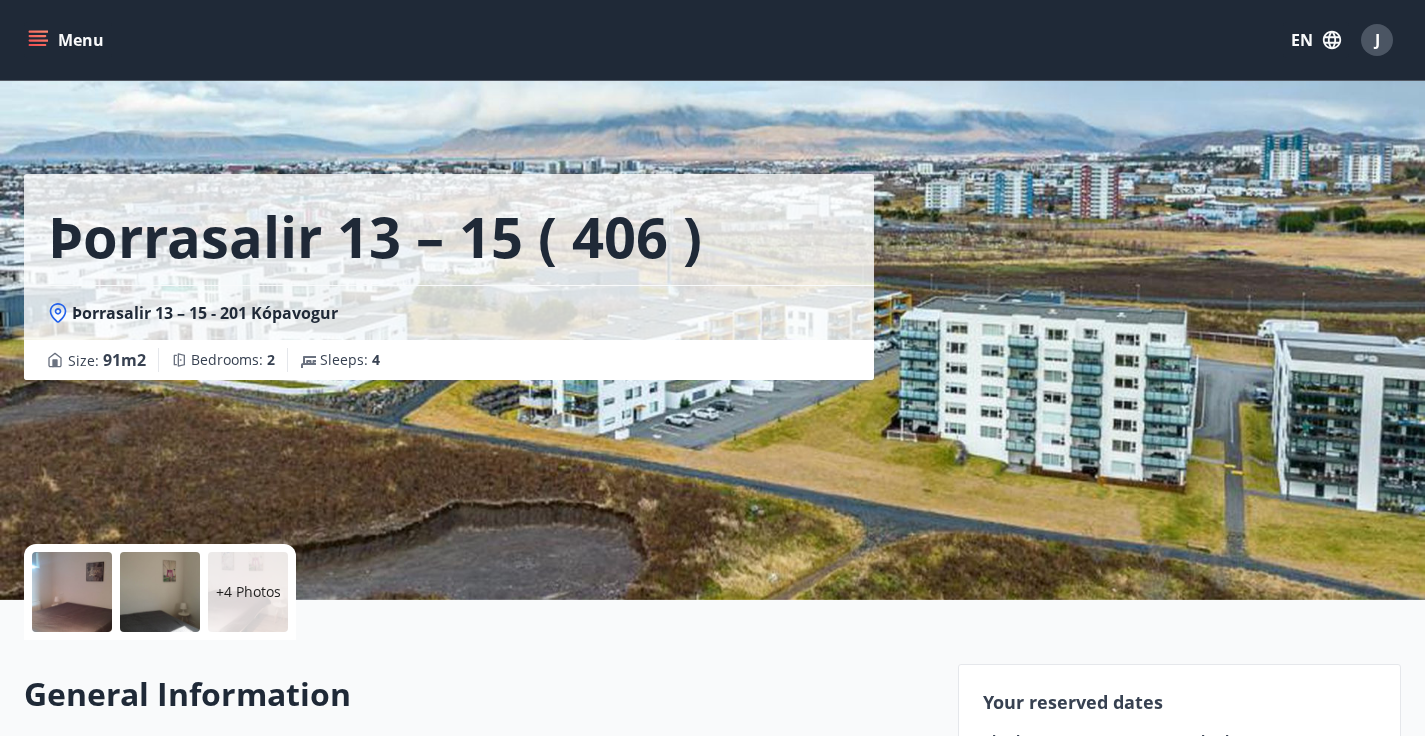 click at bounding box center [72, 592] 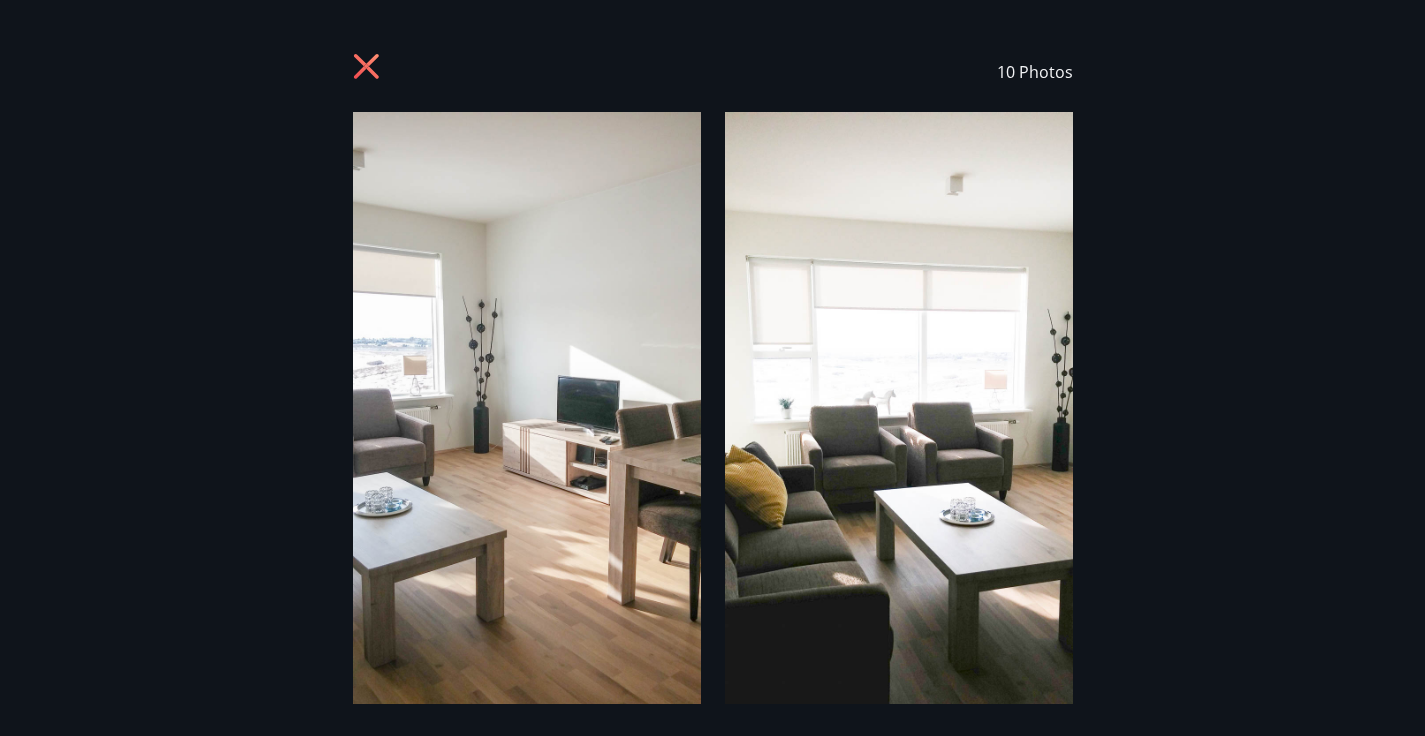 scroll, scrollTop: 0, scrollLeft: 0, axis: both 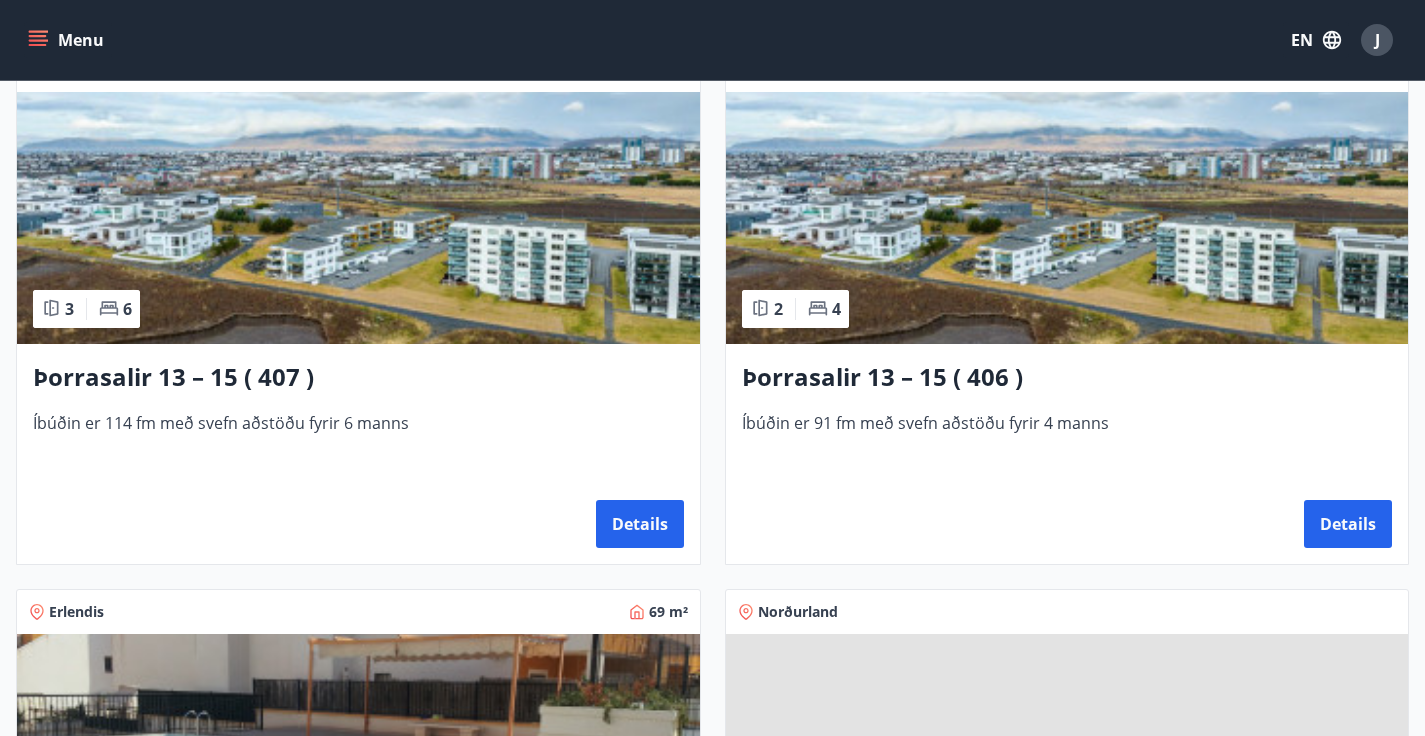click on "Þorrasalir 13 – 15 ( 406 )" at bounding box center [1067, 378] 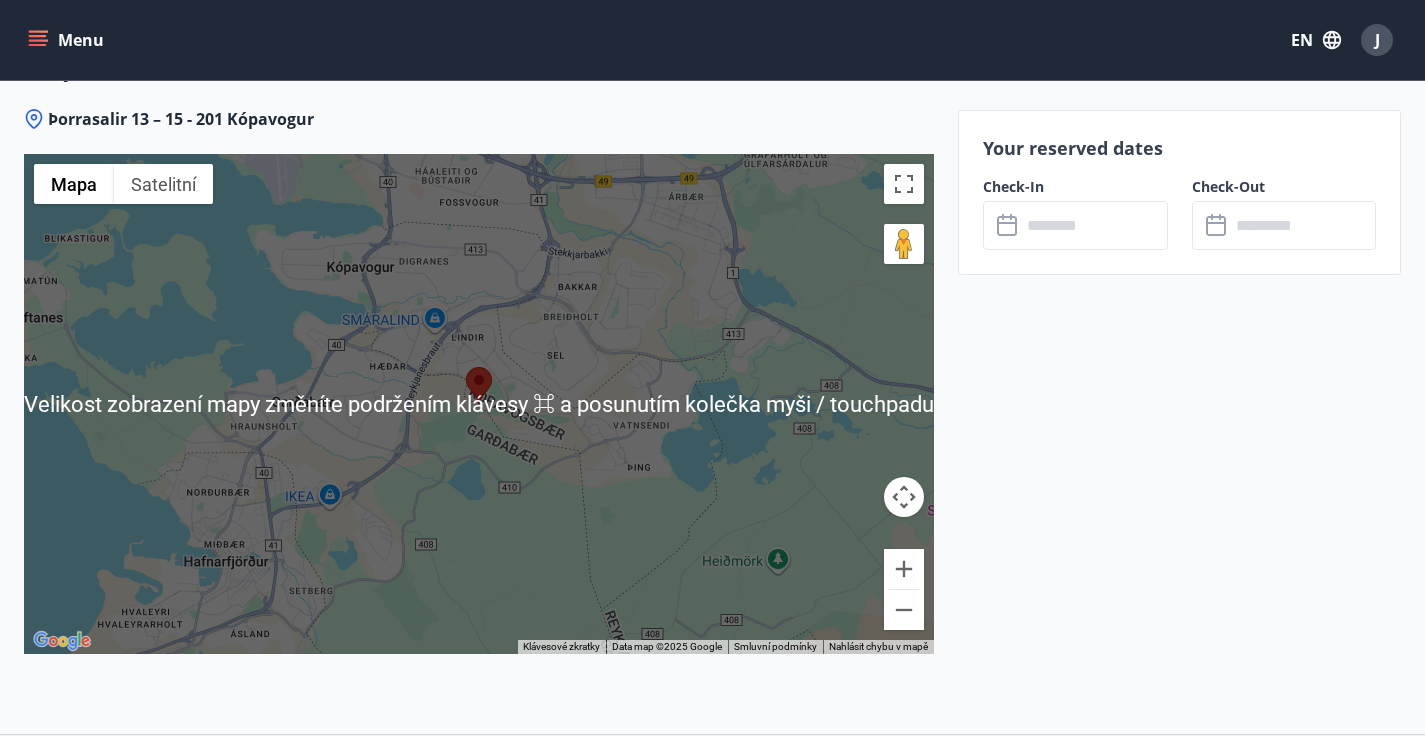 scroll, scrollTop: 2855, scrollLeft: 0, axis: vertical 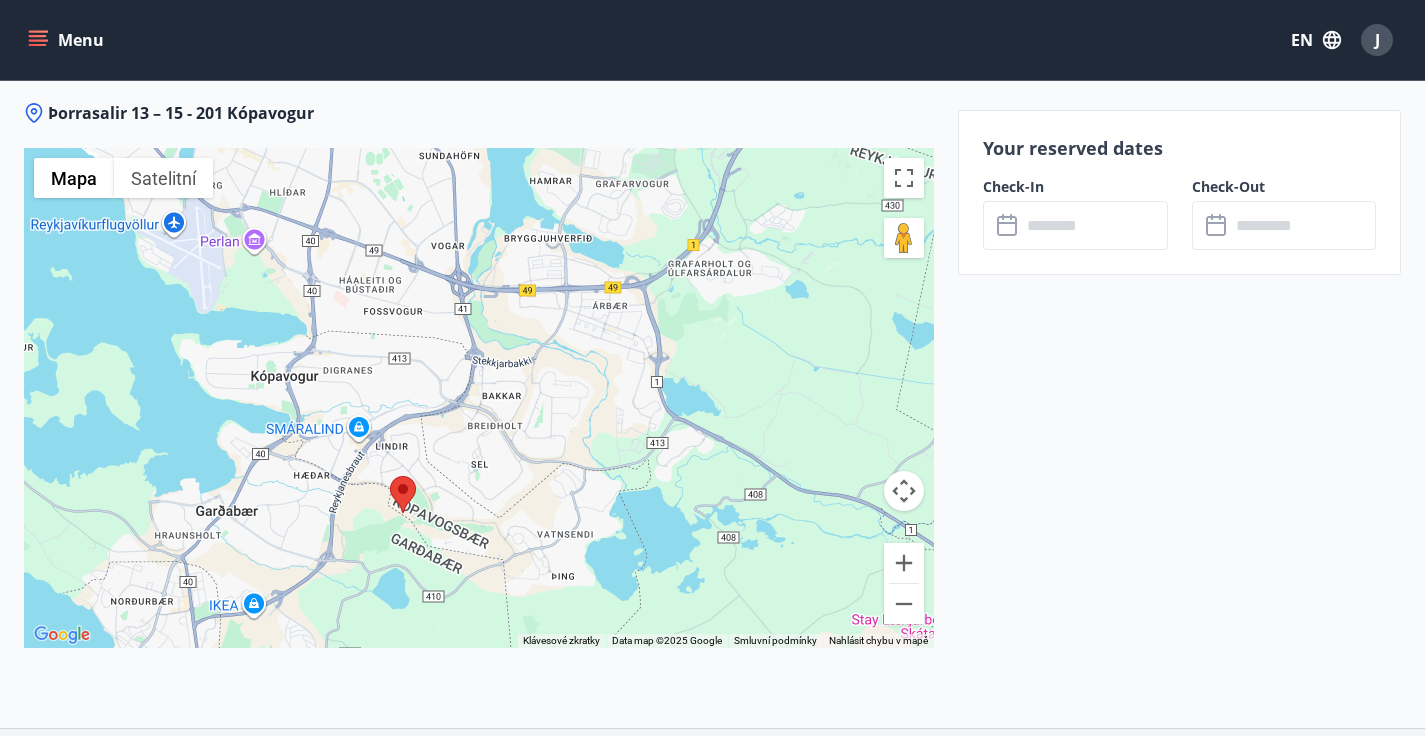 drag, startPoint x: 416, startPoint y: 401, endPoint x: 340, endPoint y: 522, distance: 142.88806 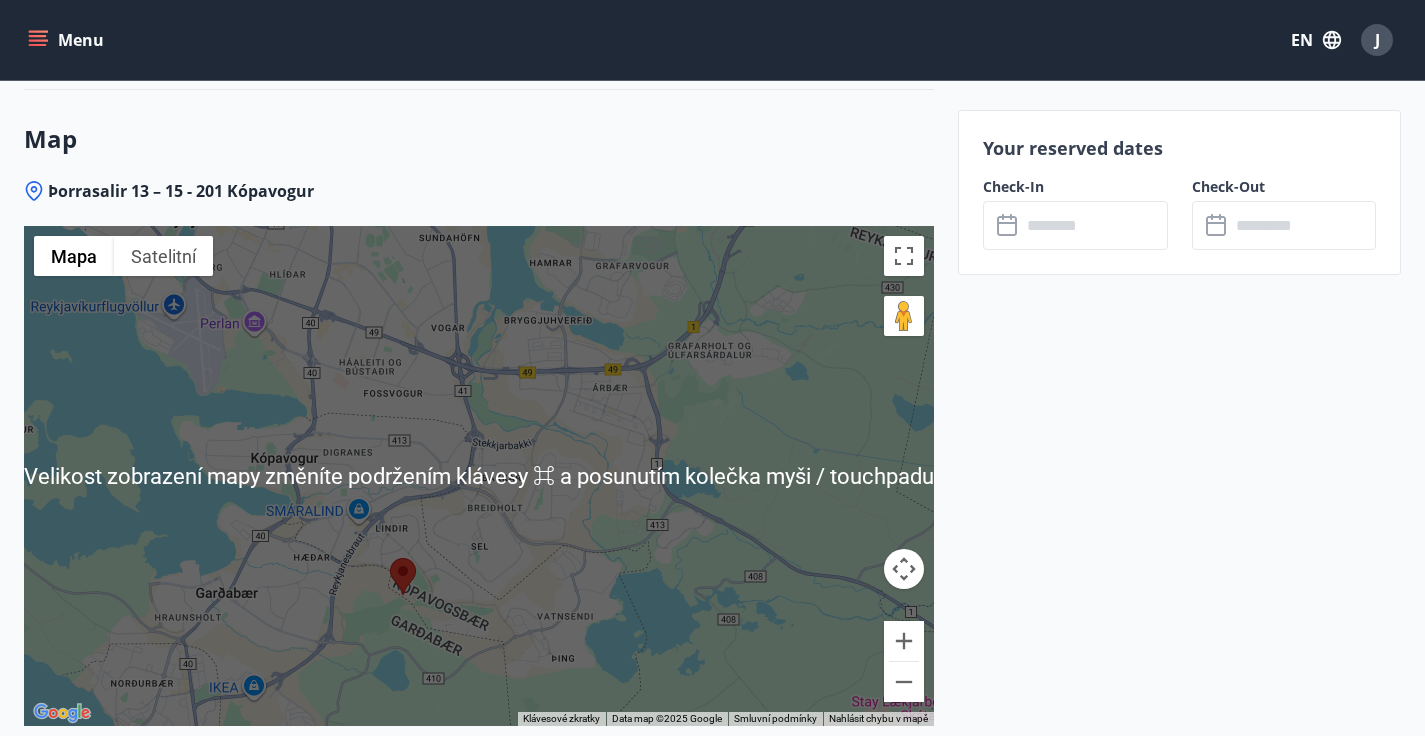 scroll, scrollTop: 2774, scrollLeft: 0, axis: vertical 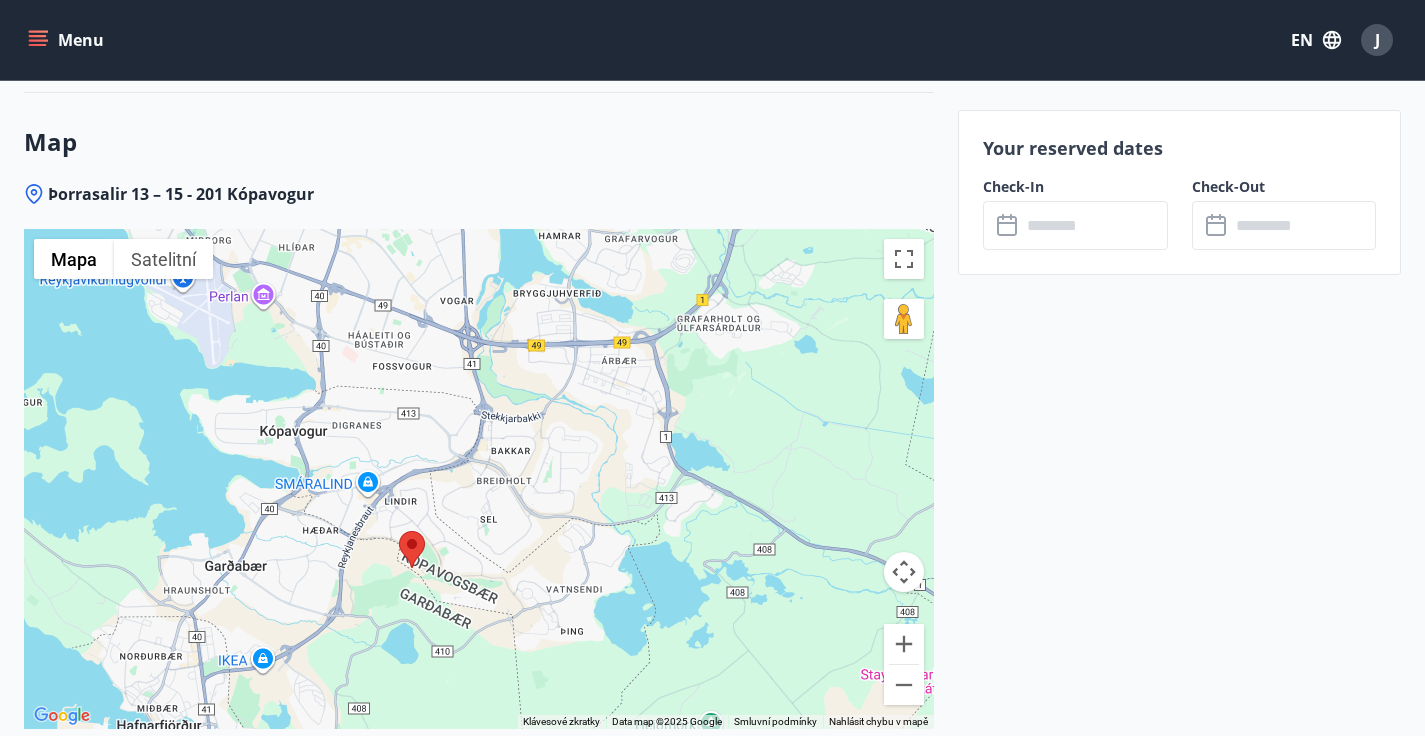 drag, startPoint x: 430, startPoint y: 379, endPoint x: 445, endPoint y: 328, distance: 53.160137 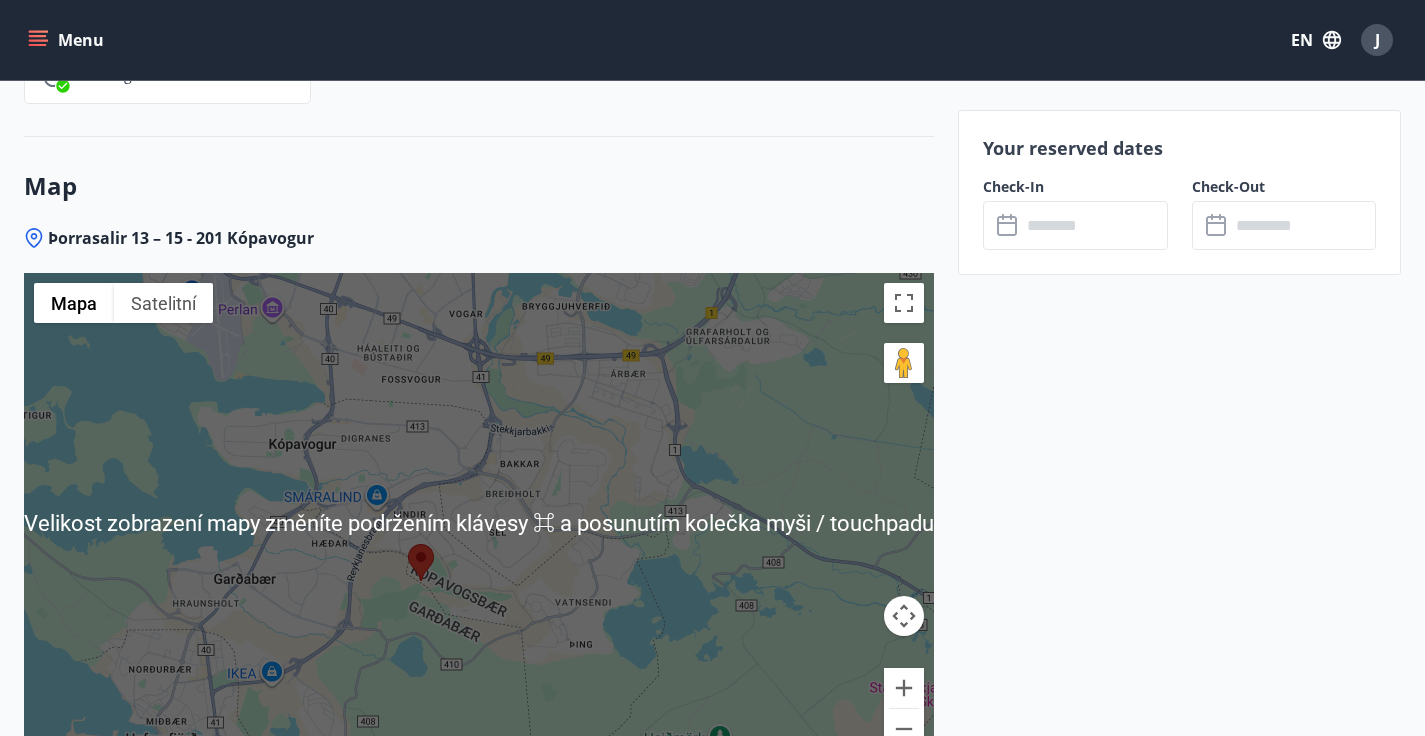 scroll, scrollTop: 2722, scrollLeft: 0, axis: vertical 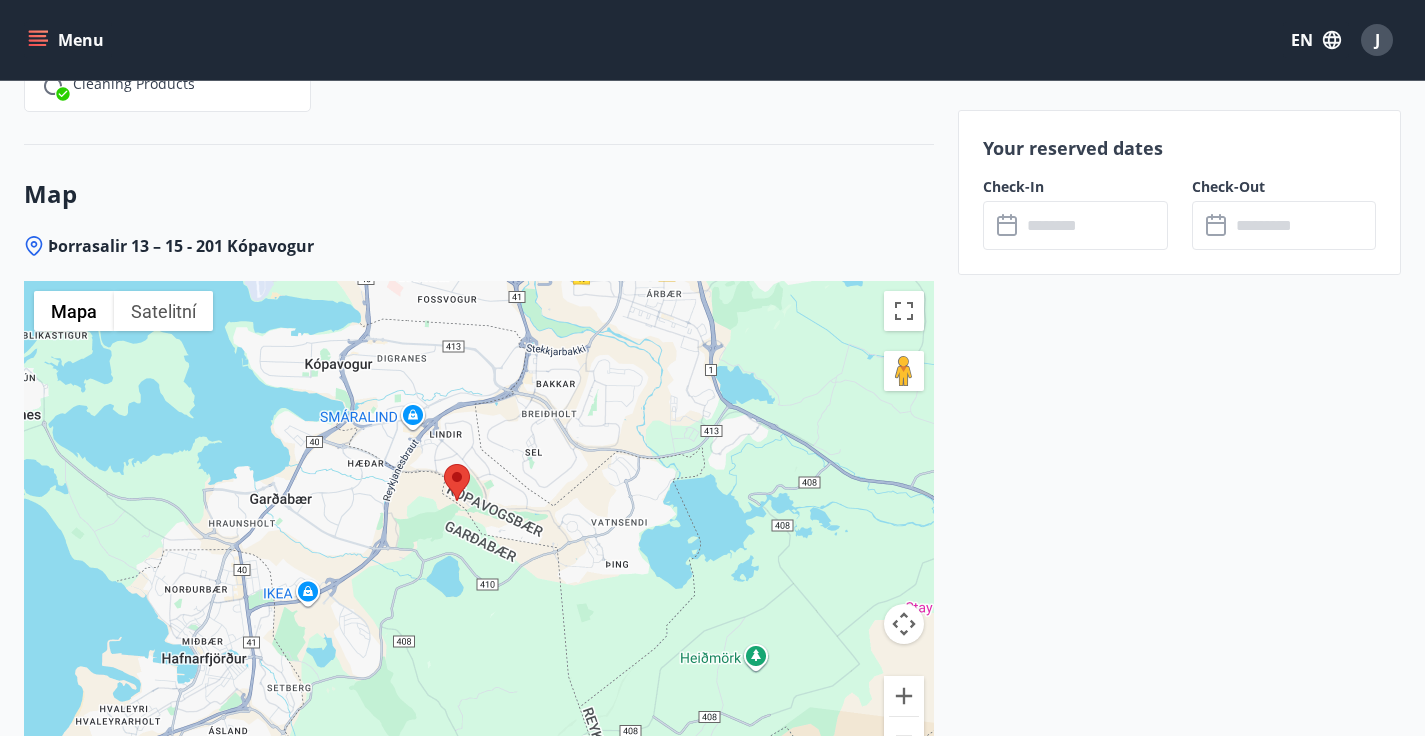 drag, startPoint x: 347, startPoint y: 354, endPoint x: 384, endPoint y: 263, distance: 98.23441 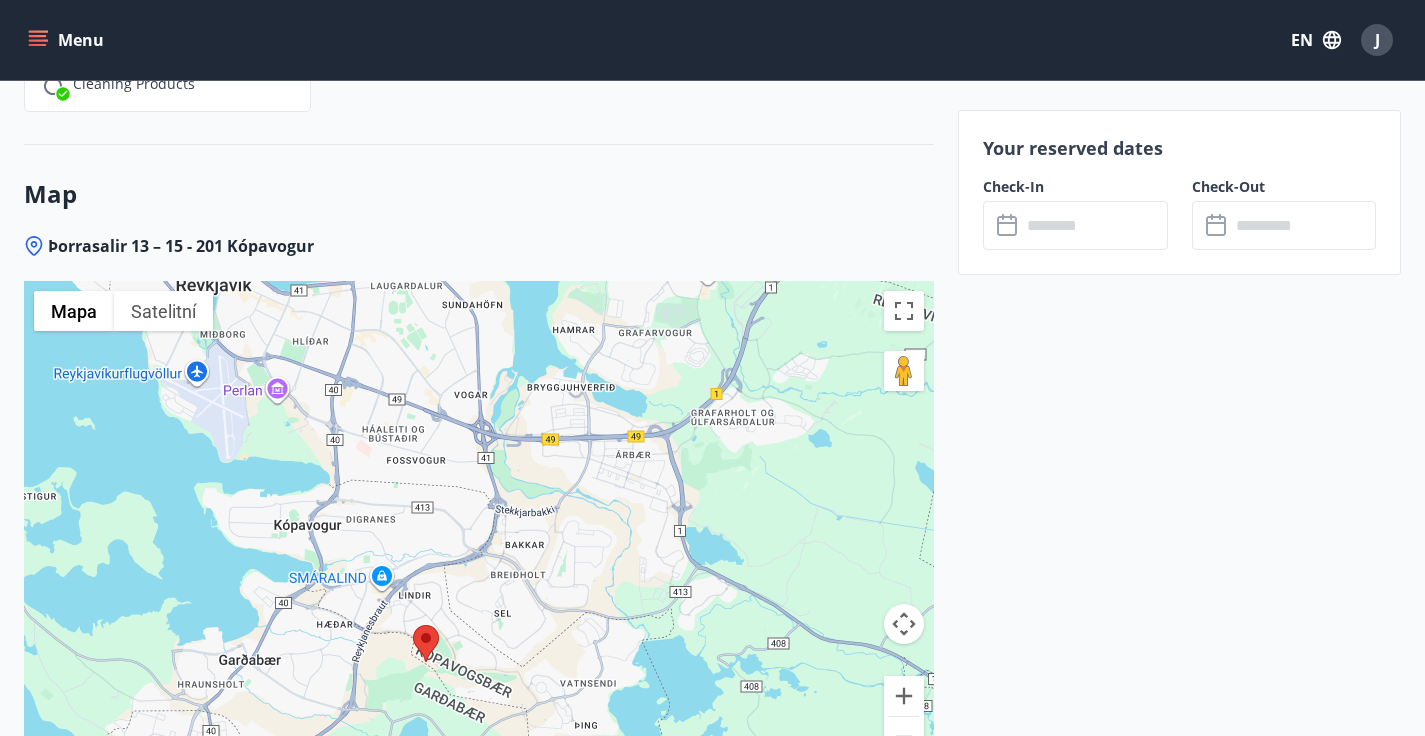 drag, startPoint x: 365, startPoint y: 377, endPoint x: 328, endPoint y: 619, distance: 244.81218 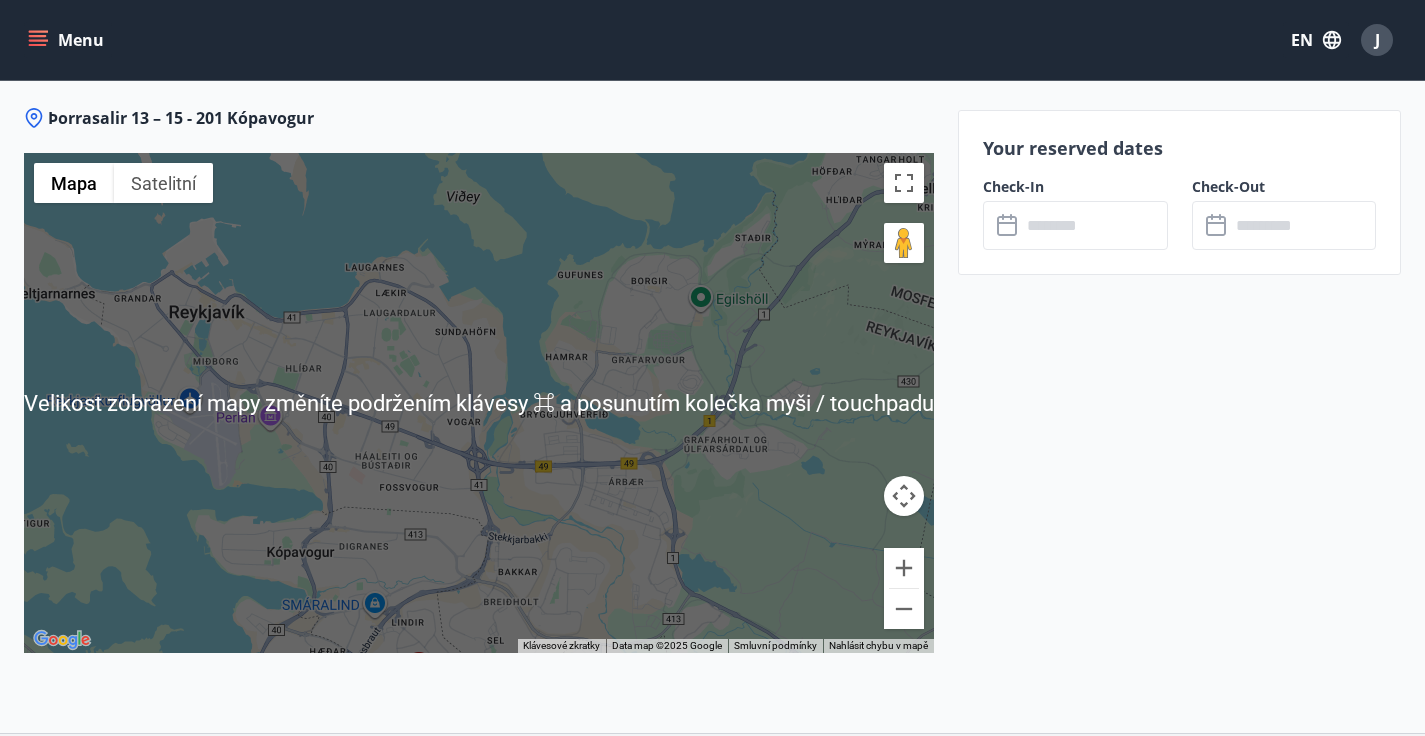 scroll, scrollTop: 2859, scrollLeft: 0, axis: vertical 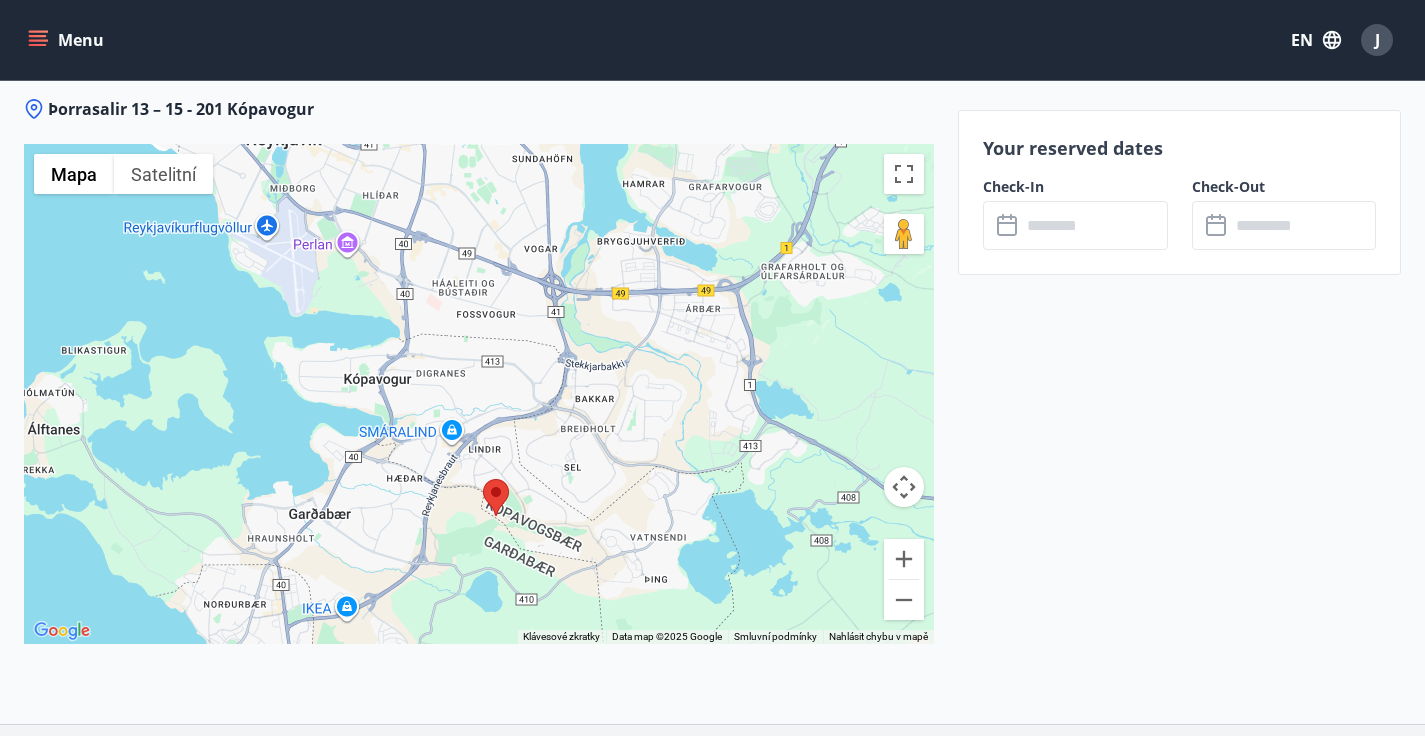 drag, startPoint x: 396, startPoint y: 539, endPoint x: 467, endPoint y: 363, distance: 189.78145 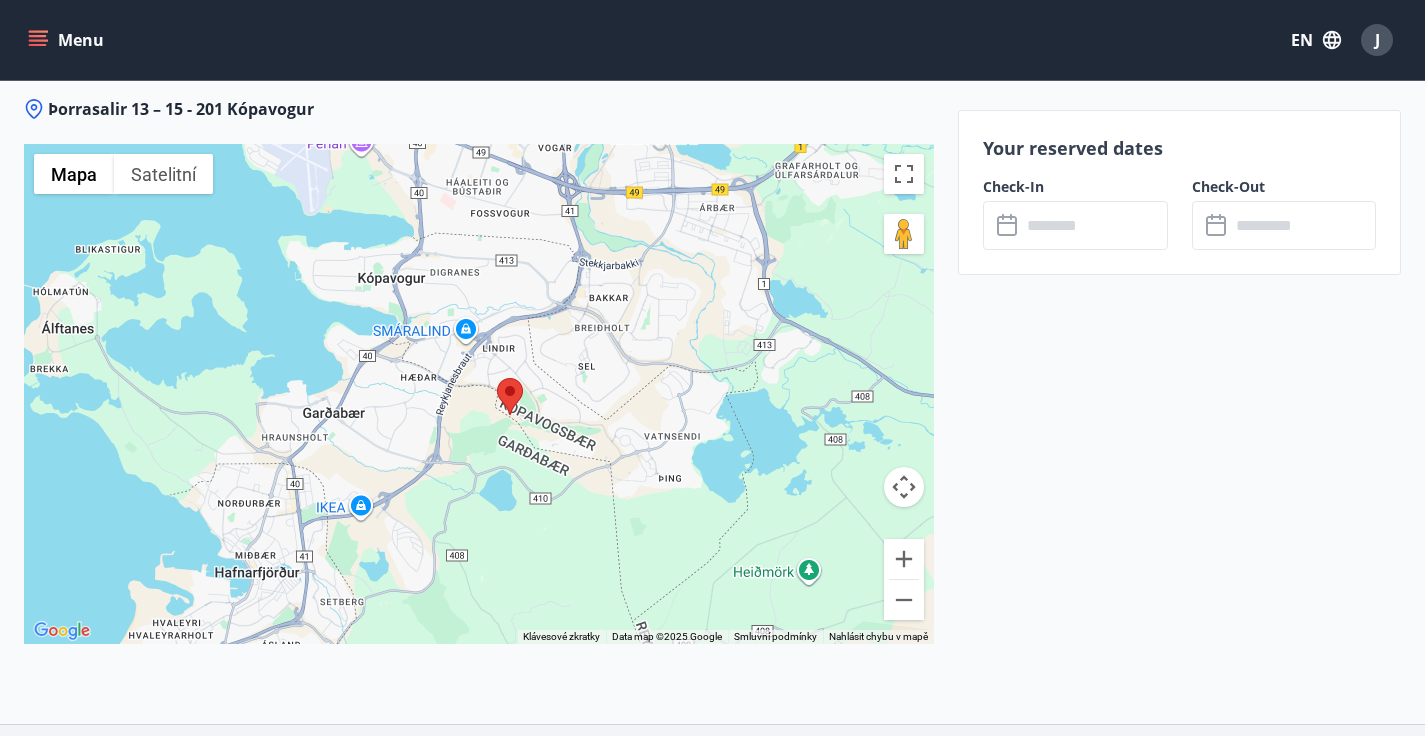 drag, startPoint x: 467, startPoint y: 363, endPoint x: 493, endPoint y: 260, distance: 106.23088 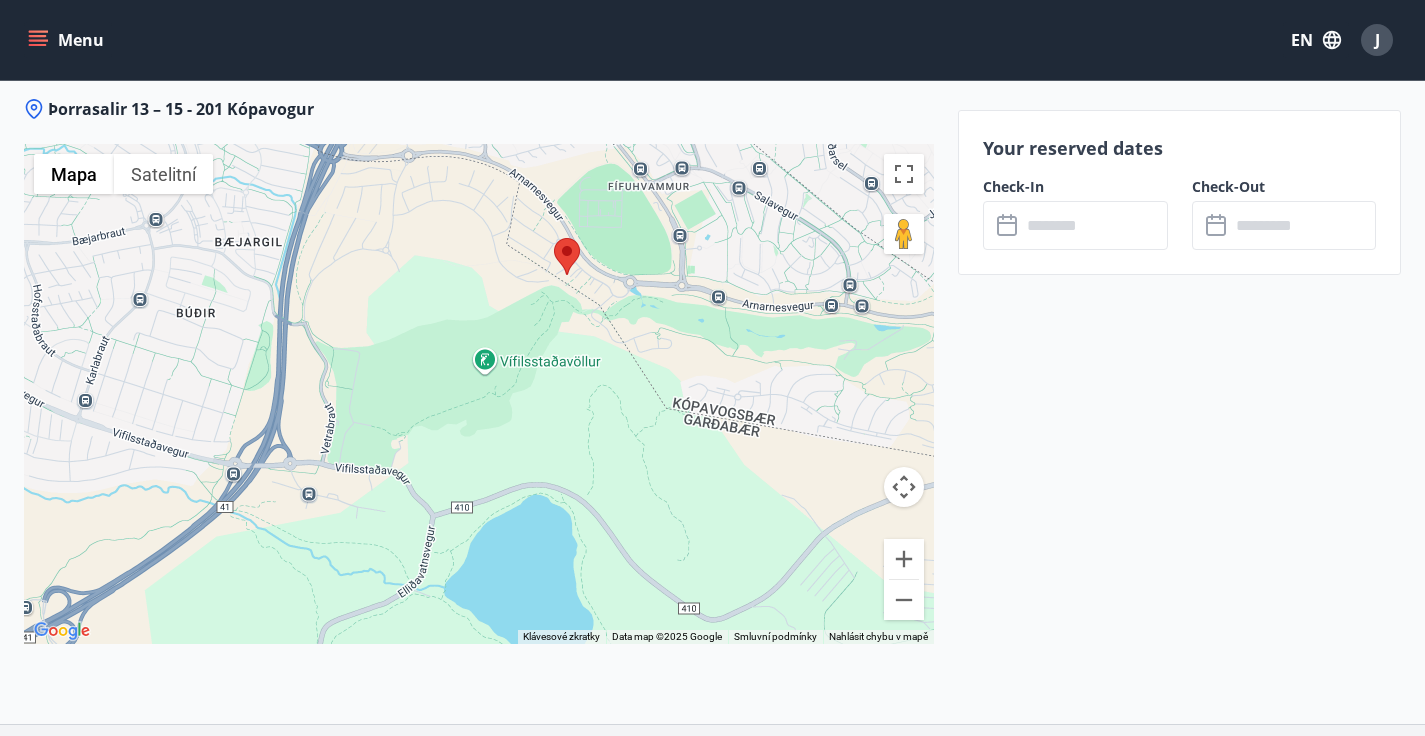 drag, startPoint x: 481, startPoint y: 481, endPoint x: 544, endPoint y: 314, distance: 178.4881 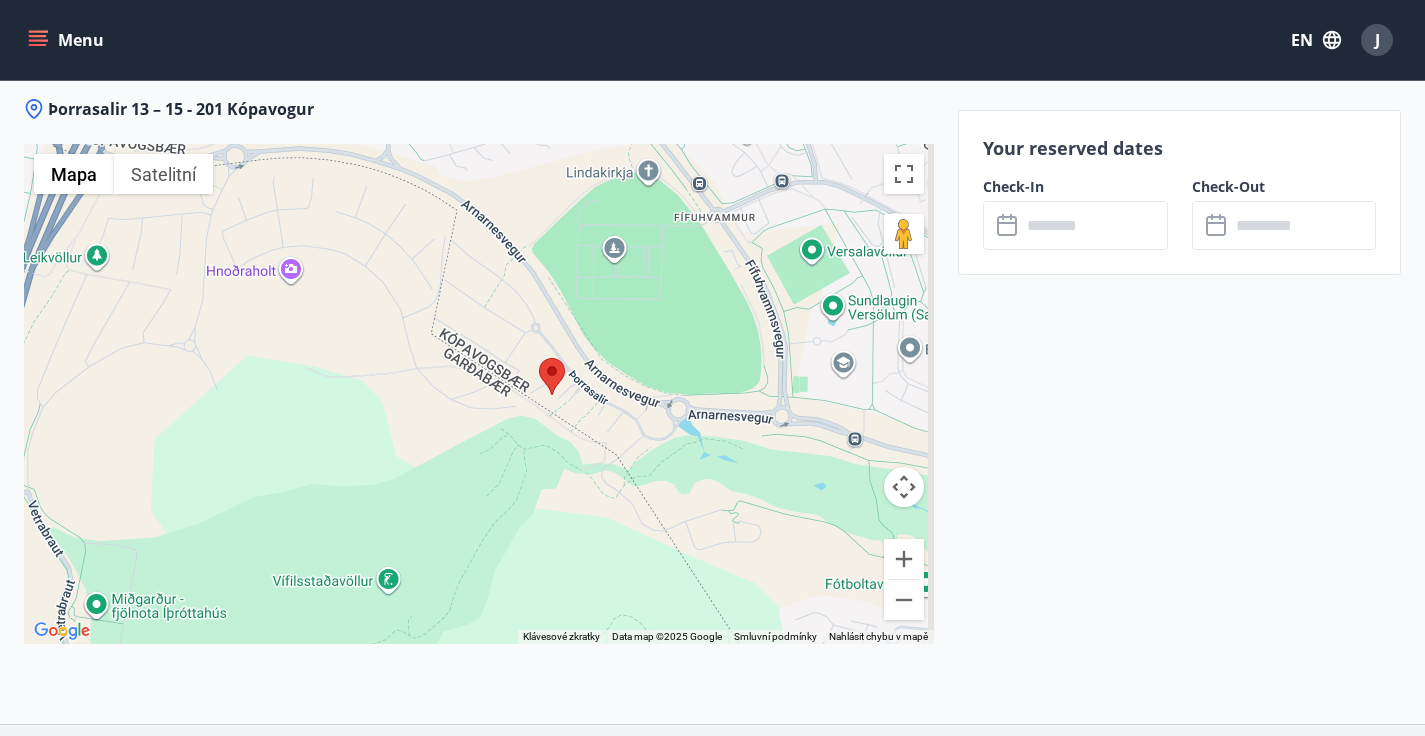 drag, startPoint x: 652, startPoint y: 232, endPoint x: 577, endPoint y: 418, distance: 200.55174 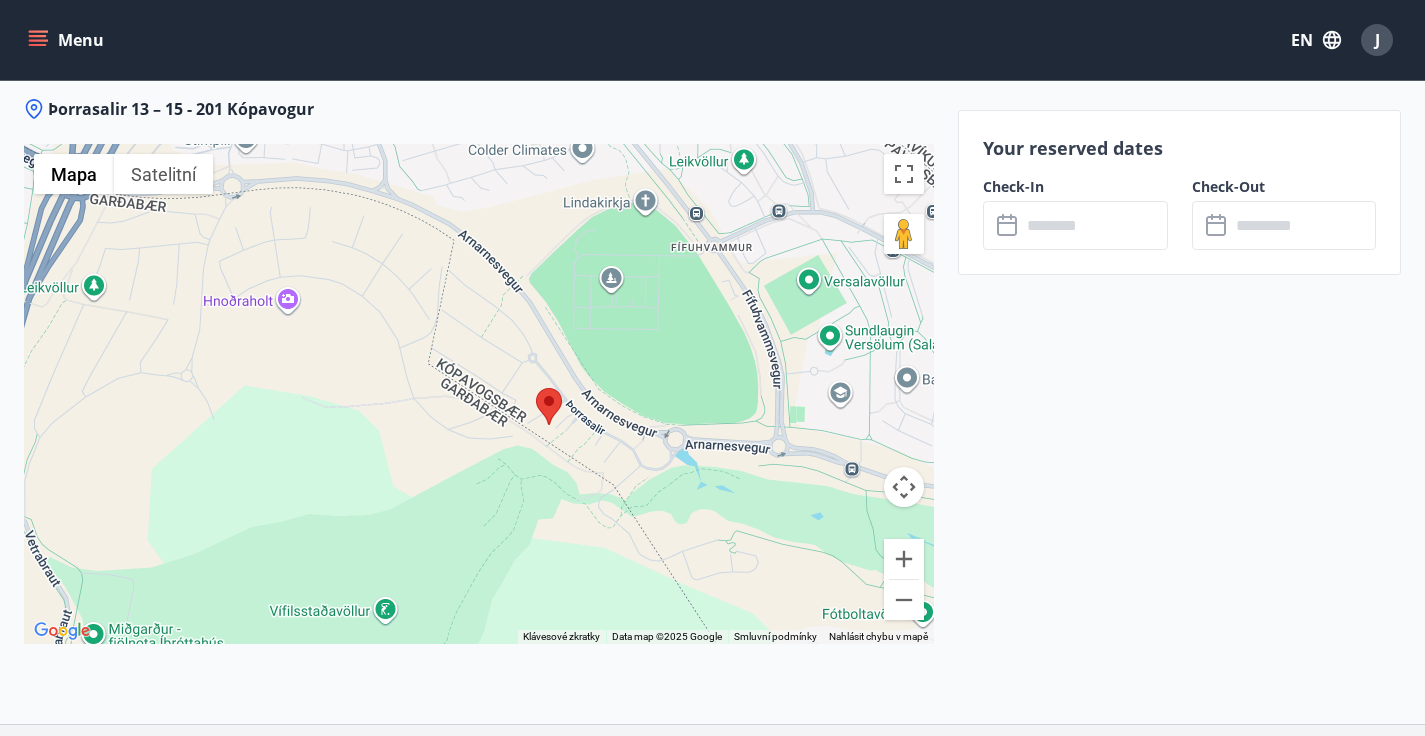 click at bounding box center [1094, 225] 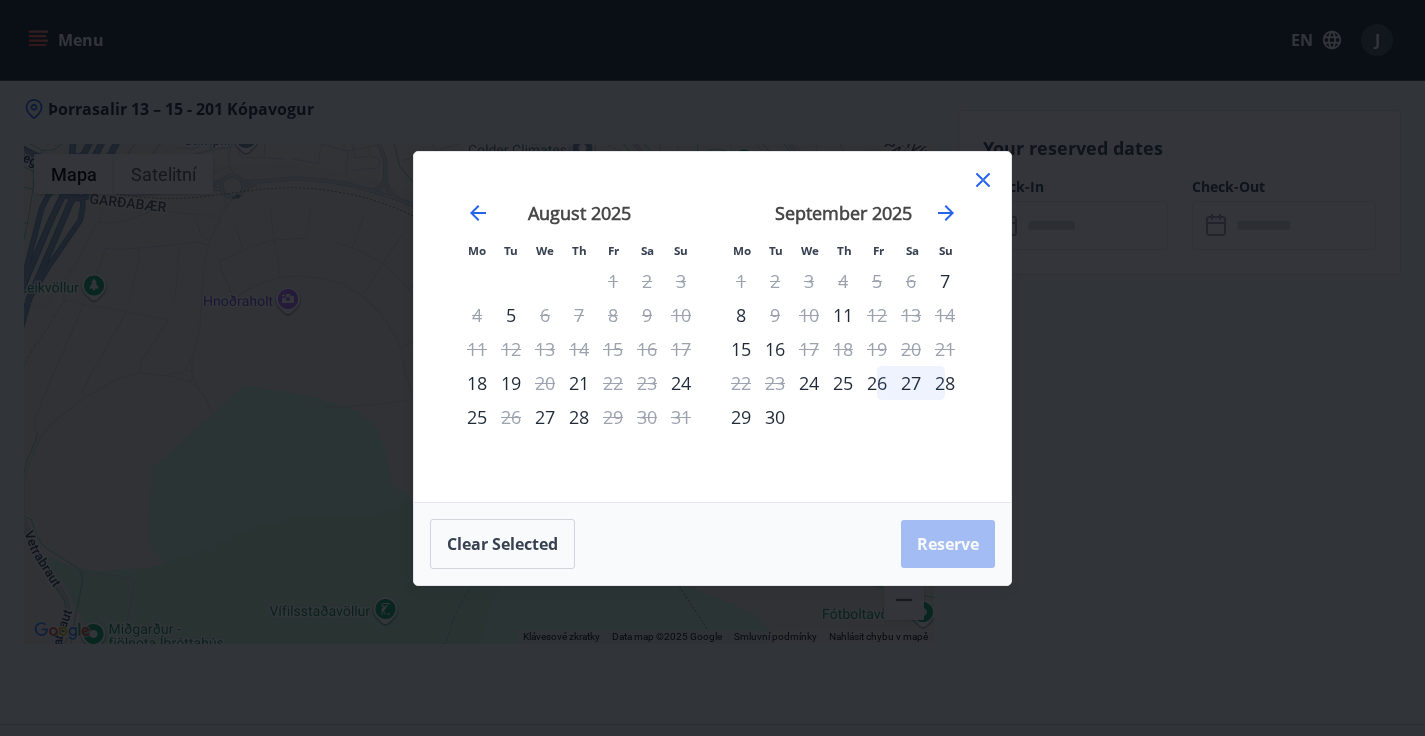click on "Mo Tu We Th Fr Sa Su Mo Tu We Th Fr Sa Su July 2025 1 2 3 4 5 6 7 8 9 10 11 12 13 14 15 16 17 18 19 20 21 22 23 24 25 26 27 28 29 30 31 August 2025 1 2 3 4 5 6 7 8 9 10 11 12 13 14 15 16 17 18 19 20 21 22 23 24 25 26 27 28 29 30 31 September 2025 1 2 3 4 5 6 7 8 9 10 11 12 13 14 15 16 17 18 19 20 21 22 23 24 25 26 27 28 29 30 October 2025 1 2 3 4 5 6 7 8 9 10 11 12 13 14 15 16 17 18 19 20 21 22 23 24 25 26 27 28 29 30 31 Clear selected Reserve" at bounding box center (712, 368) 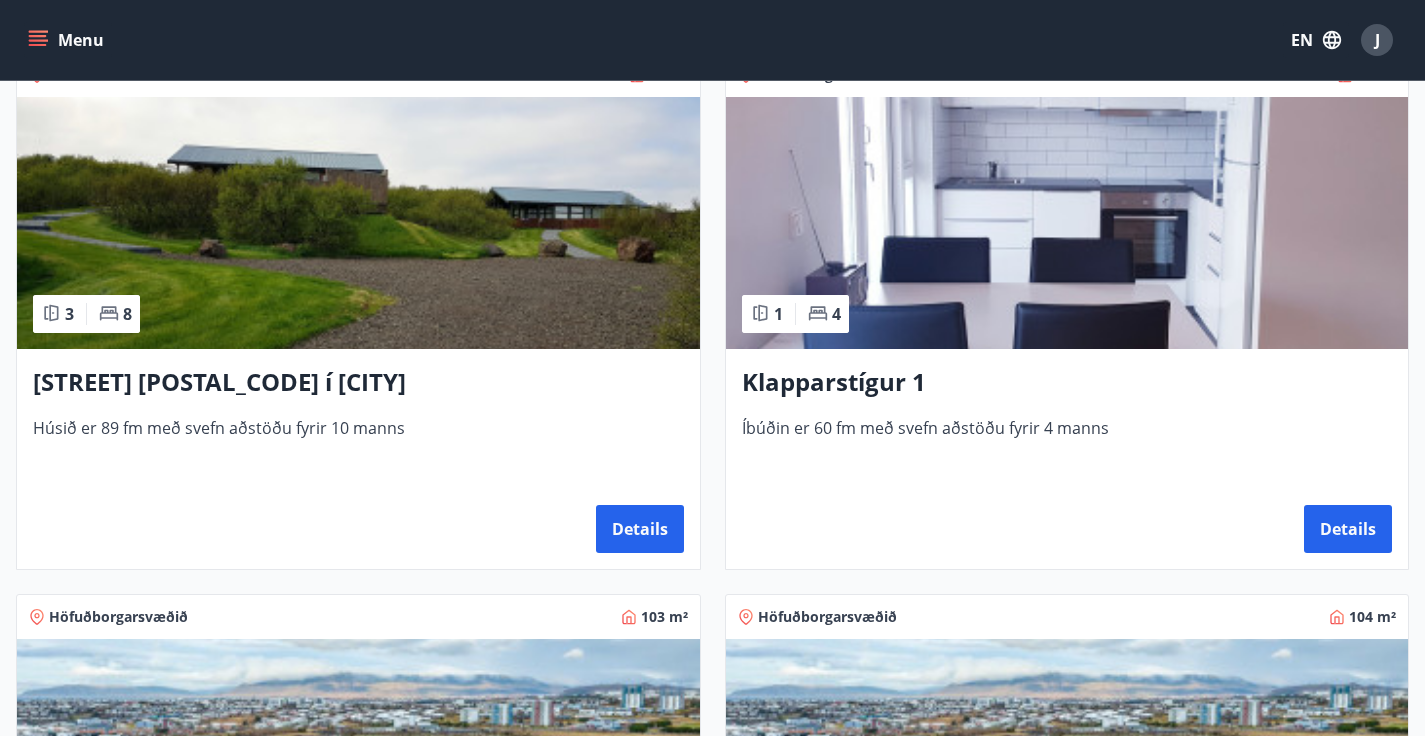 scroll, scrollTop: 948, scrollLeft: 0, axis: vertical 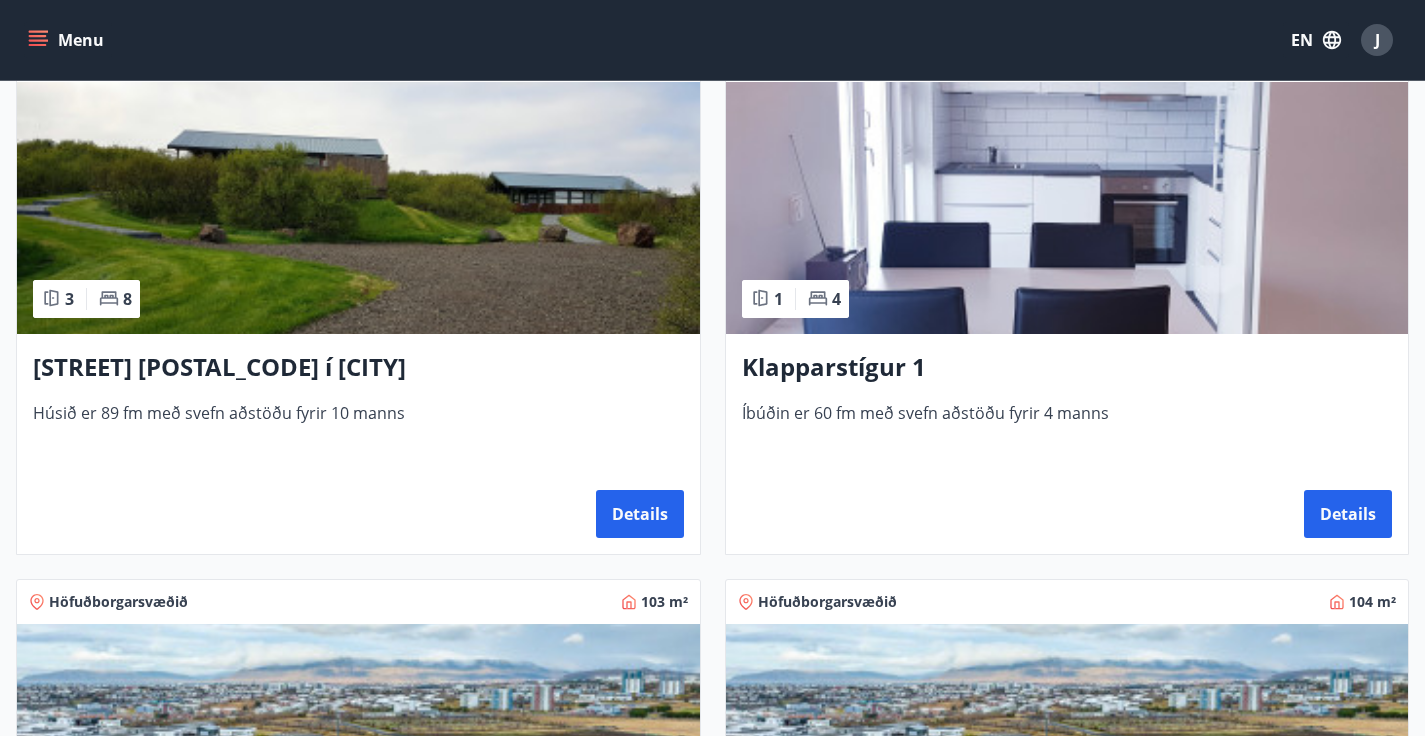 click on "Íbúðin er 60 fm með svefn aðstöðu fyrir 4 manns" at bounding box center (1067, 435) 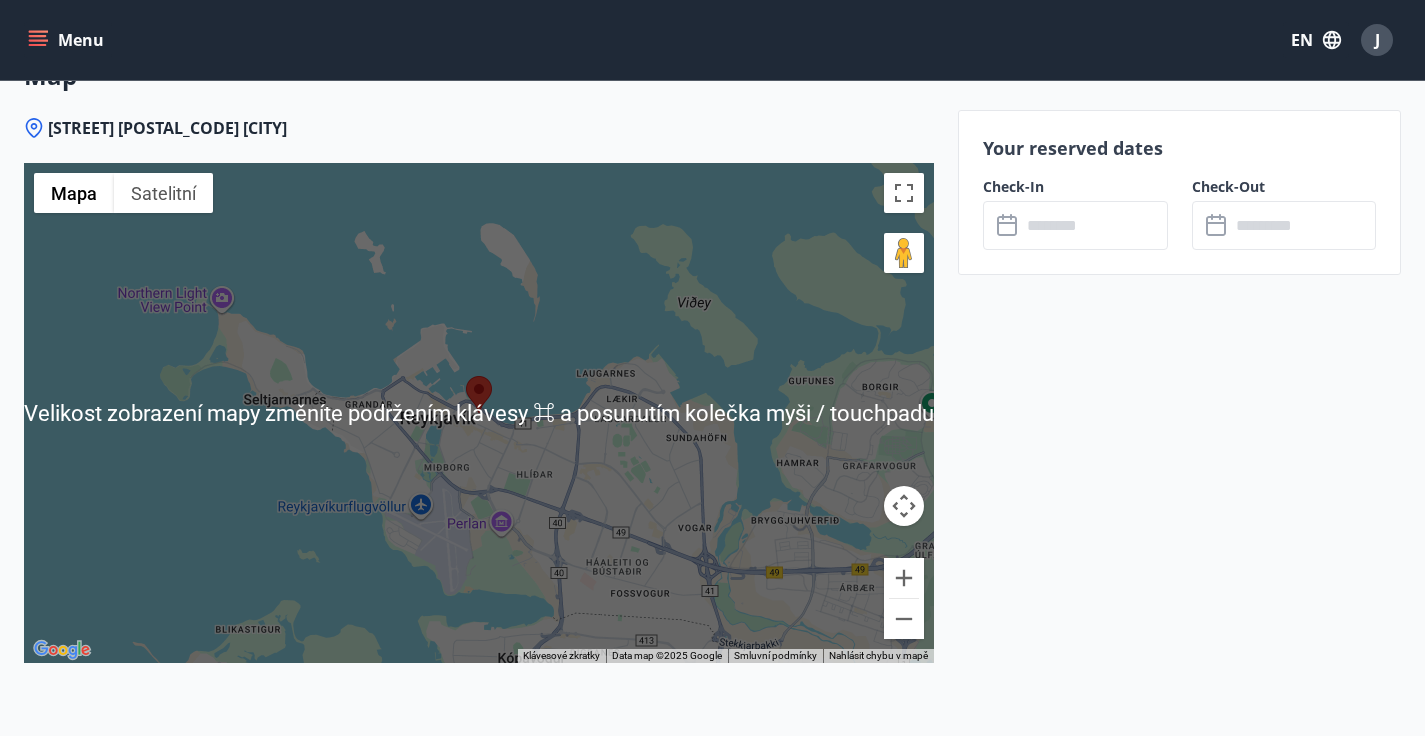 scroll, scrollTop: 2712, scrollLeft: 0, axis: vertical 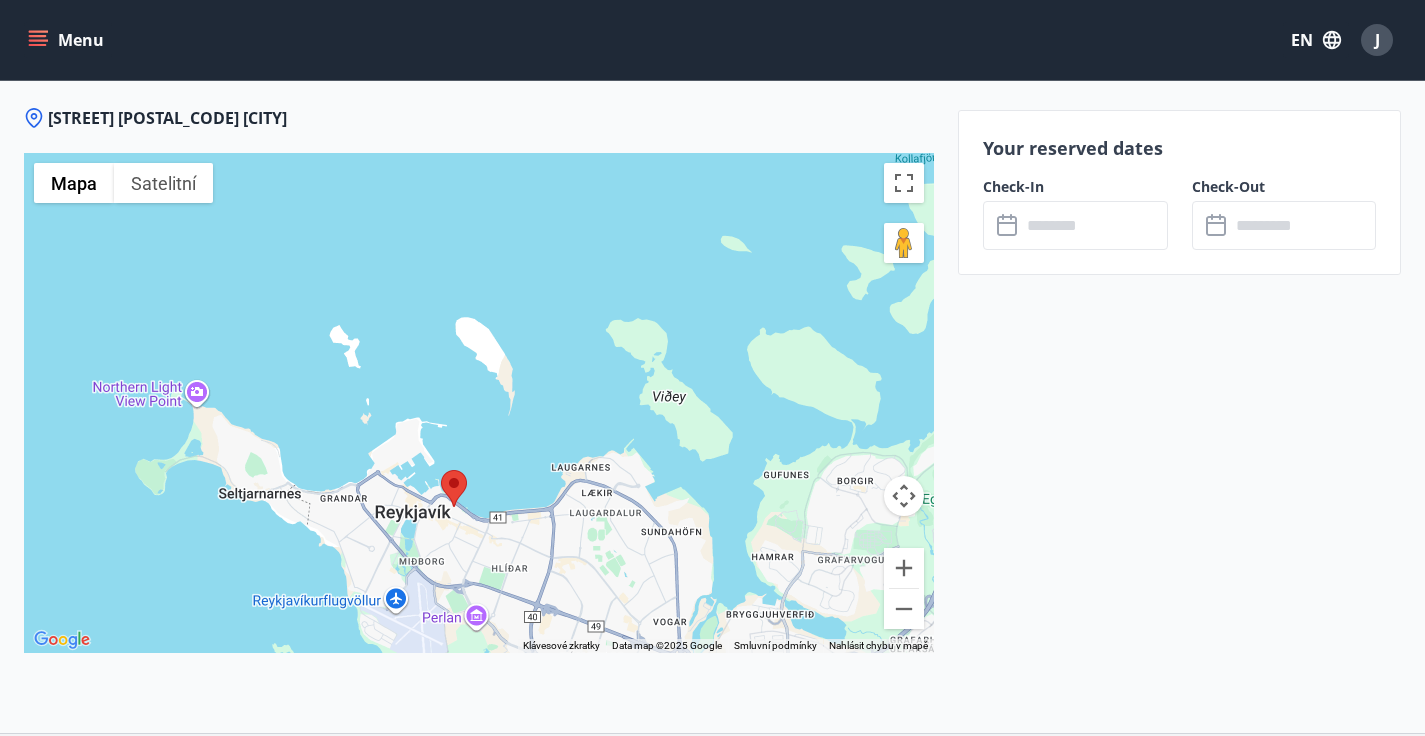 drag, startPoint x: 493, startPoint y: 409, endPoint x: 465, endPoint y: 528, distance: 122.24974 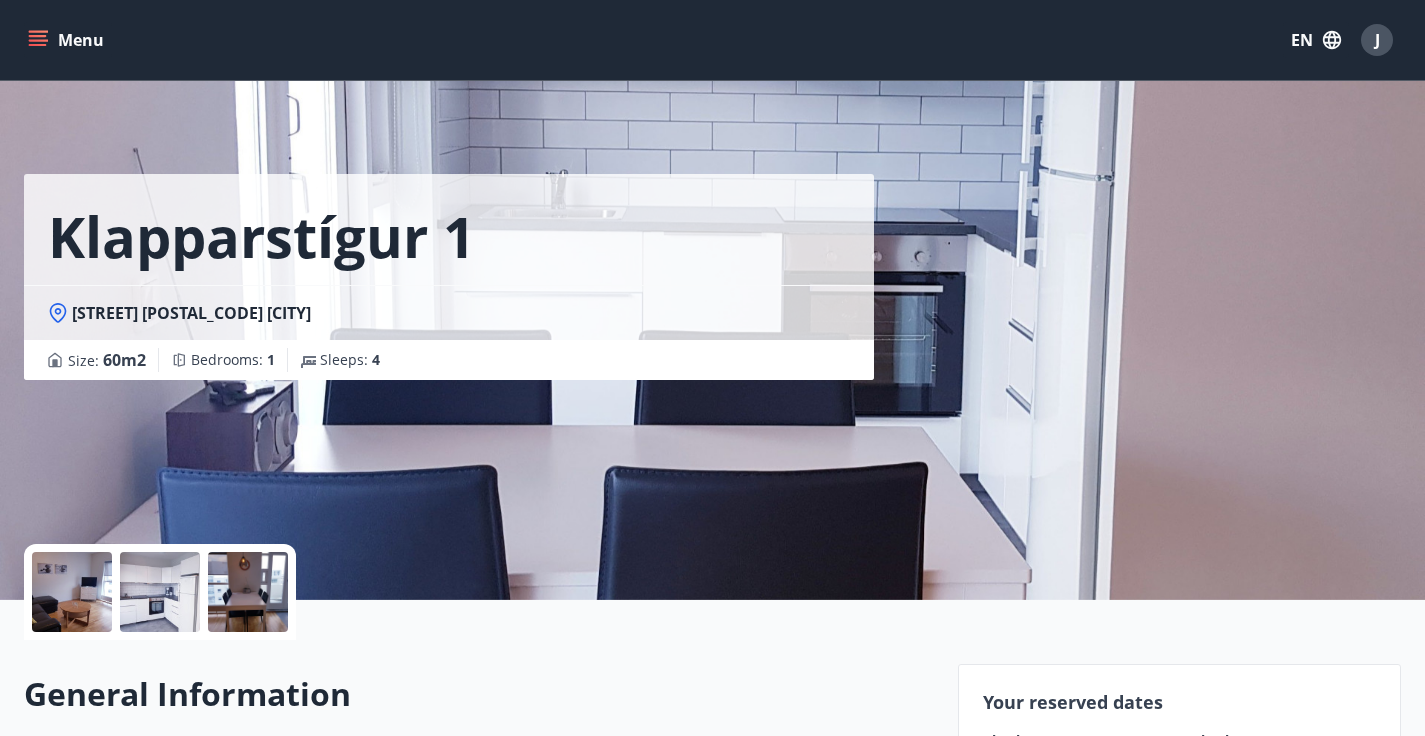 scroll, scrollTop: 0, scrollLeft: 0, axis: both 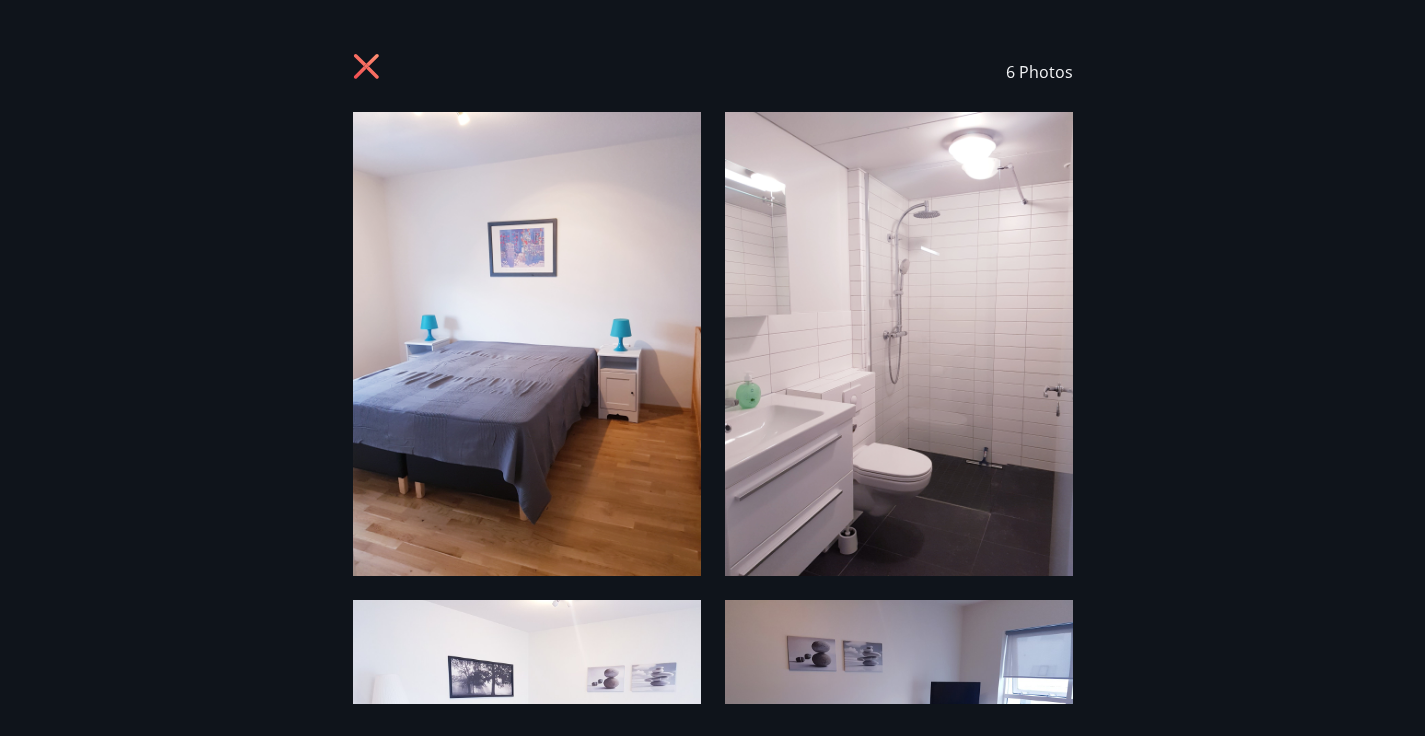 click 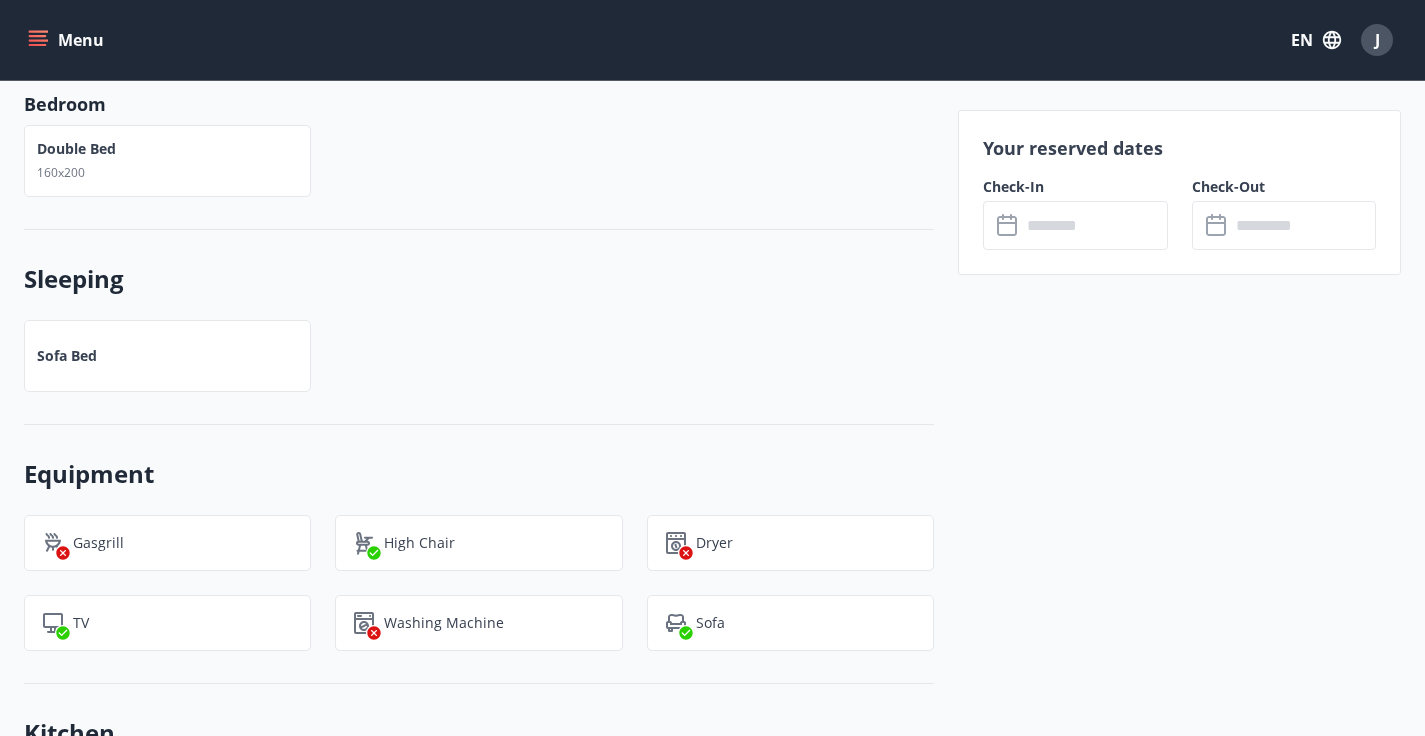 scroll, scrollTop: 996, scrollLeft: 0, axis: vertical 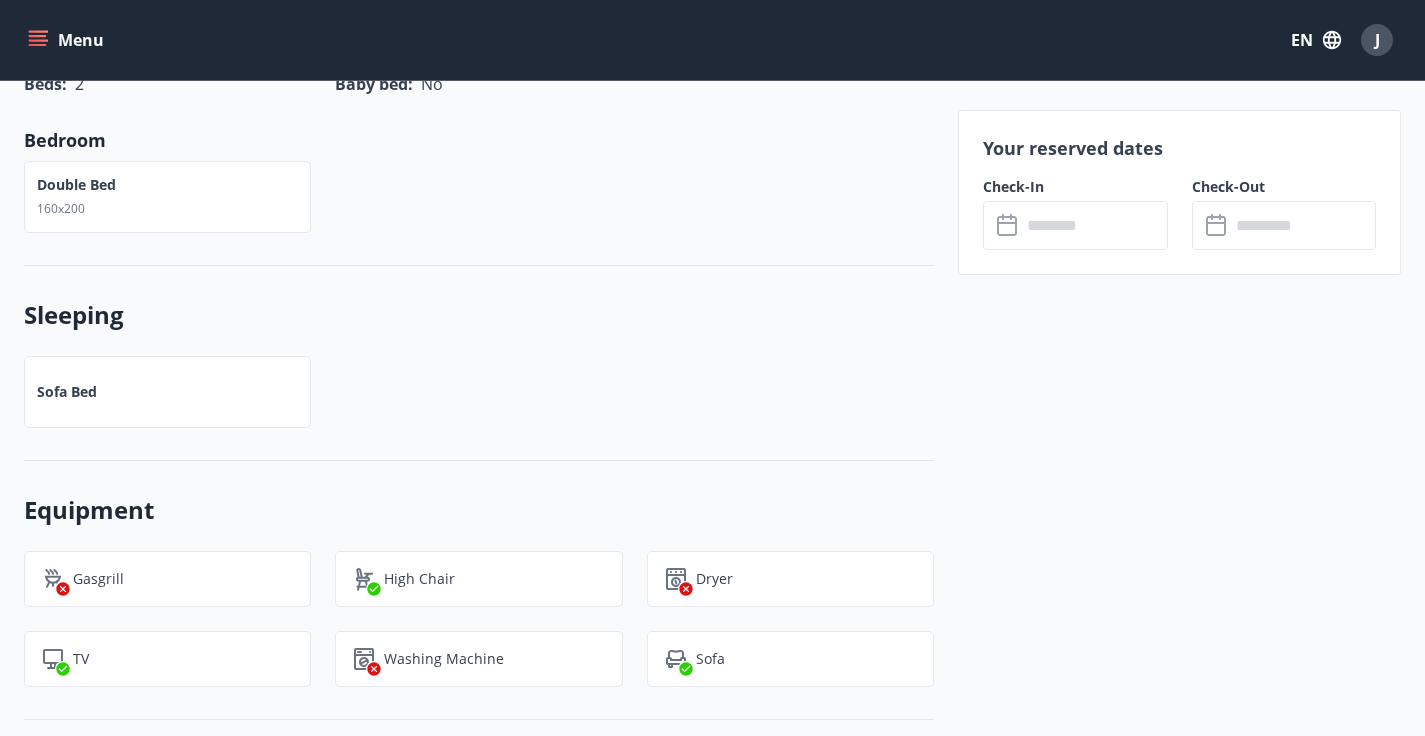 click at bounding box center (1094, 225) 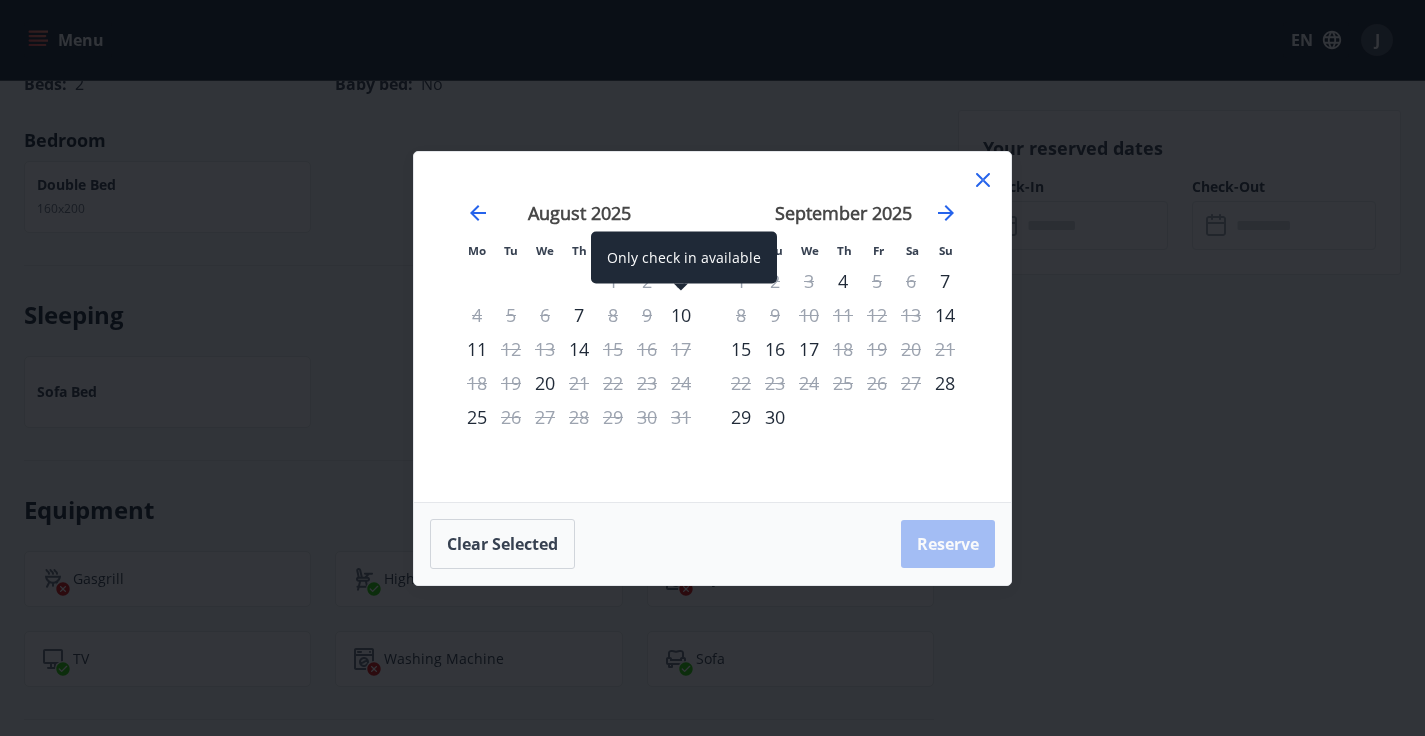 click on "10" at bounding box center (681, 315) 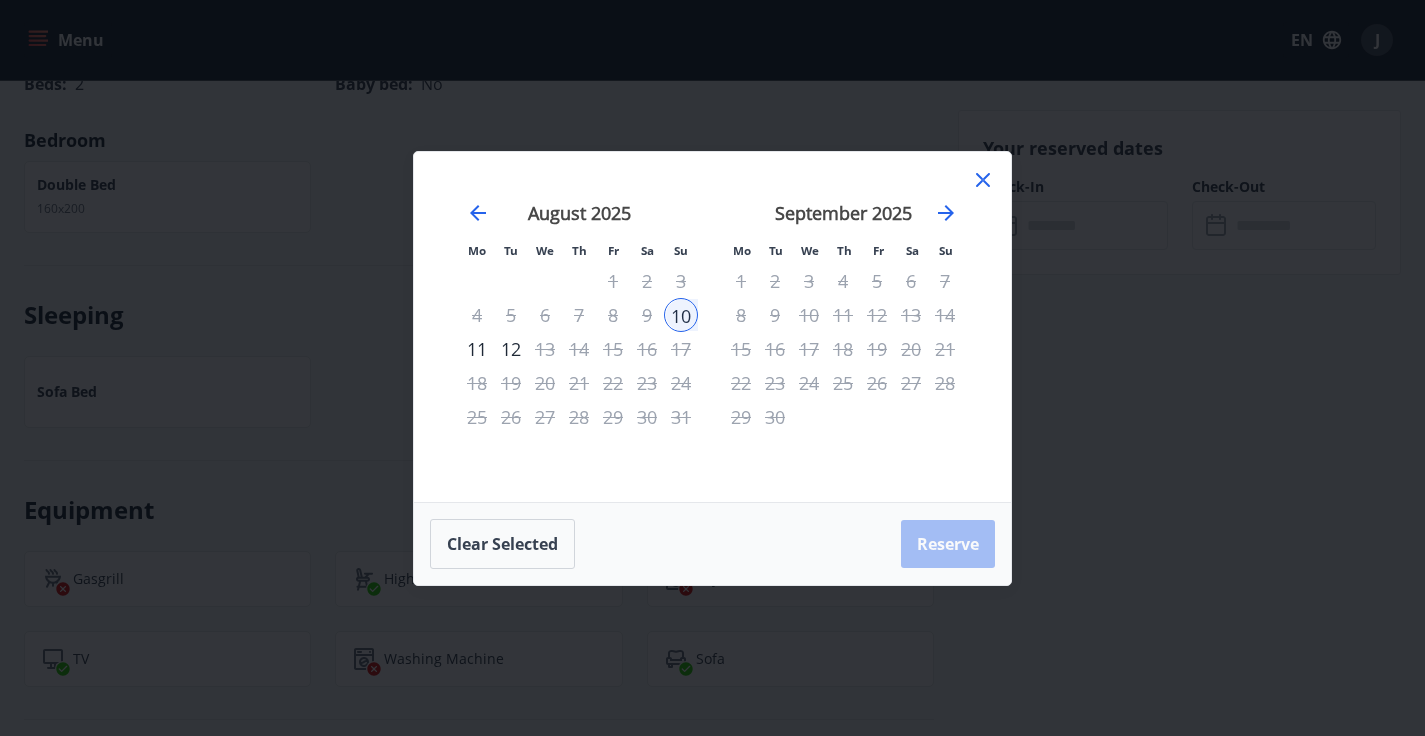 click on "11" at bounding box center [477, 349] 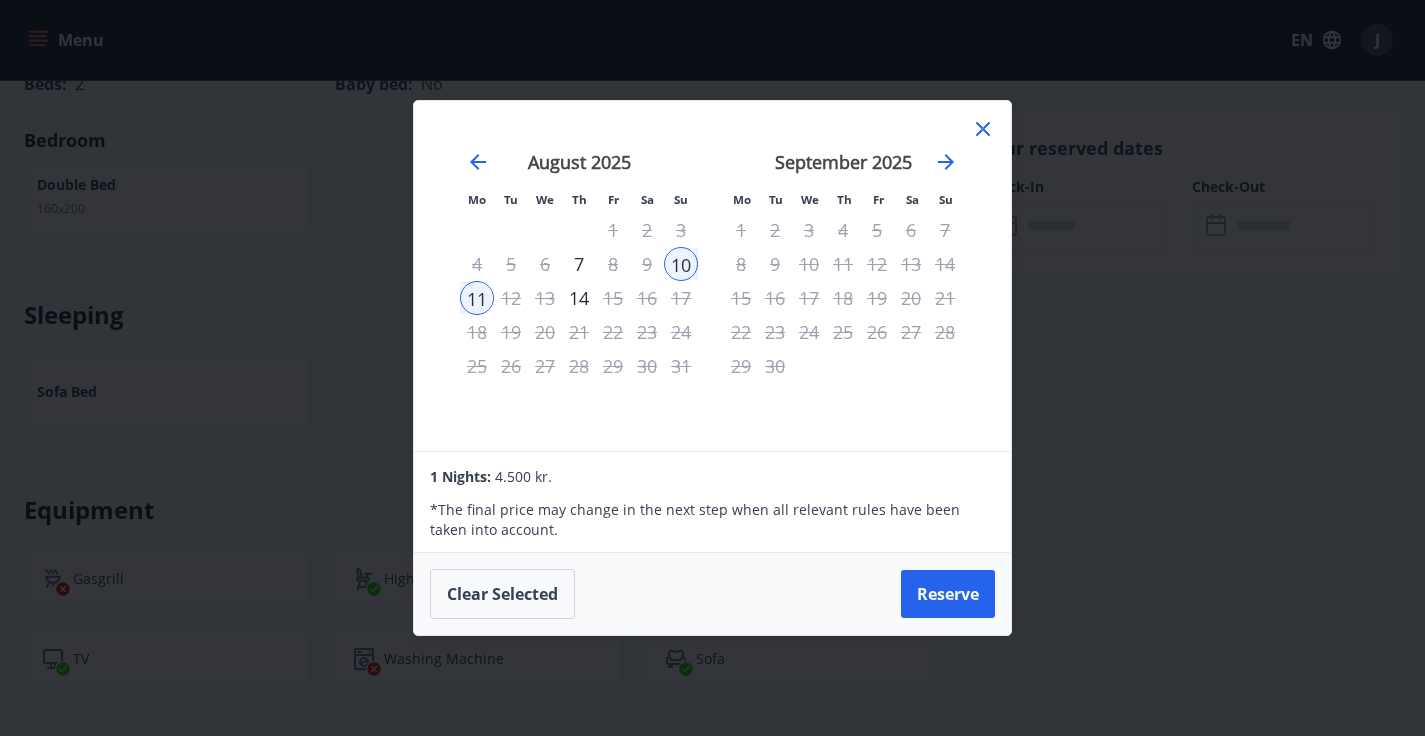 click 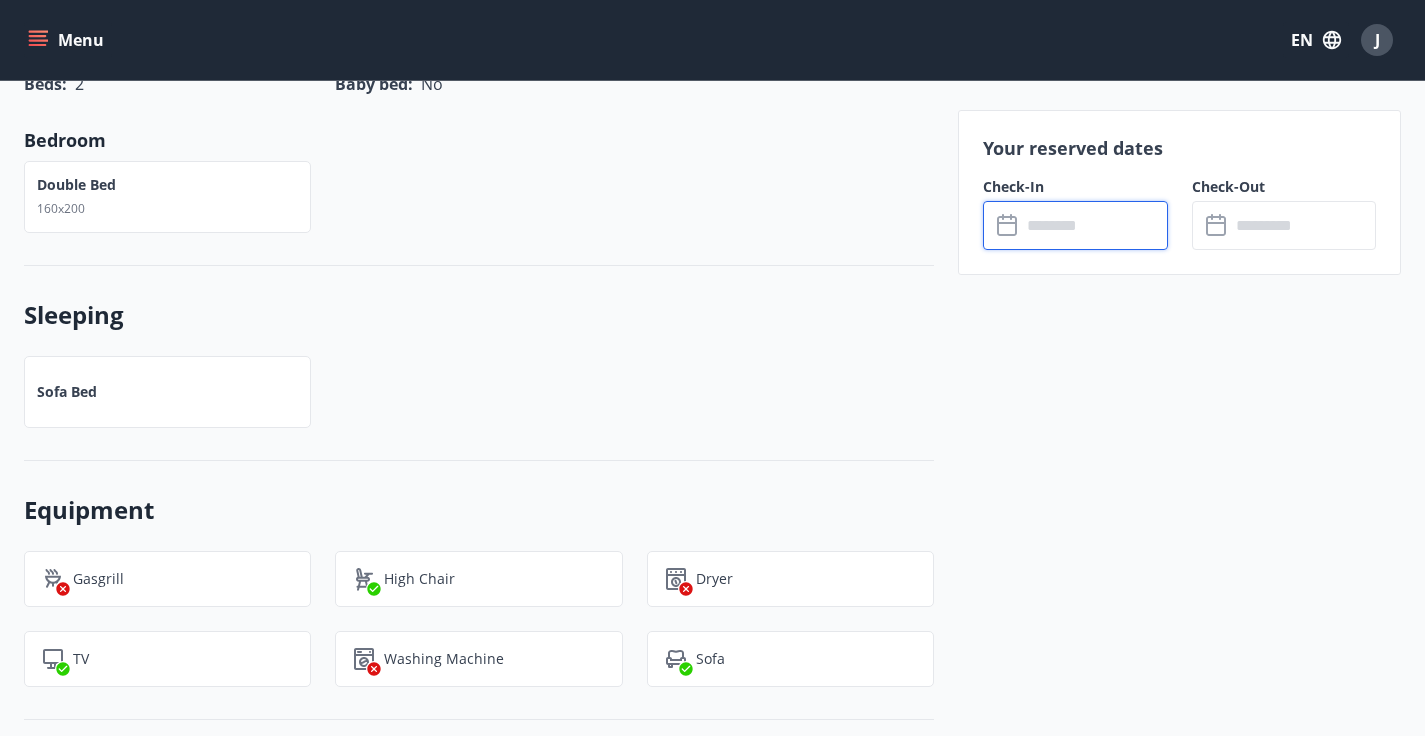 click at bounding box center [1094, 225] 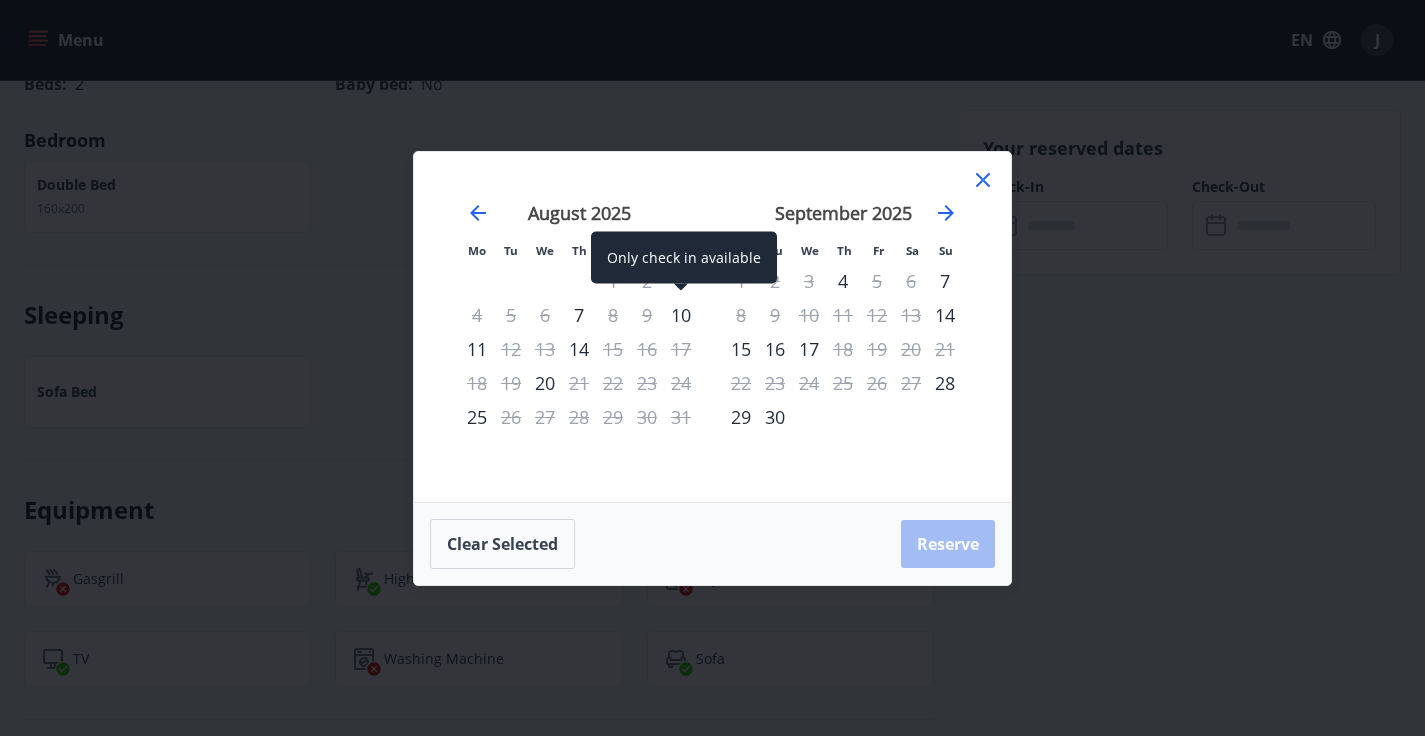 click on "10" at bounding box center (681, 315) 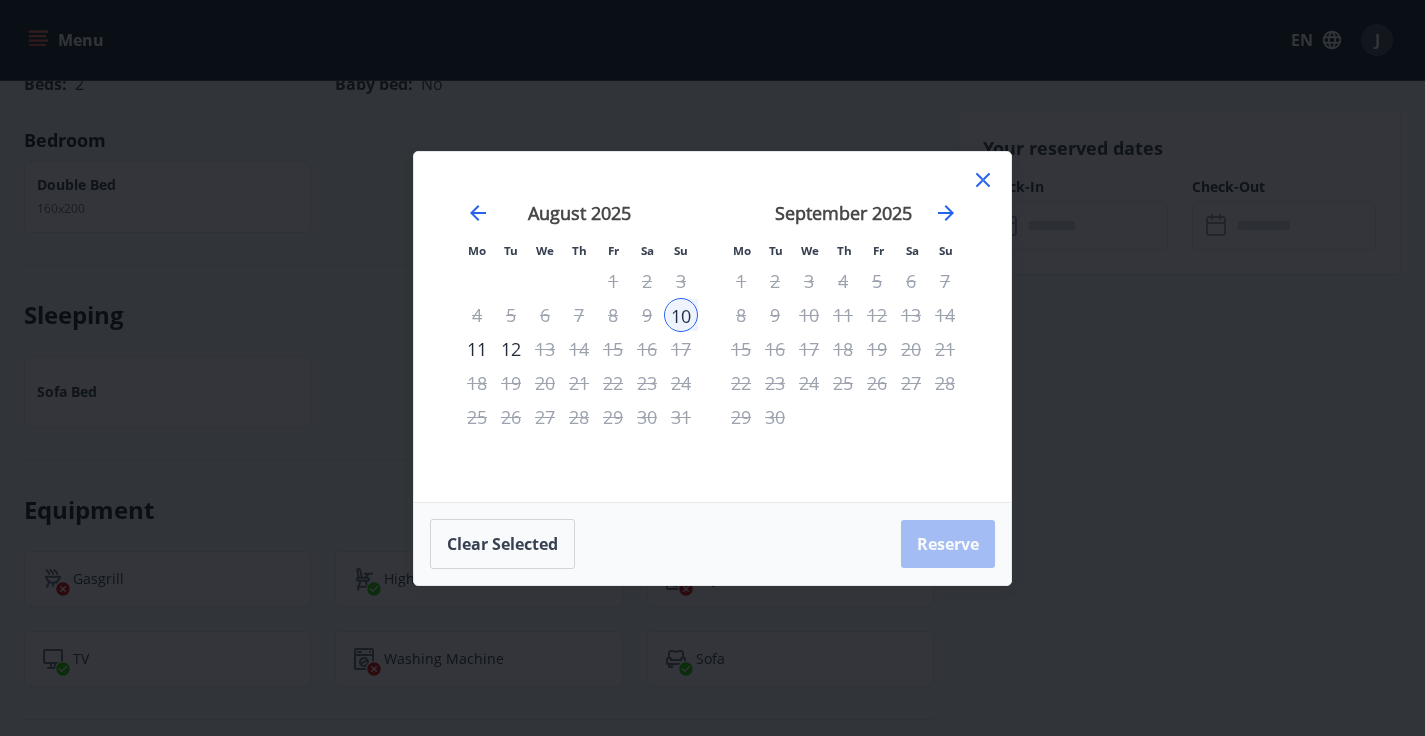 click on "11" at bounding box center [477, 349] 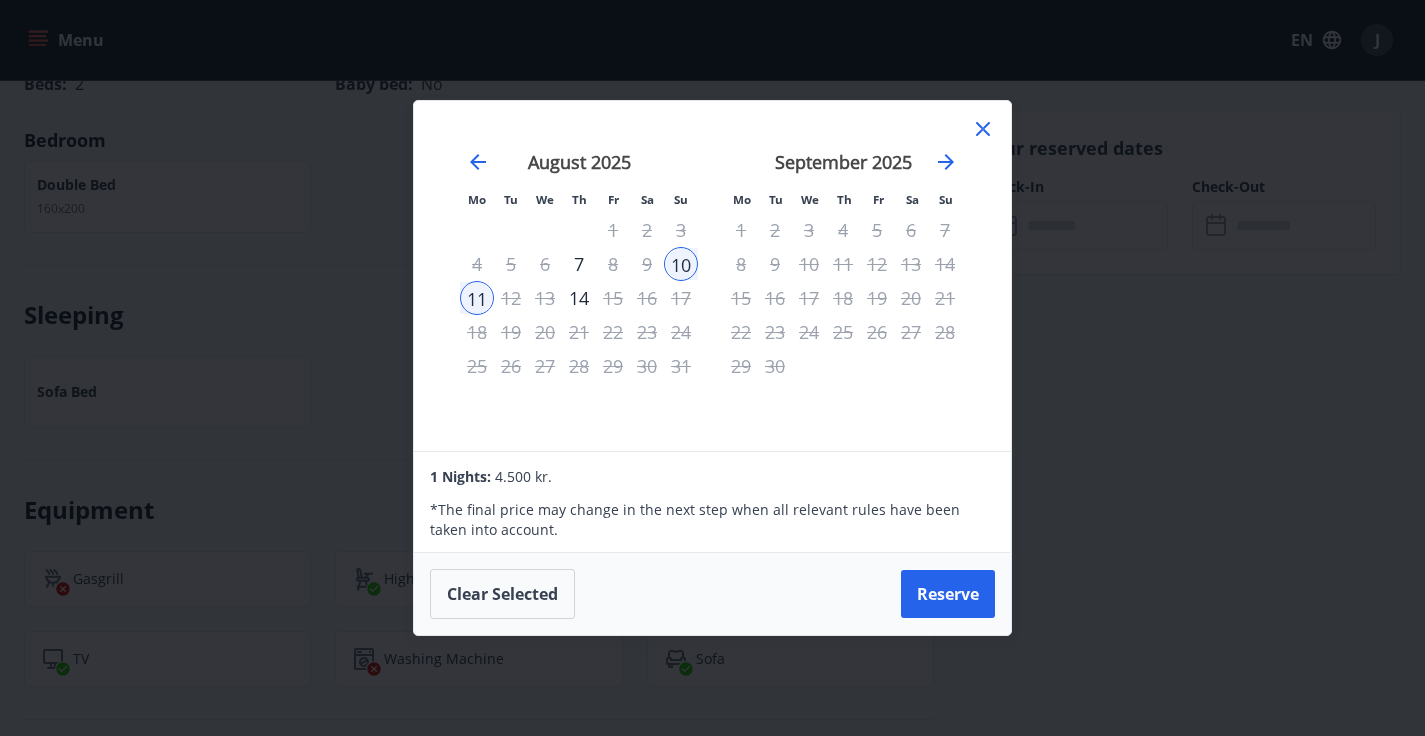 click 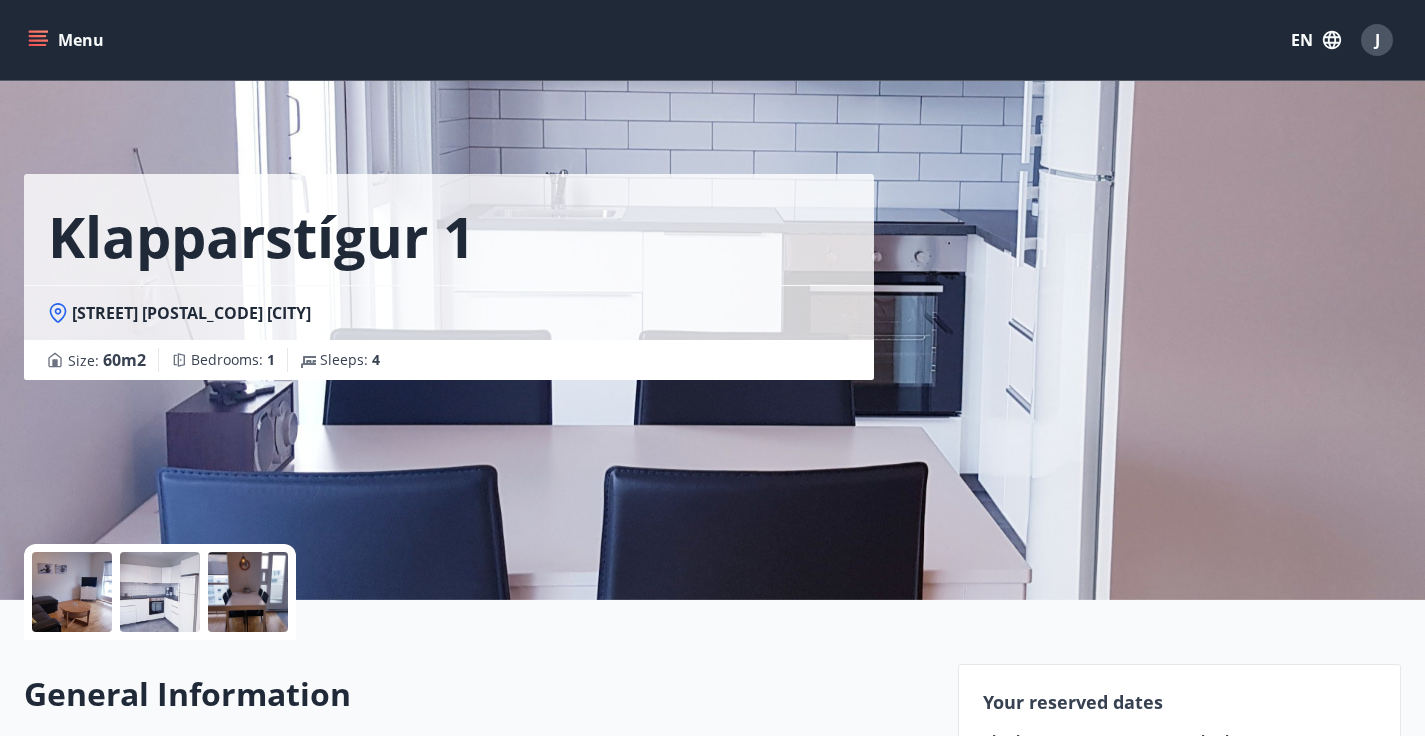 scroll, scrollTop: 0, scrollLeft: 0, axis: both 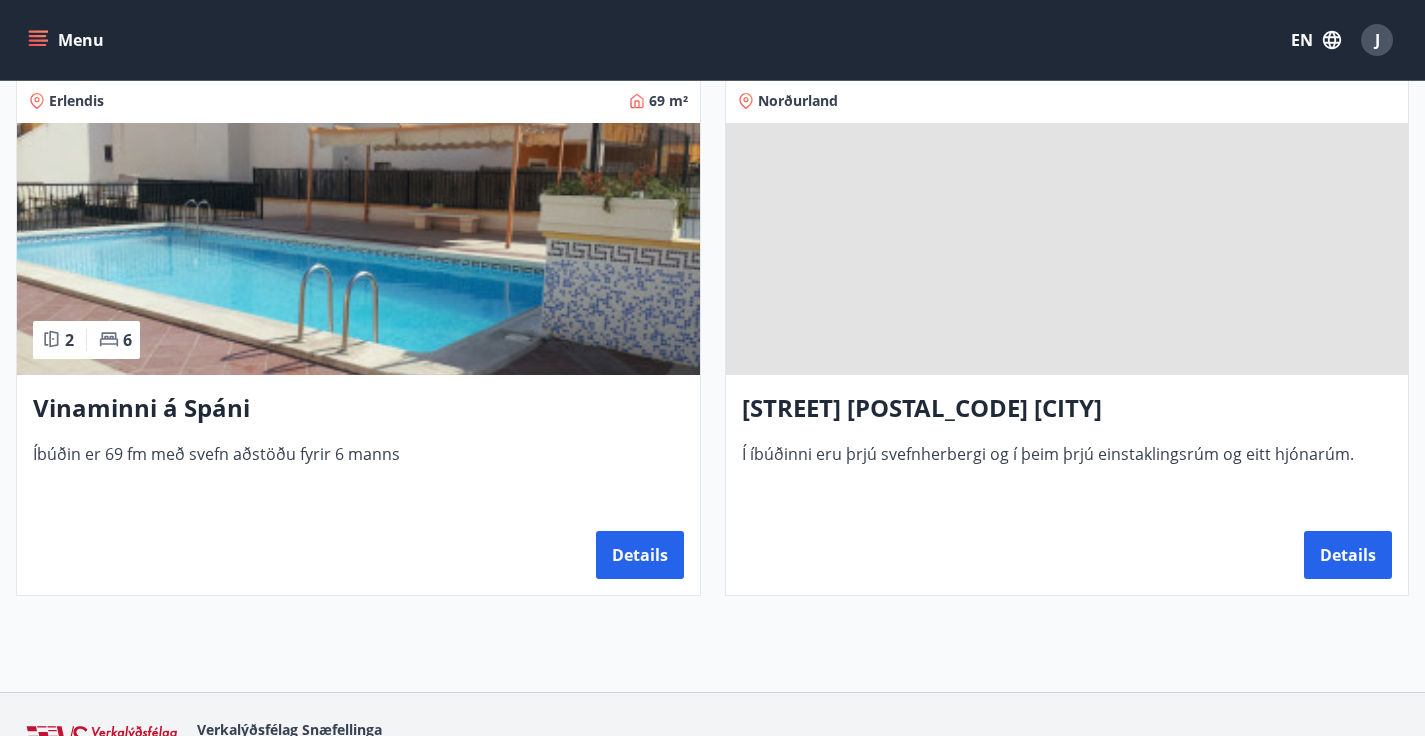 click at bounding box center [1067, 249] 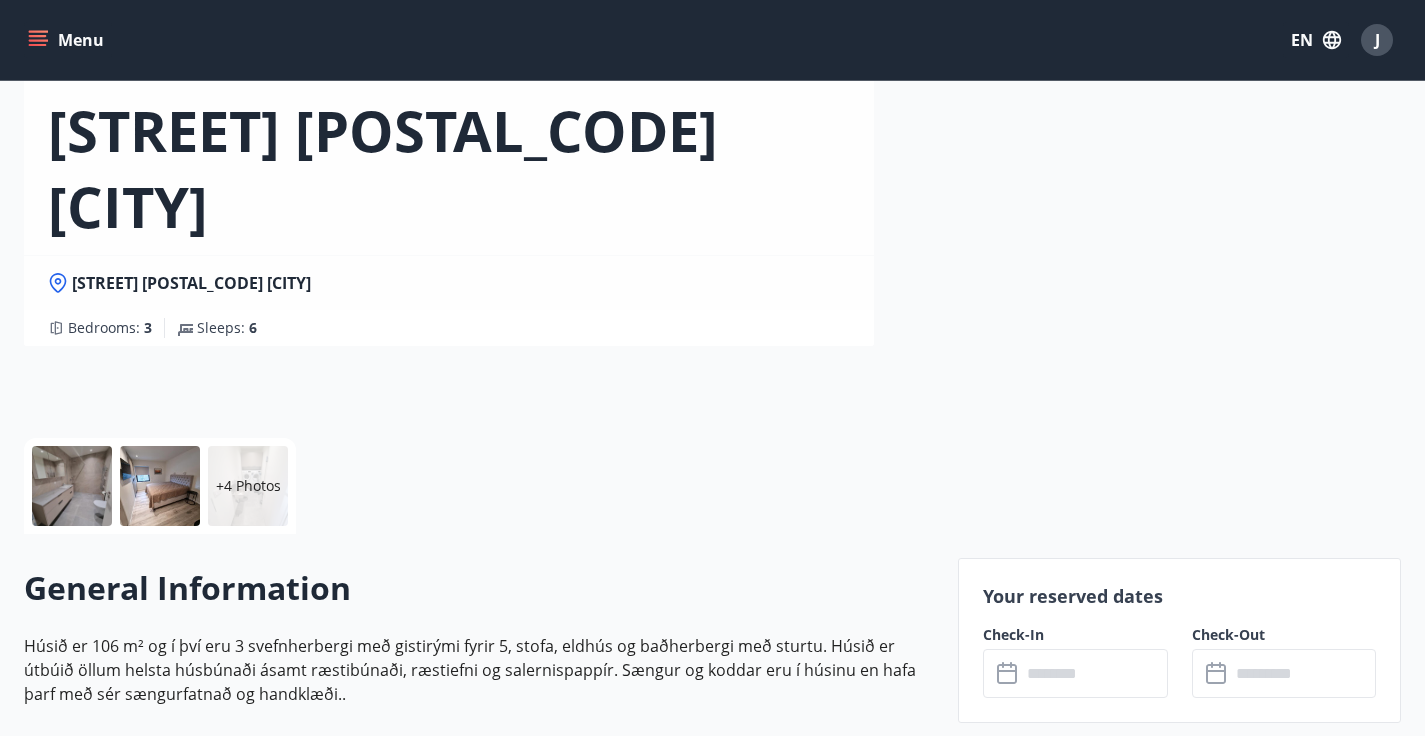 scroll, scrollTop: 112, scrollLeft: 0, axis: vertical 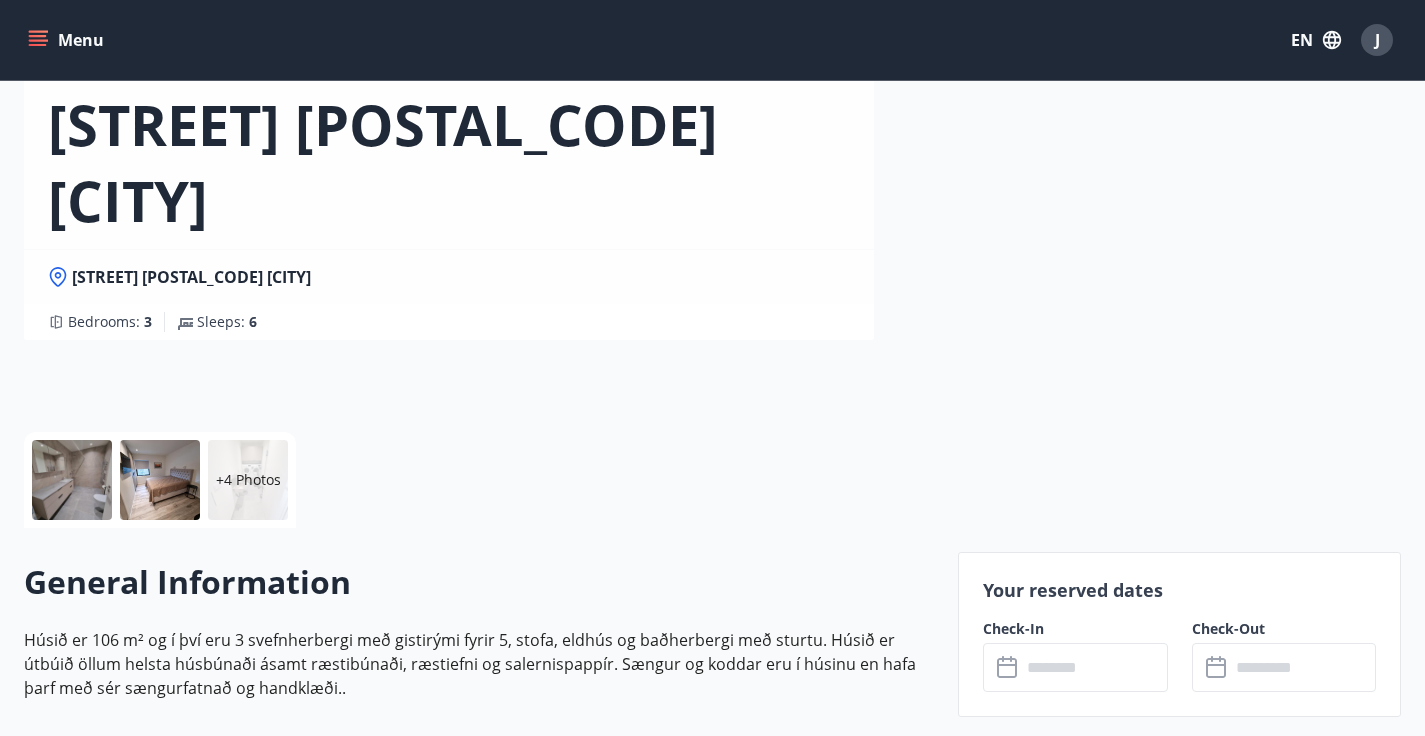 click at bounding box center (72, 480) 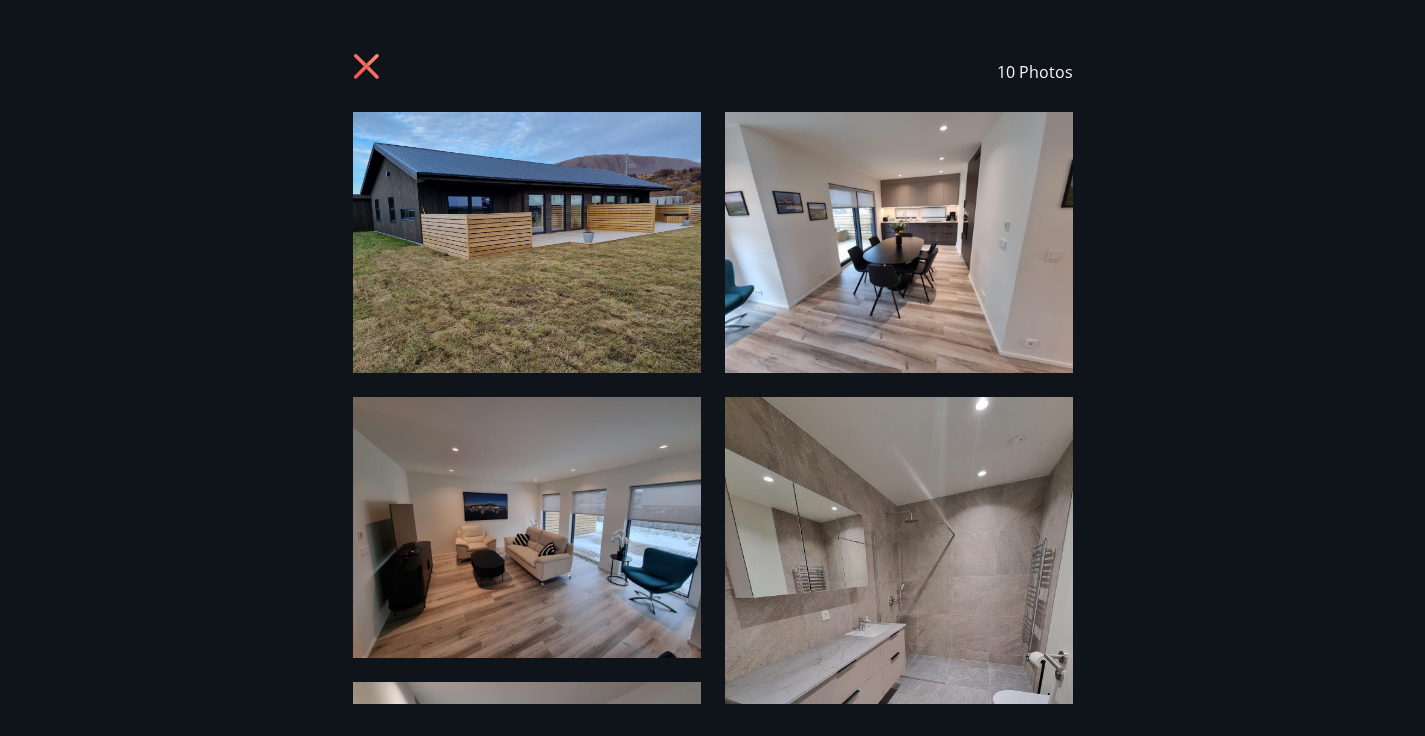 scroll, scrollTop: 0, scrollLeft: 0, axis: both 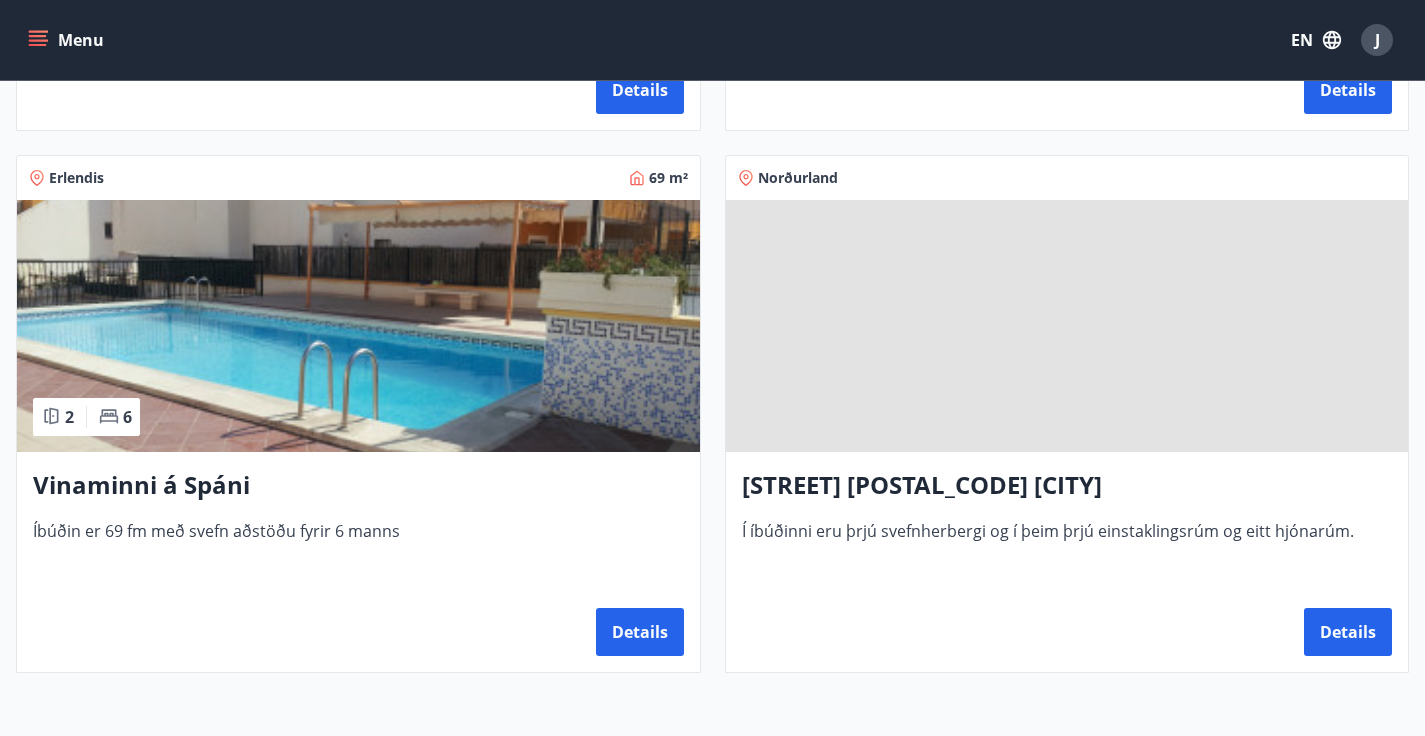 click at bounding box center [358, 326] 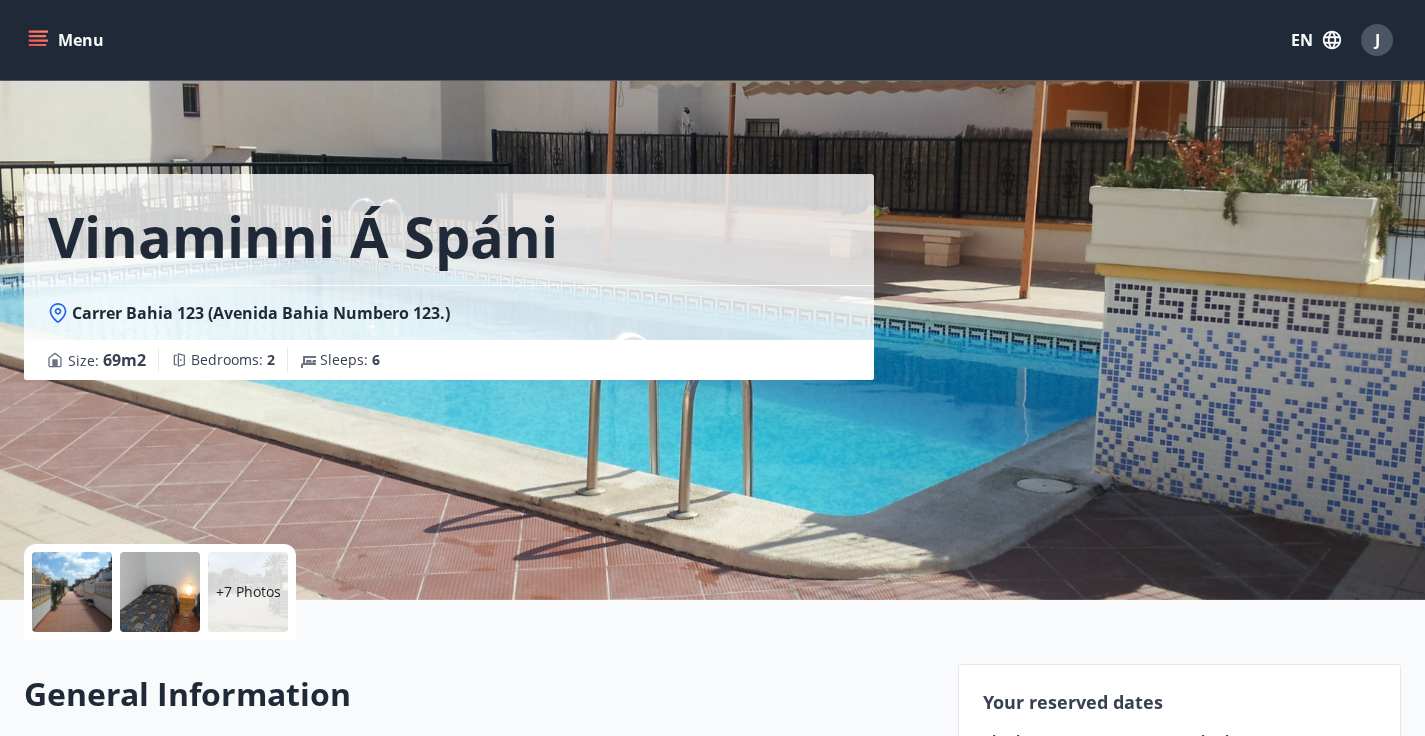 scroll, scrollTop: 0, scrollLeft: 0, axis: both 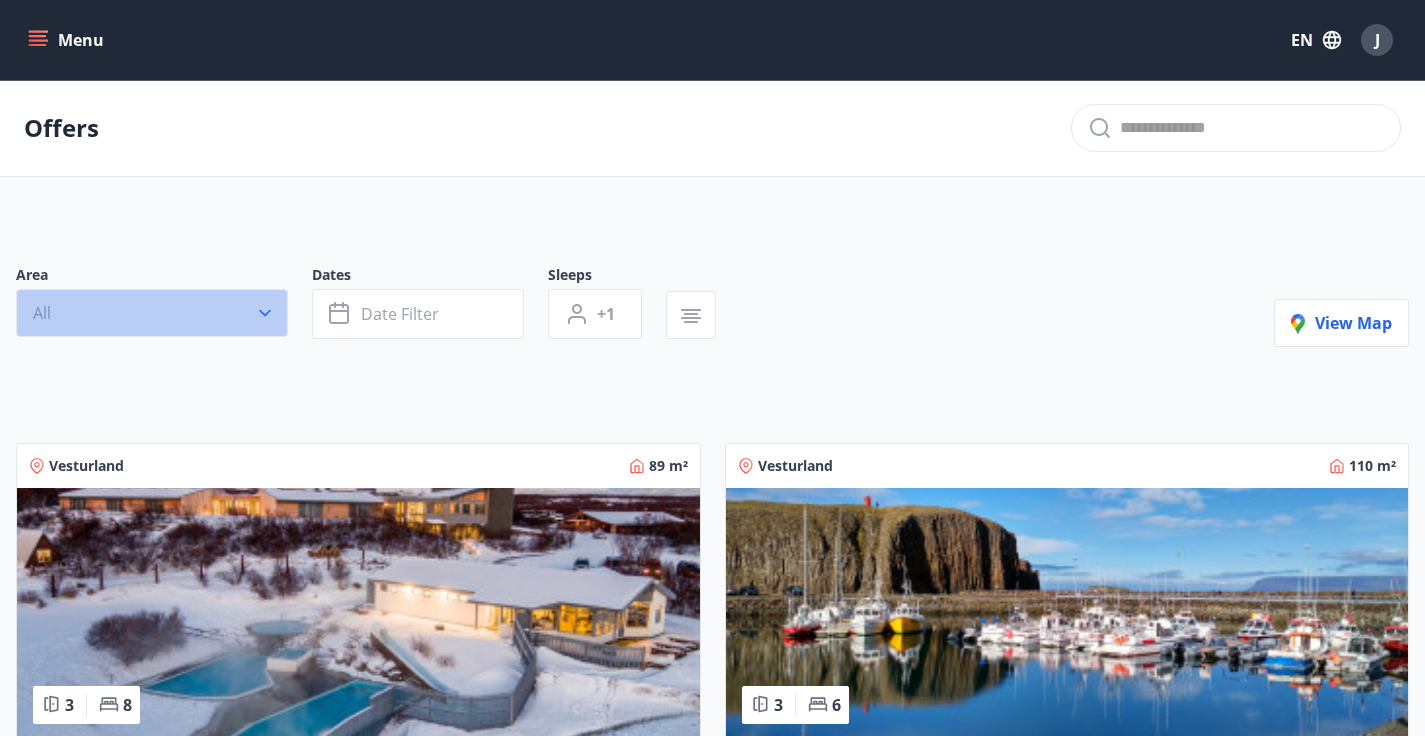 click 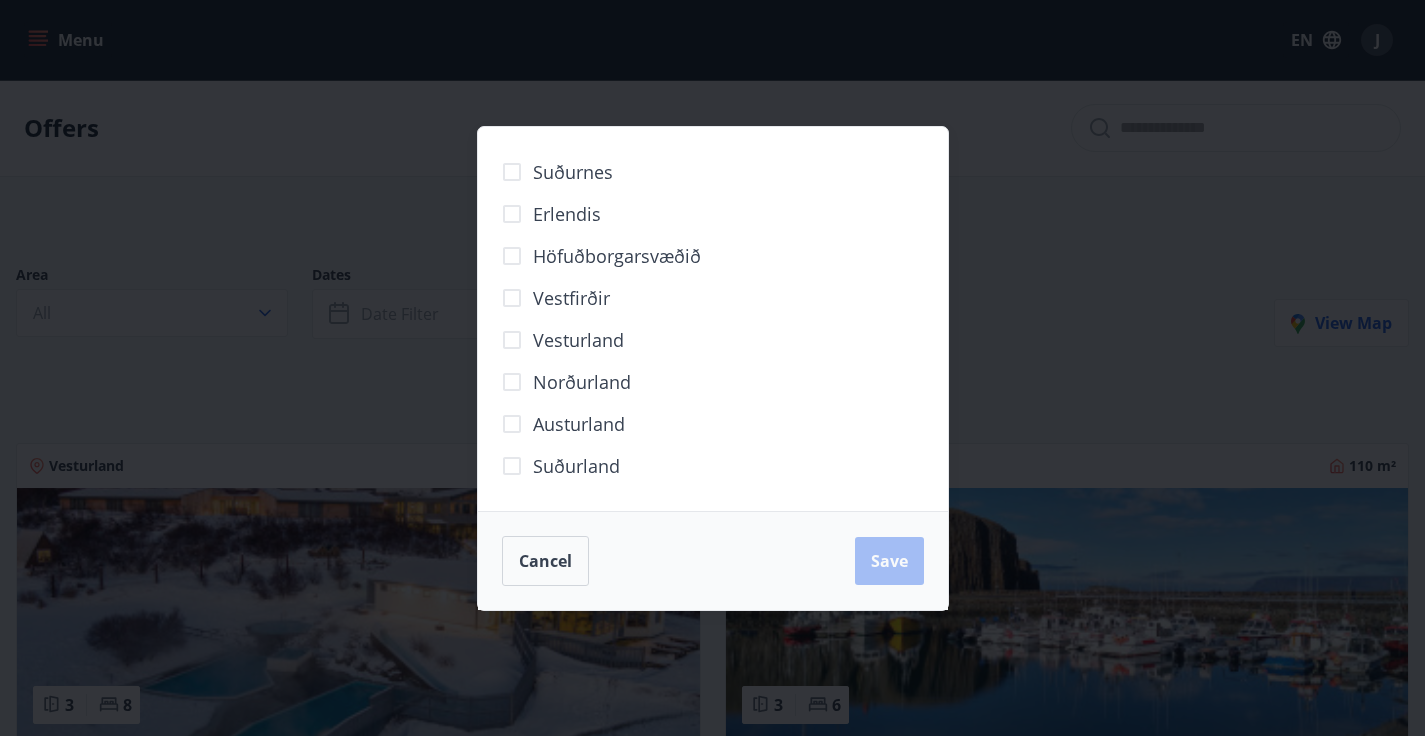click on "Suðurnes Erlendis Höfuðborgarsvæðið Vestfirðir Vesturland Norðurland Austurland Suðurland Cancel Save" at bounding box center [712, 368] 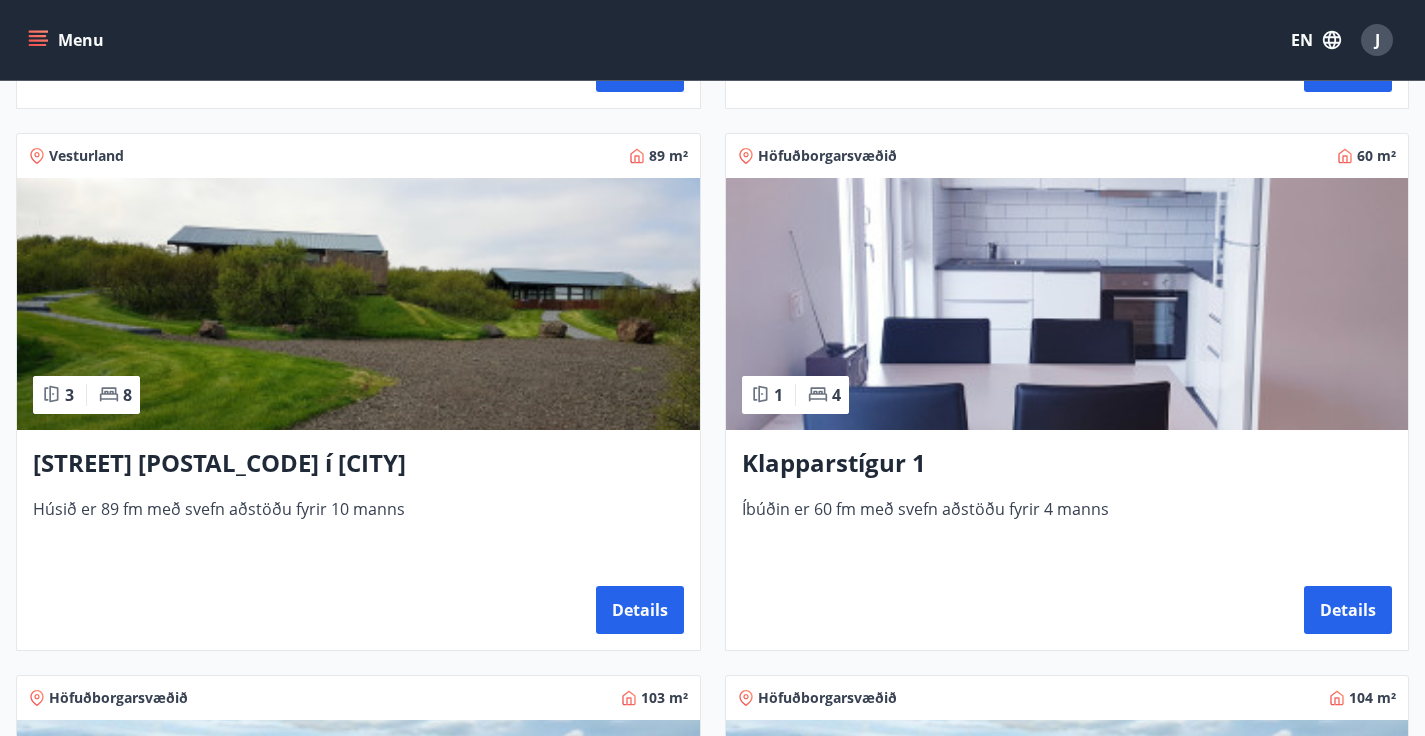 scroll, scrollTop: 849, scrollLeft: 0, axis: vertical 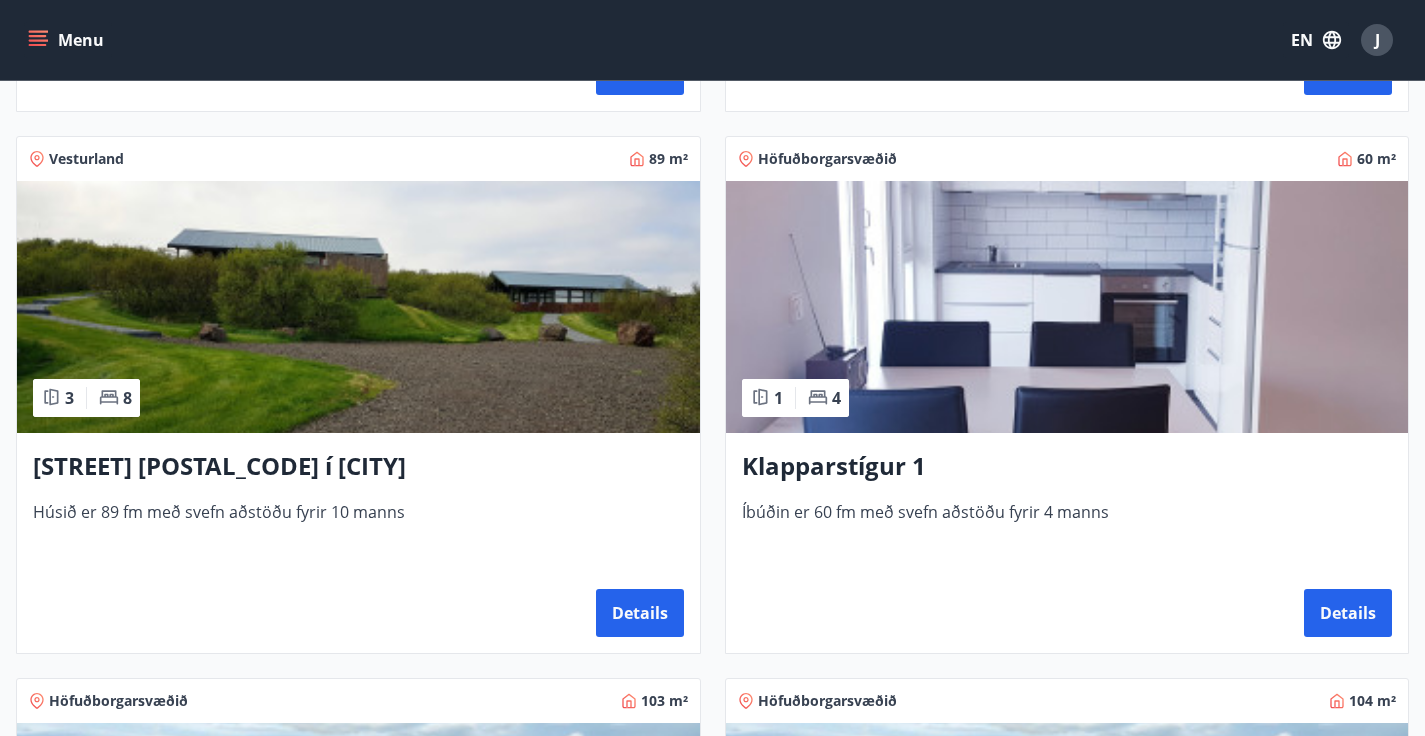 click at bounding box center [1067, 307] 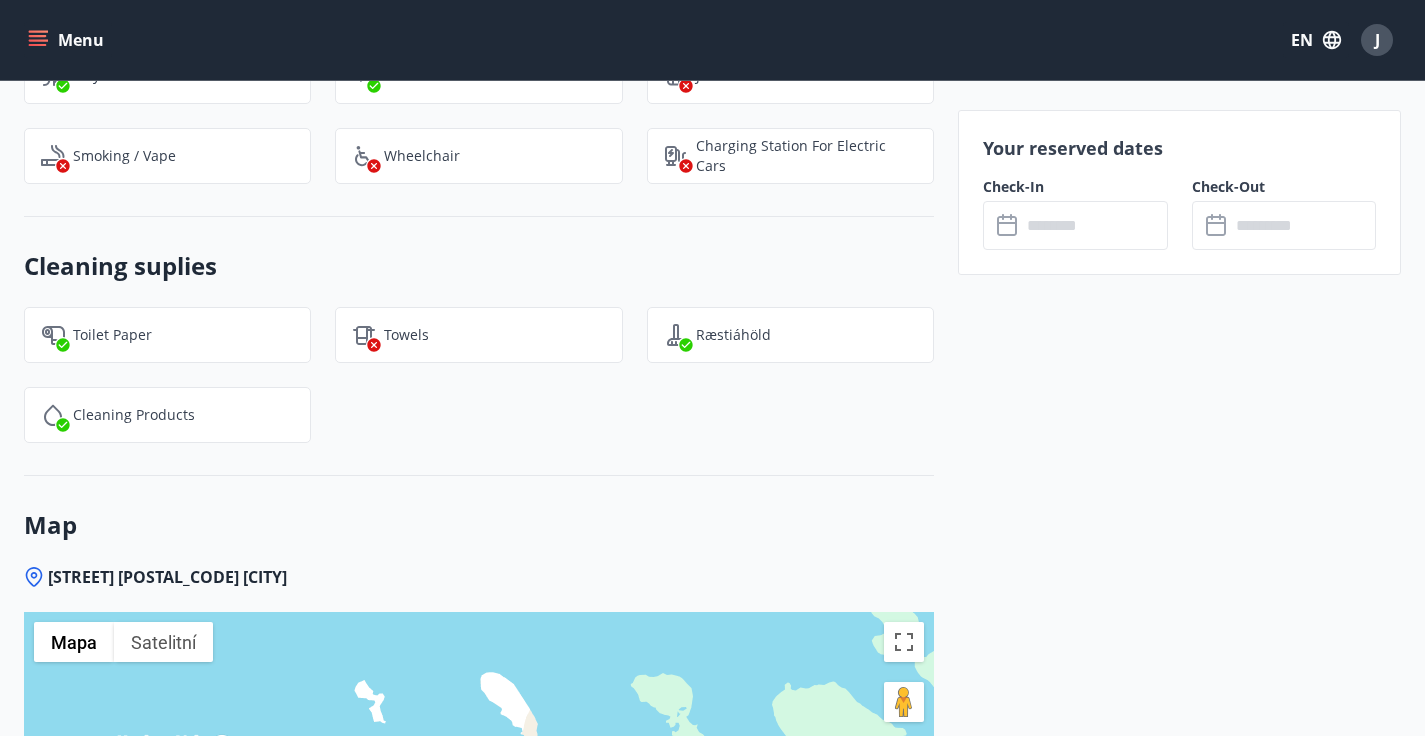 scroll, scrollTop: 2232, scrollLeft: 0, axis: vertical 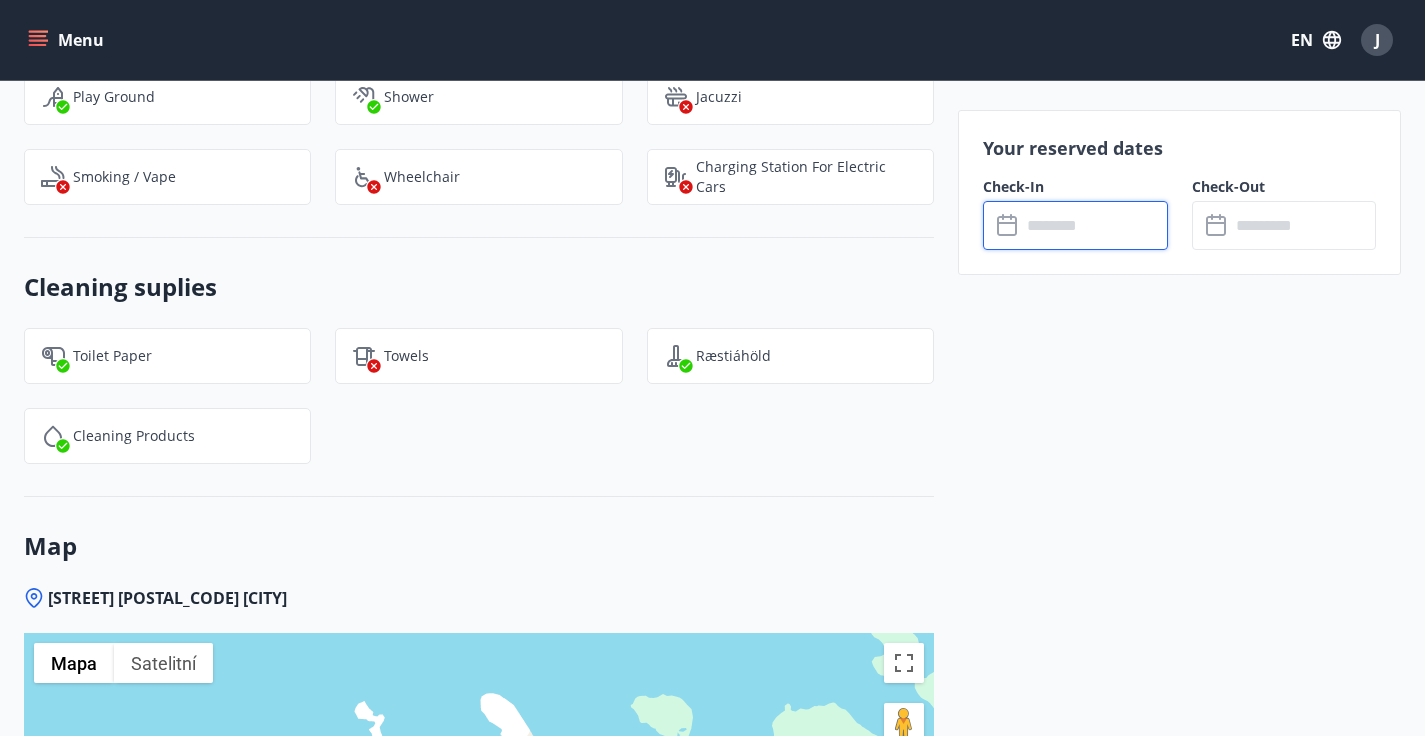 click at bounding box center [1094, 225] 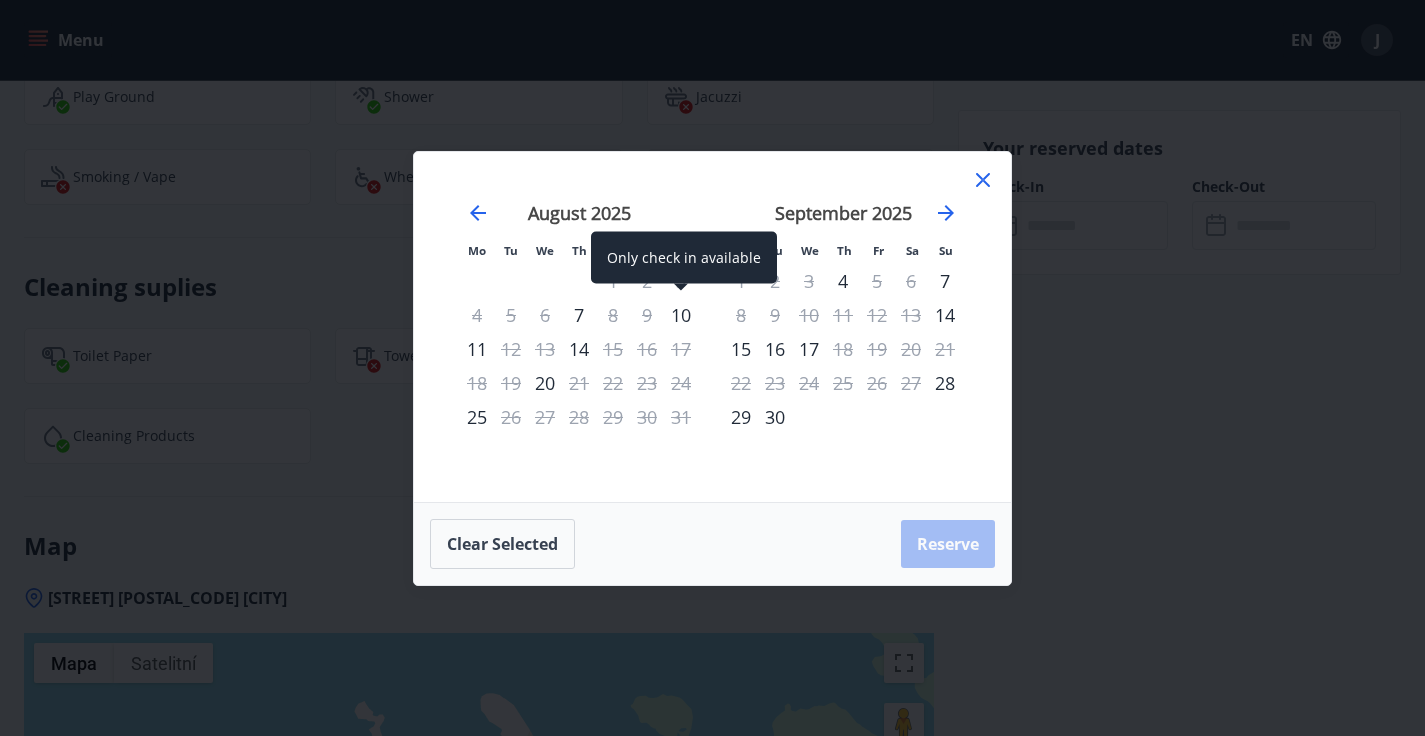 click on "10" at bounding box center [681, 315] 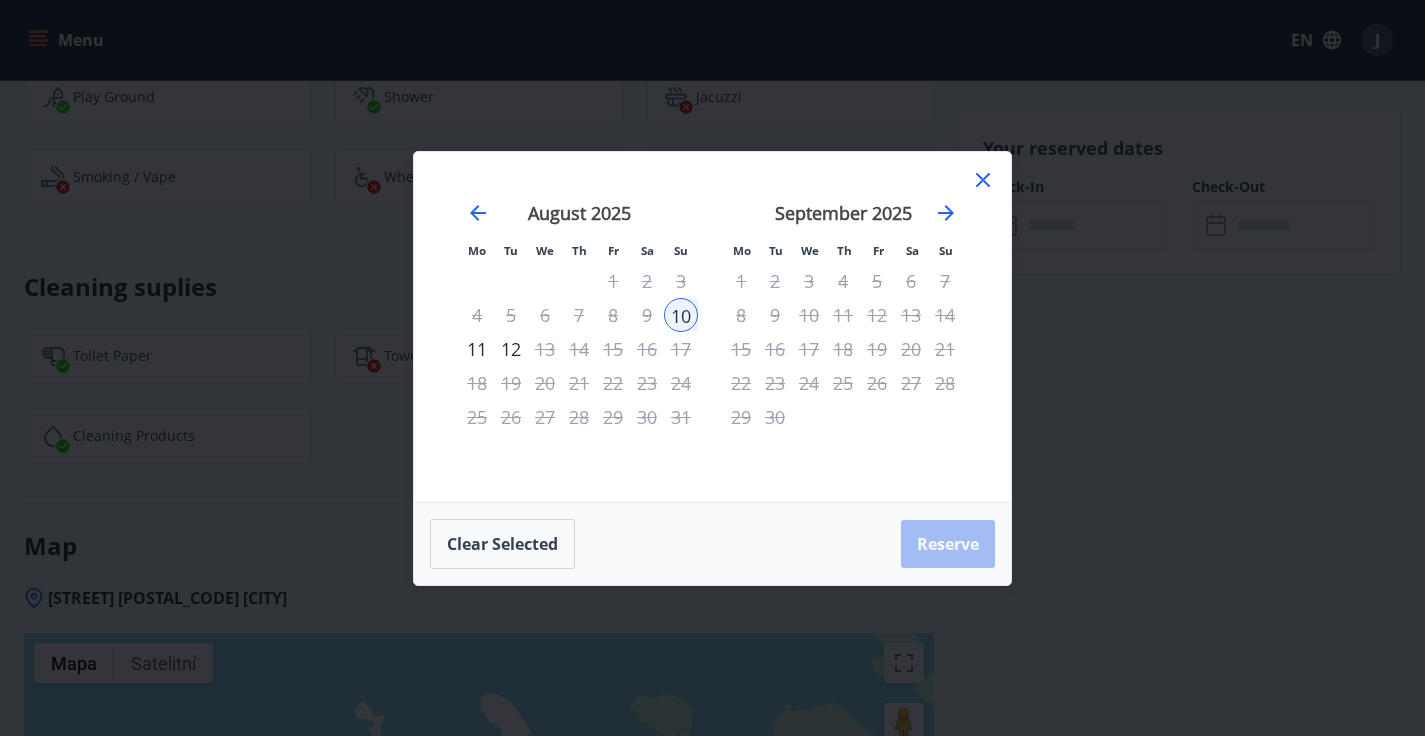 click on "11" at bounding box center [477, 349] 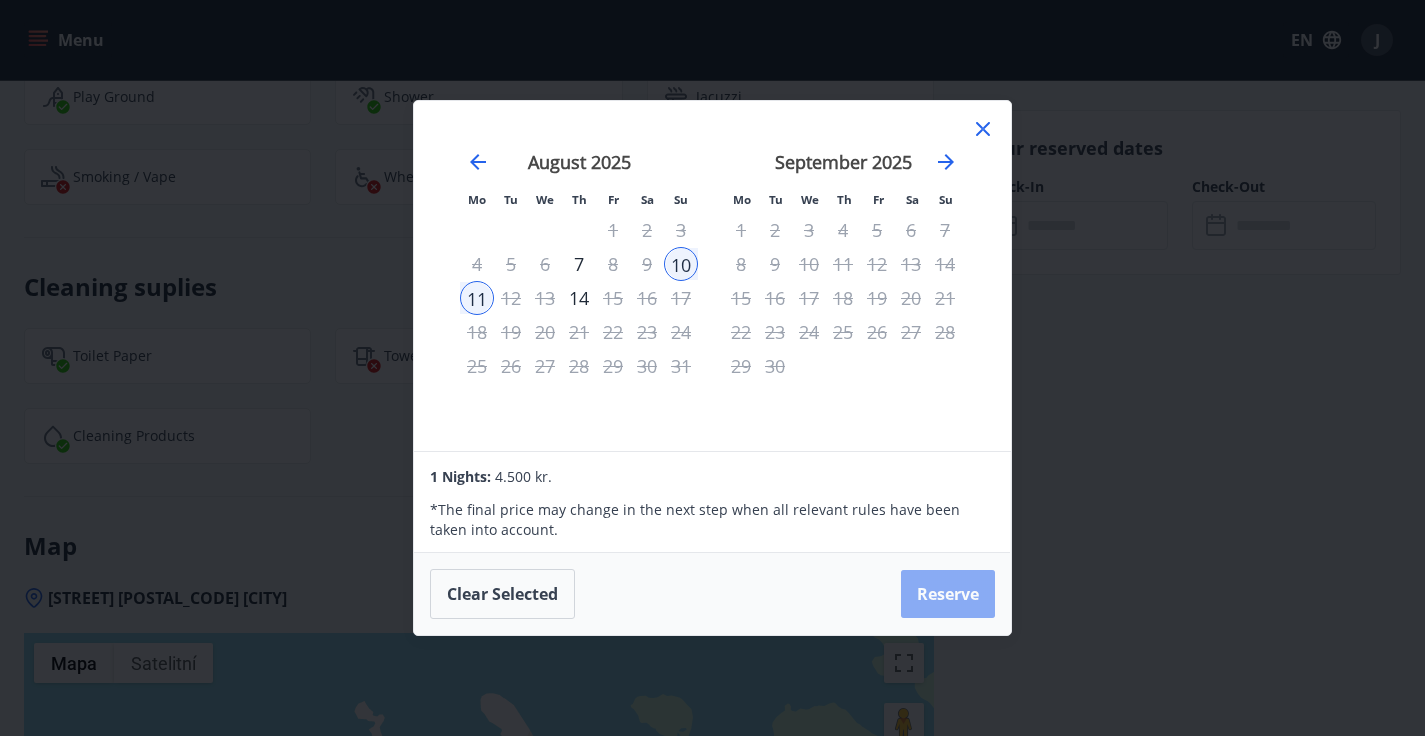 click on "Reserve" at bounding box center [948, 594] 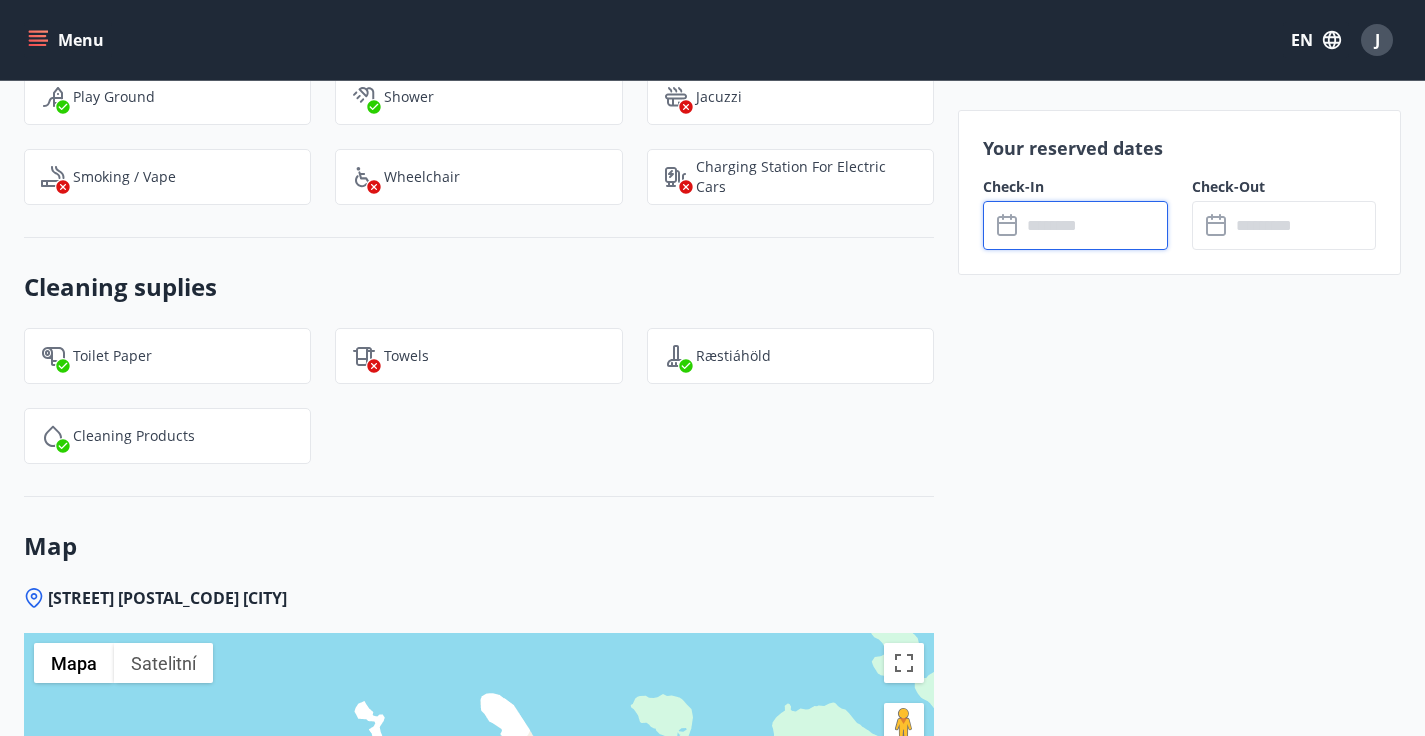 type on "******" 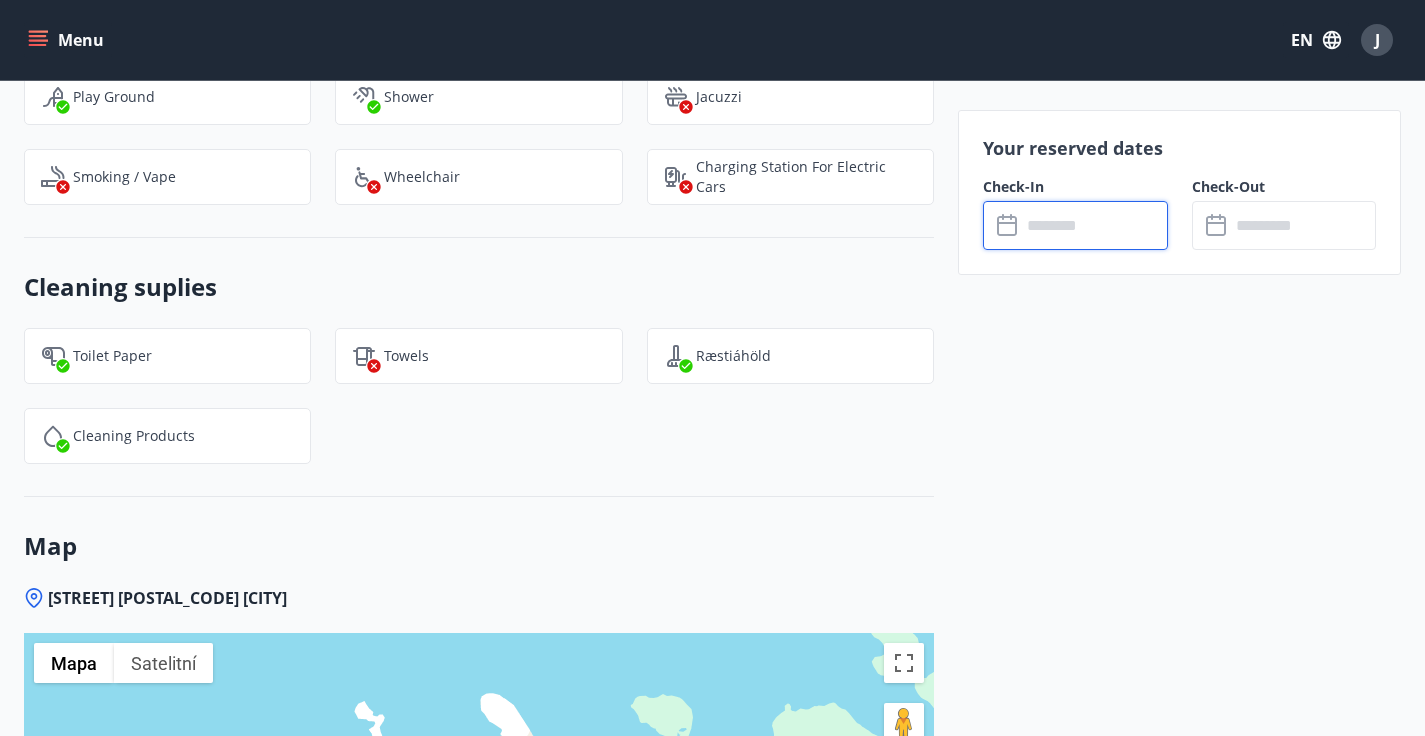 type on "******" 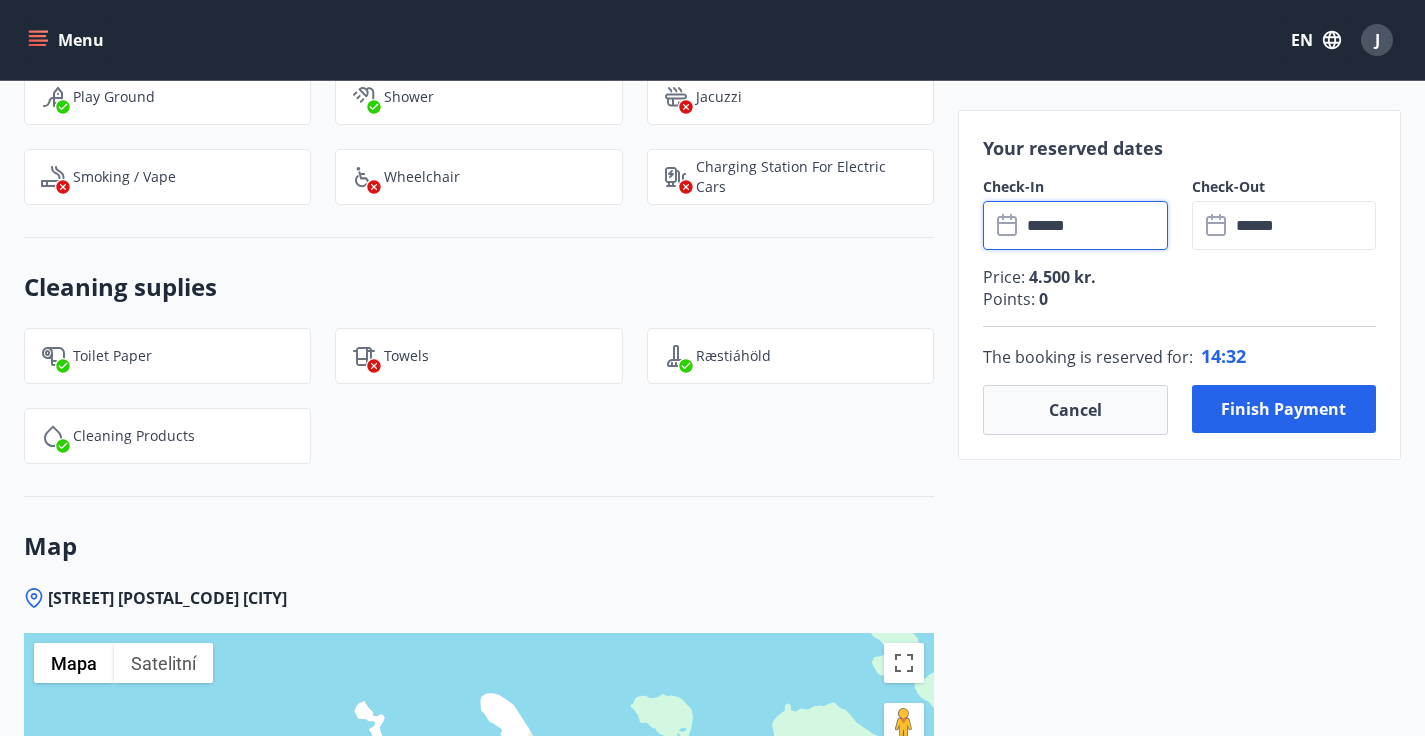 click on "J" at bounding box center (1377, 40) 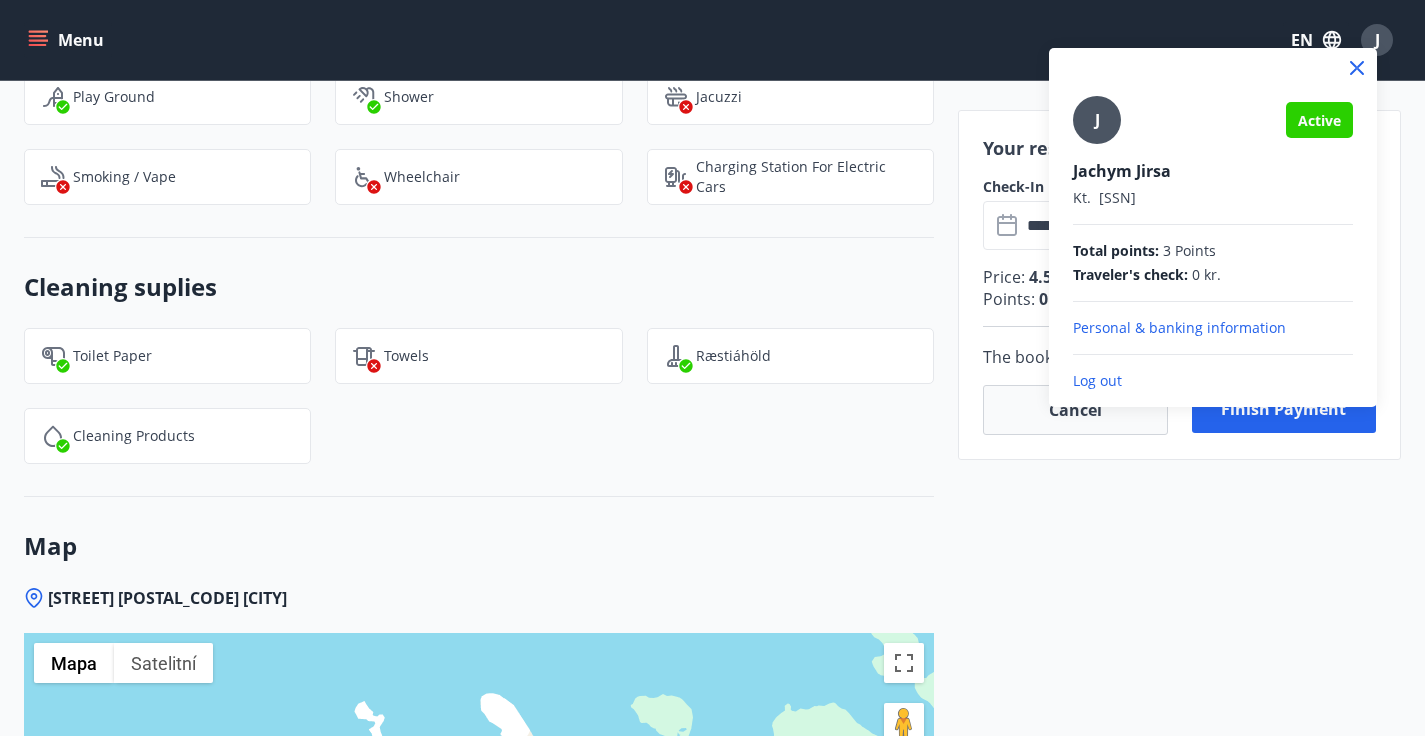 click at bounding box center [712, 368] 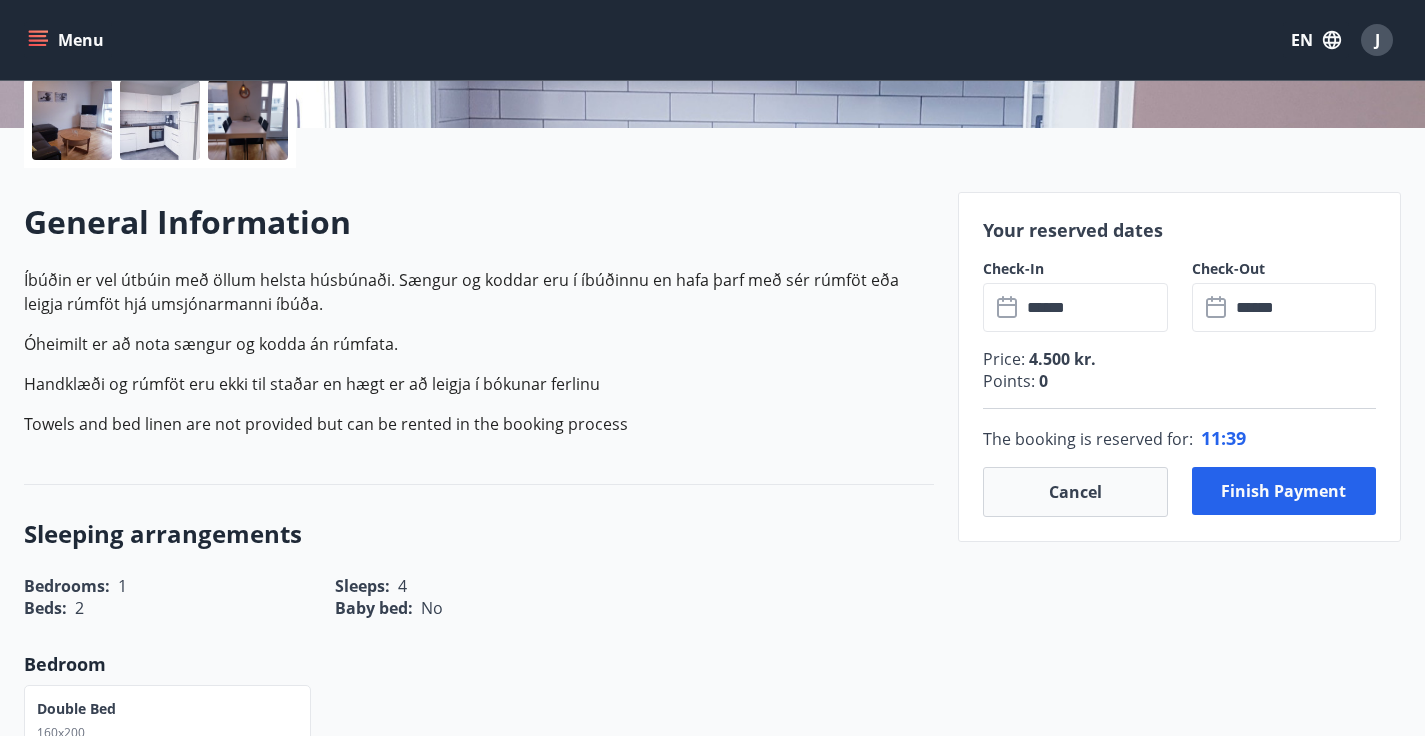 scroll, scrollTop: 465, scrollLeft: 0, axis: vertical 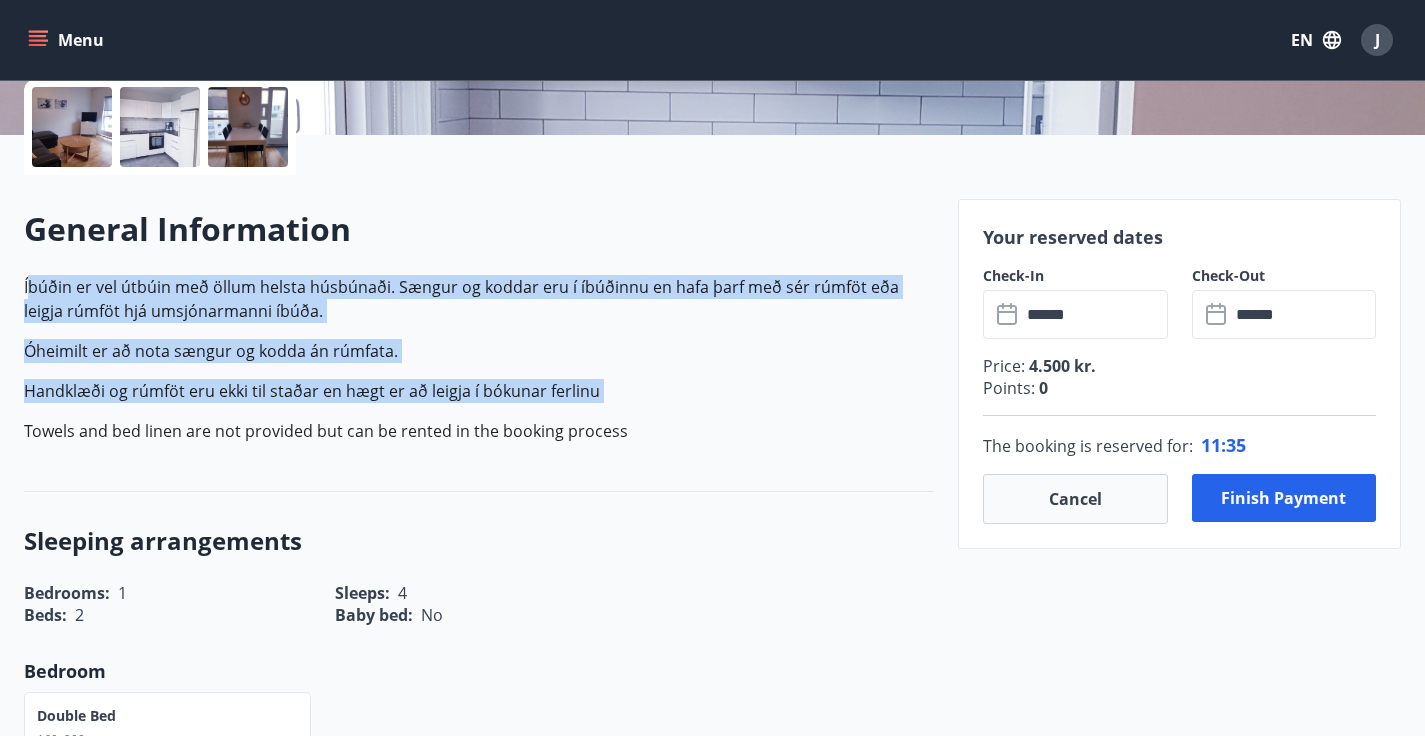 drag, startPoint x: 27, startPoint y: 293, endPoint x: 355, endPoint y: 407, distance: 347.2463 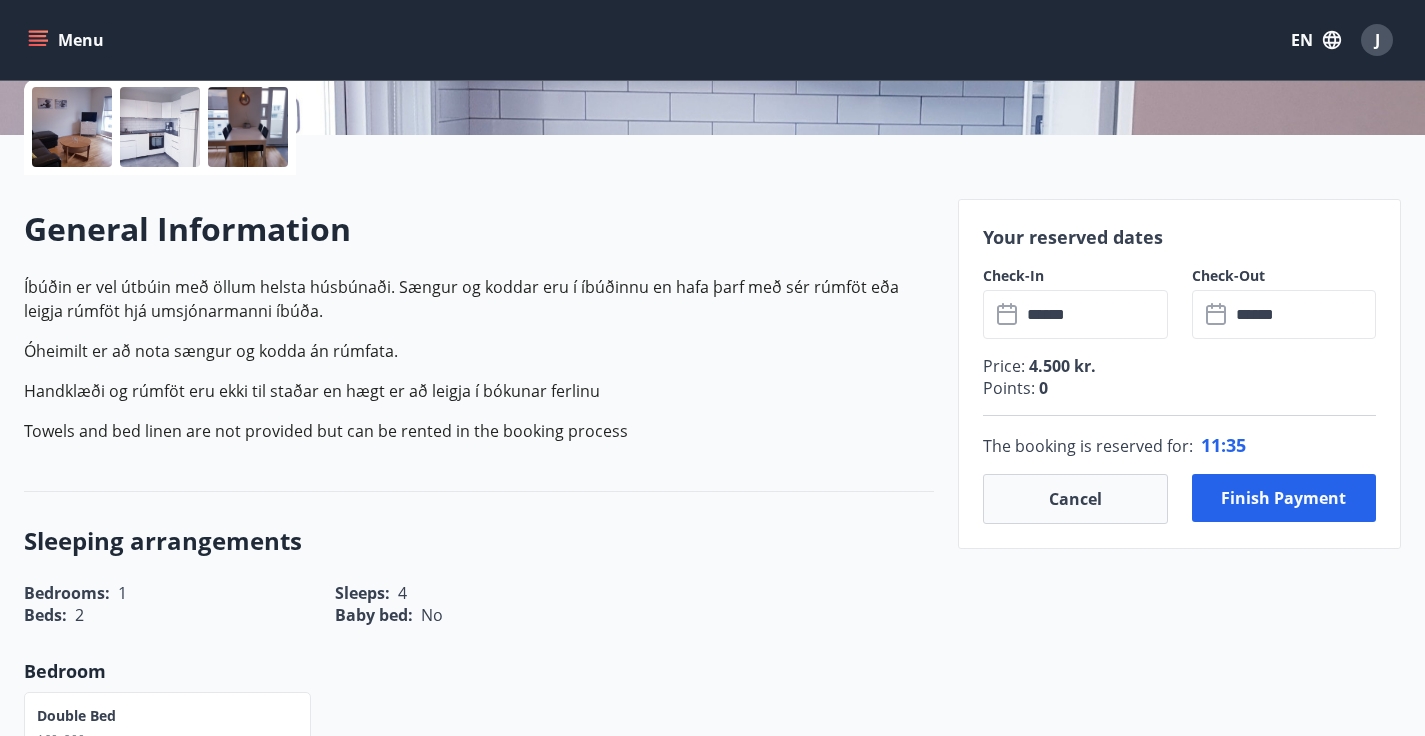 click on "Íbúðin er vel útbúin með öllum helsta húsbúnaði. Sængur og koddar eru í íbúðinnu en hafa þarf með sér rúmföt eða leigja rúmföt hjá umsjónarmanni íbúða.
Óheimilt er að nota sængur og kodda án rúmfata.
Handklæði og rúmföt eru ekki til staðar en hægt er að leigja í bókunar ferlinu
Towels and bed linen are not provided but can be rented in the booking process" at bounding box center [479, 359] 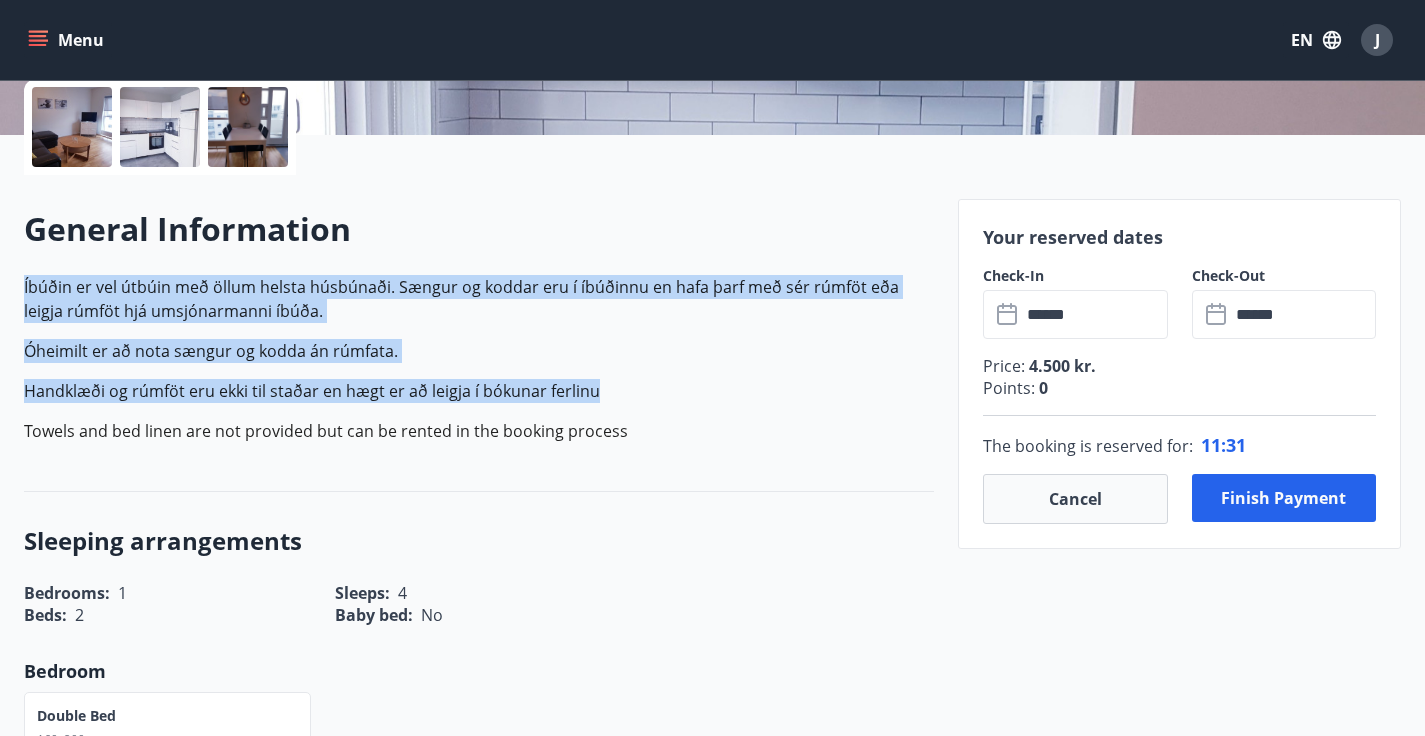 drag, startPoint x: 17, startPoint y: 284, endPoint x: 665, endPoint y: 401, distance: 658.4778 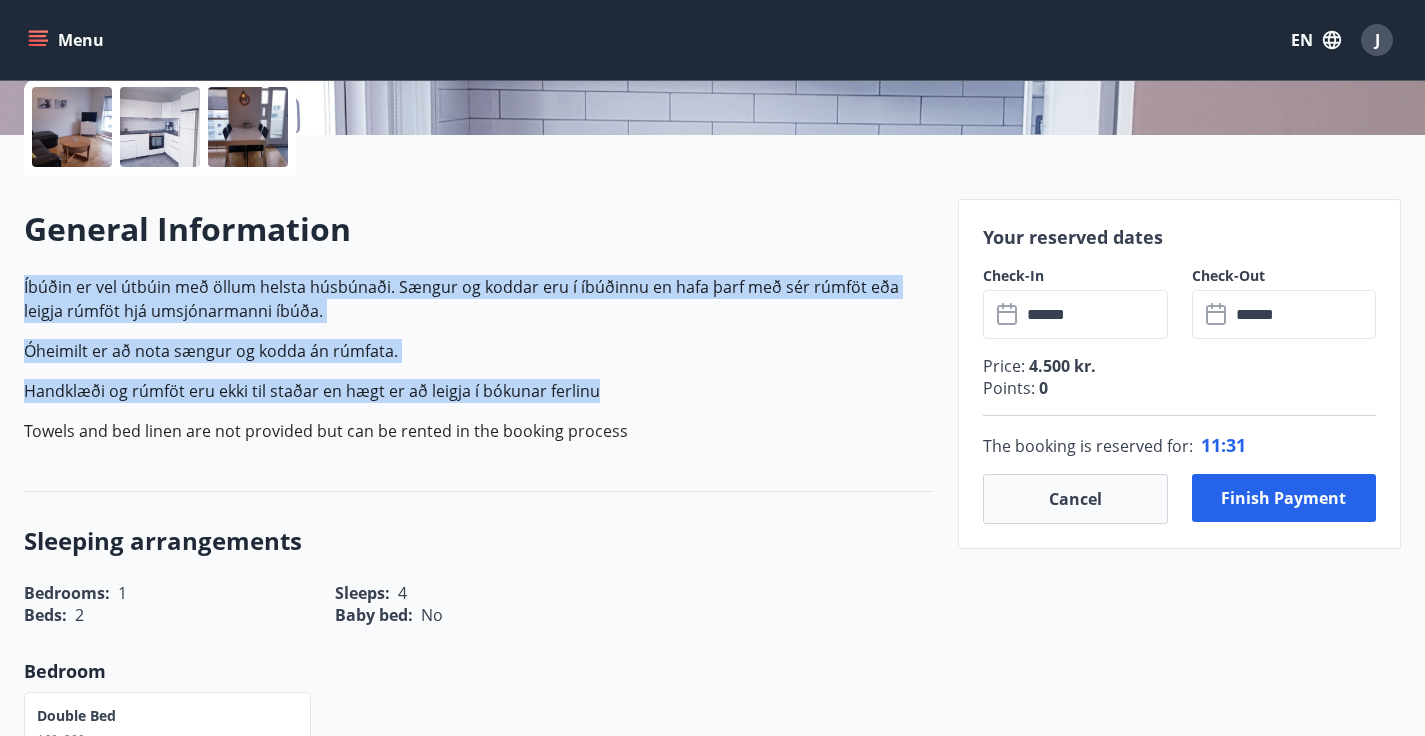 click on "General Information Íbúðin er vel útbúin með öllum helsta húsbúnaði. Sængur og koddar eru í íbúðinnu en hafa þarf með sér rúmföt eða leigja rúmföt hjá umsjónarmanni íbúða.
Óheimilt er að nota sængur og kodda án rúmfata.
Handklæði og rúmföt eru ekki til staðar en hægt er að leigja í bókunar ferlinu
Towels and bed linen are not provided but can be rented in the booking process
Sleeping arrangements Bedrooms : 1 Sleeps : 4 Beds : 2 Baby bed : No Bedroom Double bed 160x200 Sleeping Sofa bed Equipment Gasgrill High Chair Dryer TV Washing Machine Sofa Kitchen Cutleries: 8 Dishwasher Microwave Oven Coffee Machine Oven Refrigerator II Stove Toaster Facilities Wi-Fi Outdoor Furniture Pets Play Ground Shower Jacuzzi Smoking / Vape Wheelchair Charging station for electric cars Cleaning suplies Toilet Paper Towels Ræstiáhöld Cleaning products Map [STREET] [NUMBER] - [POSTAL_CODE] [CITY] ← Posunout doleva → Posunout doprava ↑ Posunout nahoru ↓ Posunout dolů + -" at bounding box center (467, 1557) 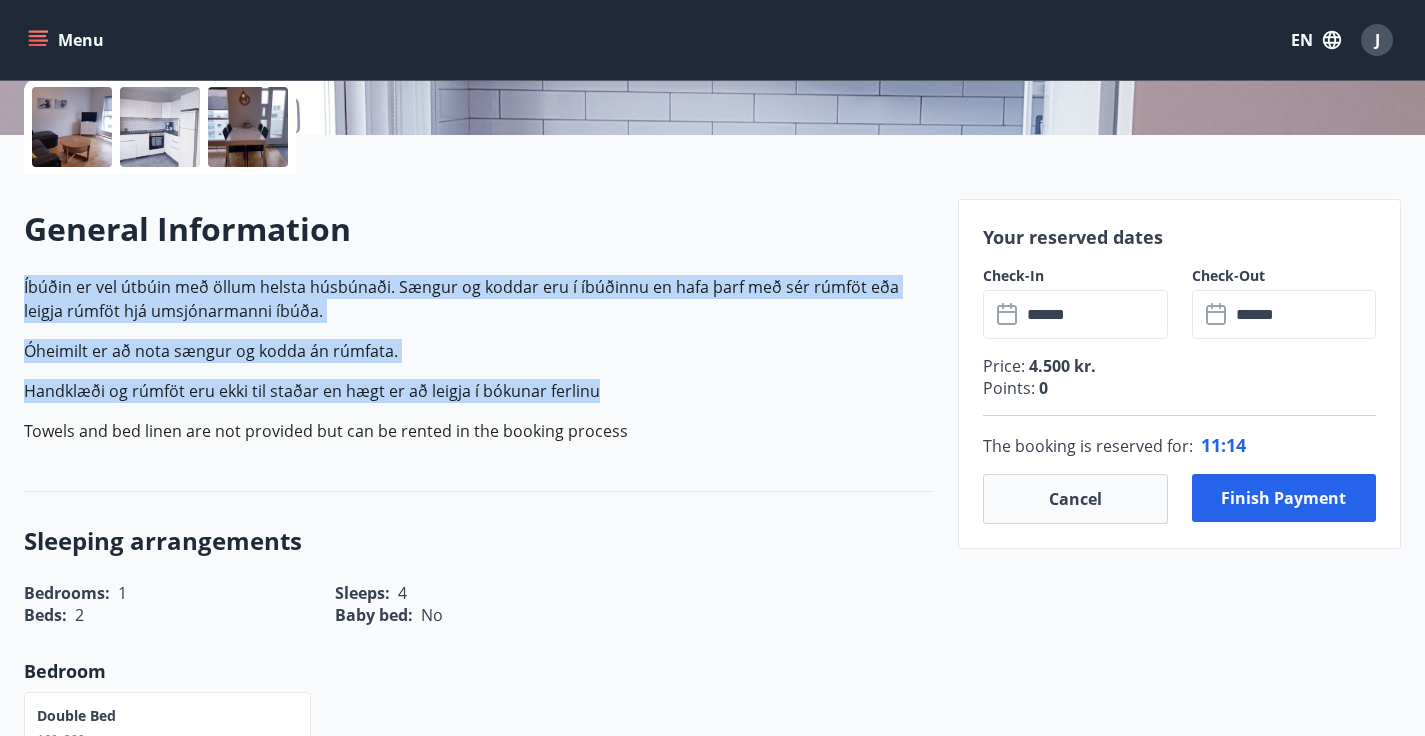 copy on "Íbúðin er vel útbúin með öllum helsta húsbúnaði. Sængur og koddar eru í íbúðinnu en hafa þarf með sér rúmföt eða leigja rúmföt hjá umsjónarmanni íbúða.
Óheimilt er að nota sængur og kodda án rúmfata.
Handklæði og rúmföt eru ekki til staðar en hægt er að leigja í bókunar ferlinu" 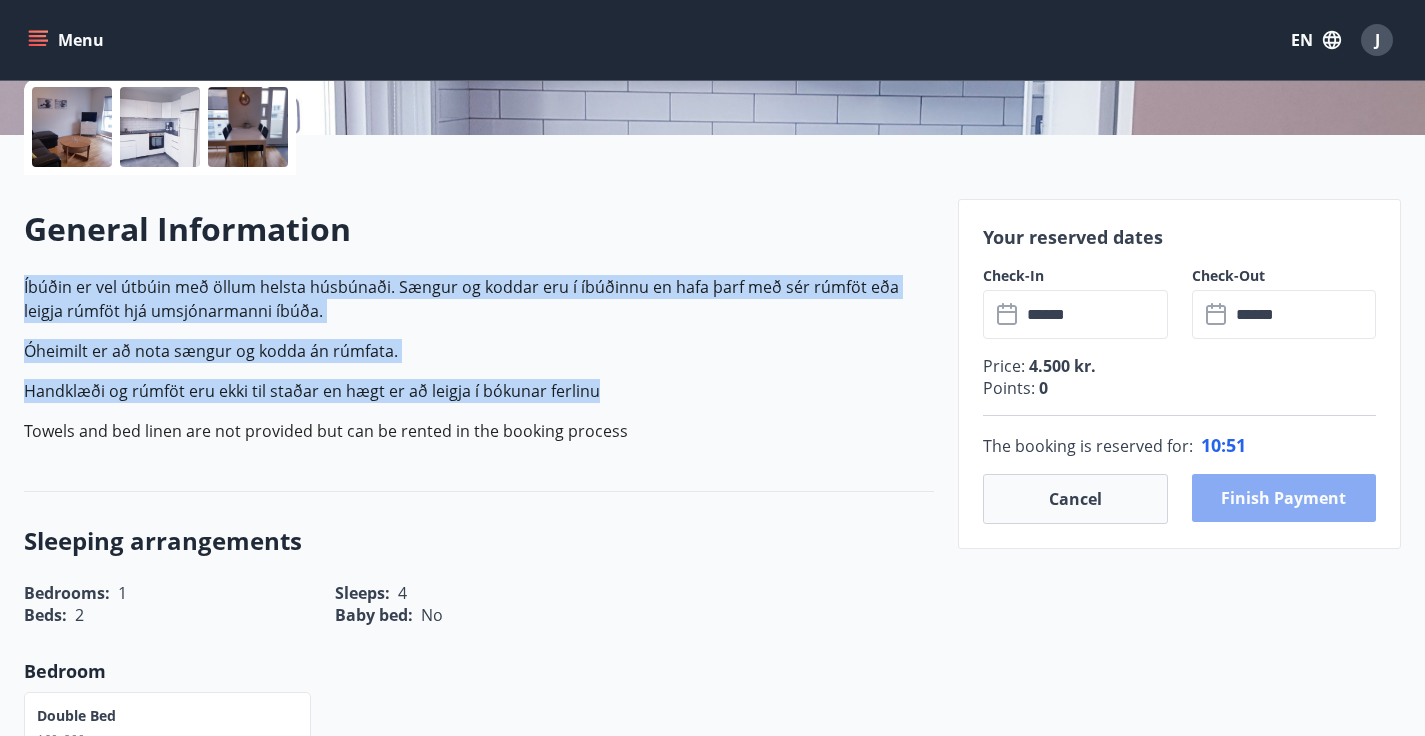 click on "Finish payment" at bounding box center [1284, 498] 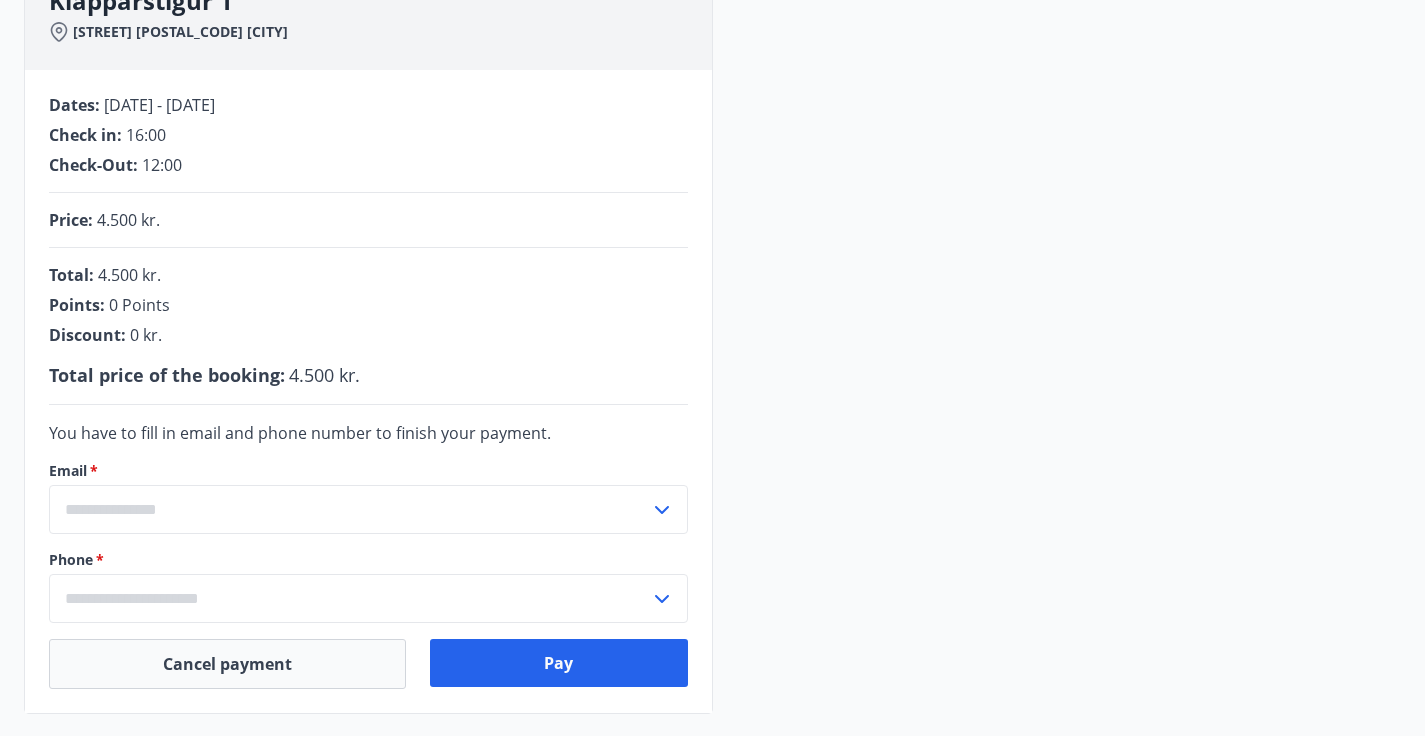 scroll, scrollTop: 315, scrollLeft: 0, axis: vertical 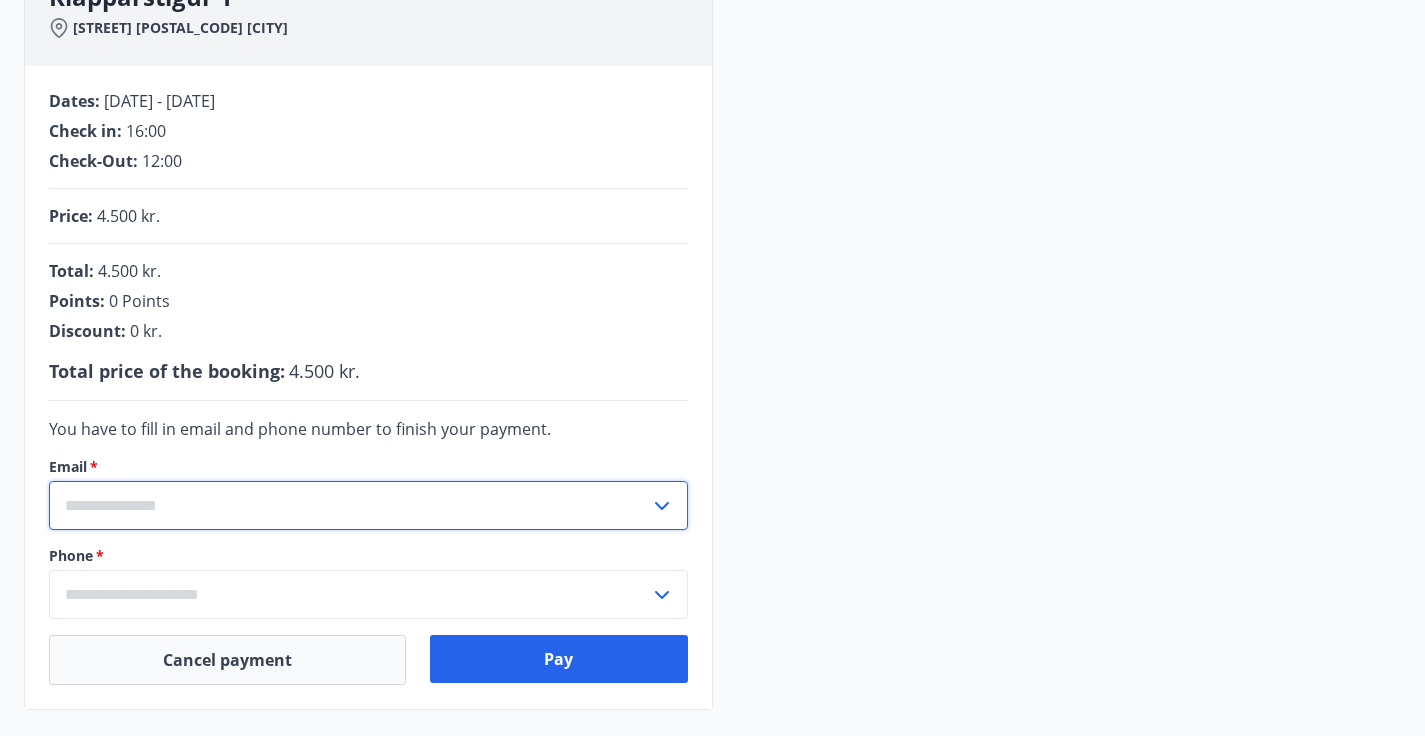 click at bounding box center [349, 505] 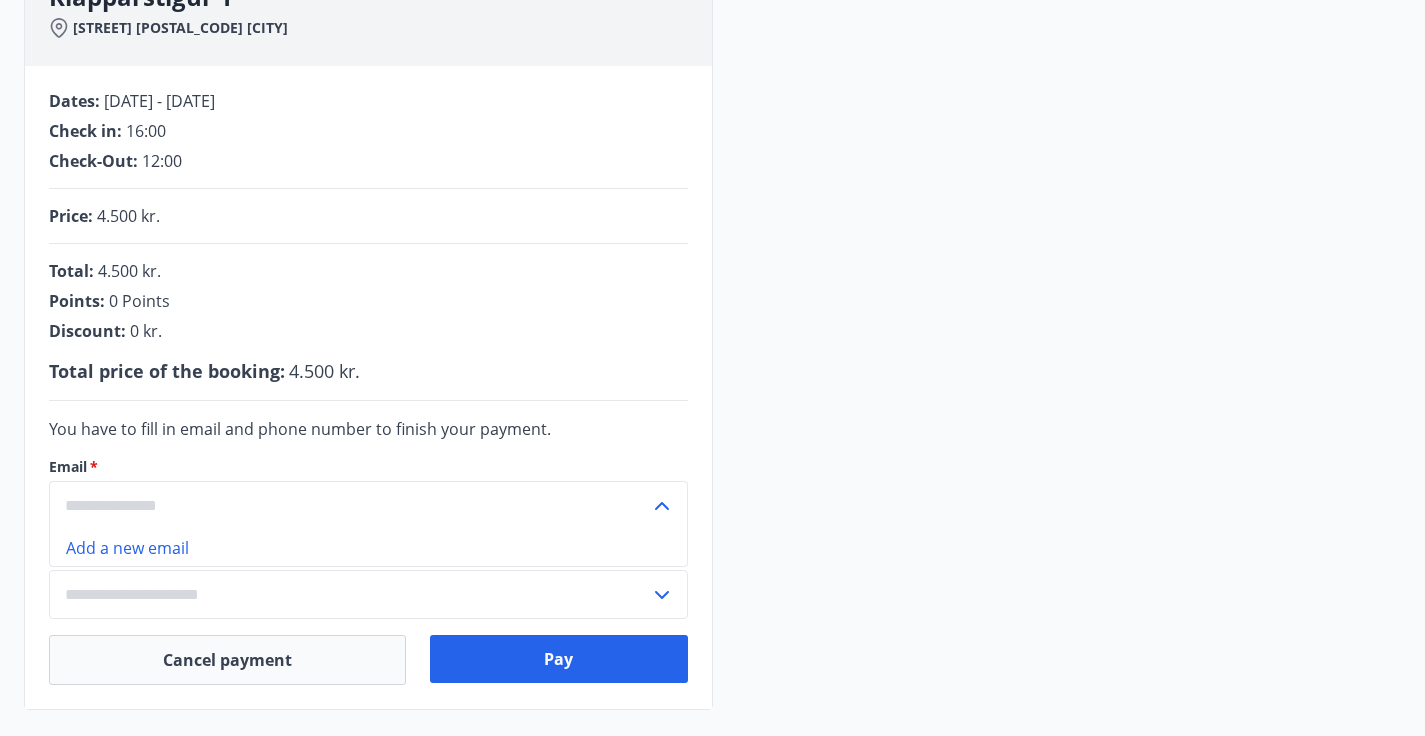 click on "​" at bounding box center [368, 505] 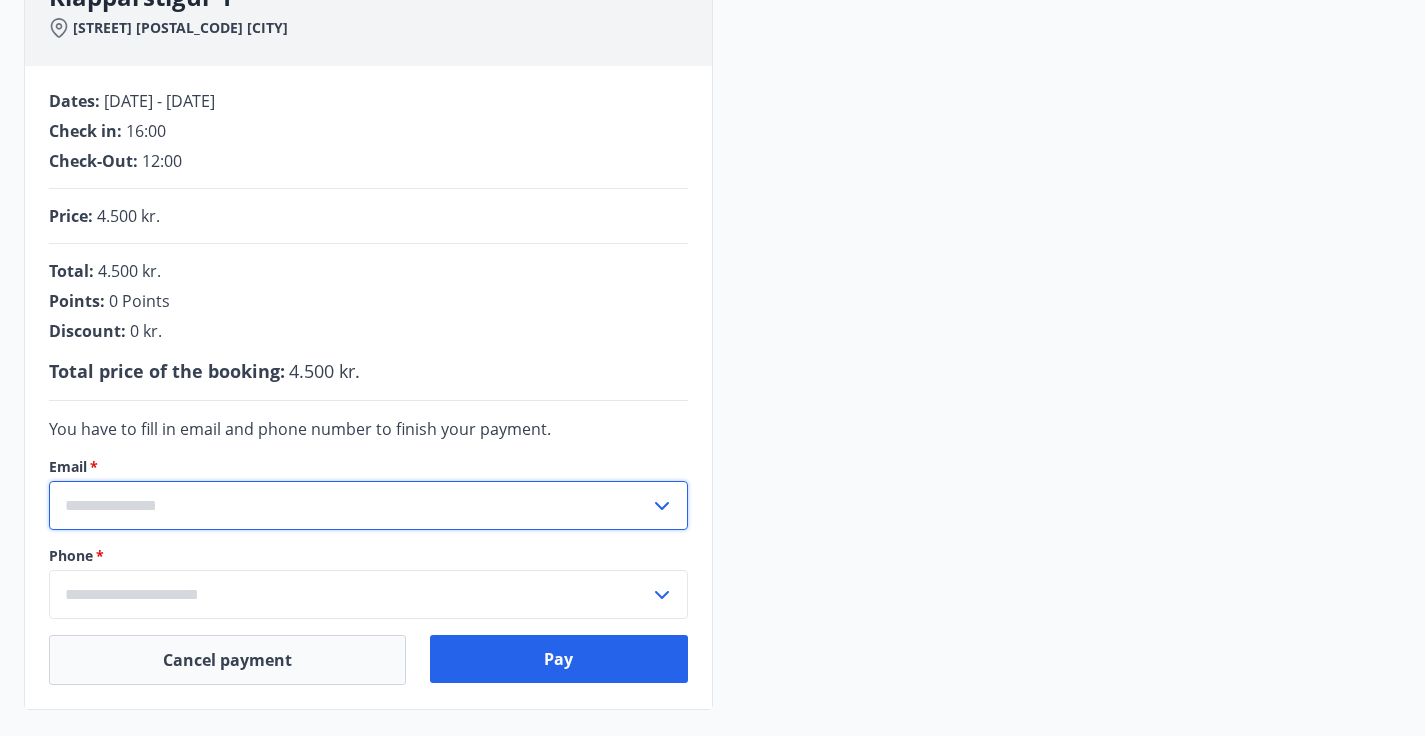 click on "​" at bounding box center (368, 505) 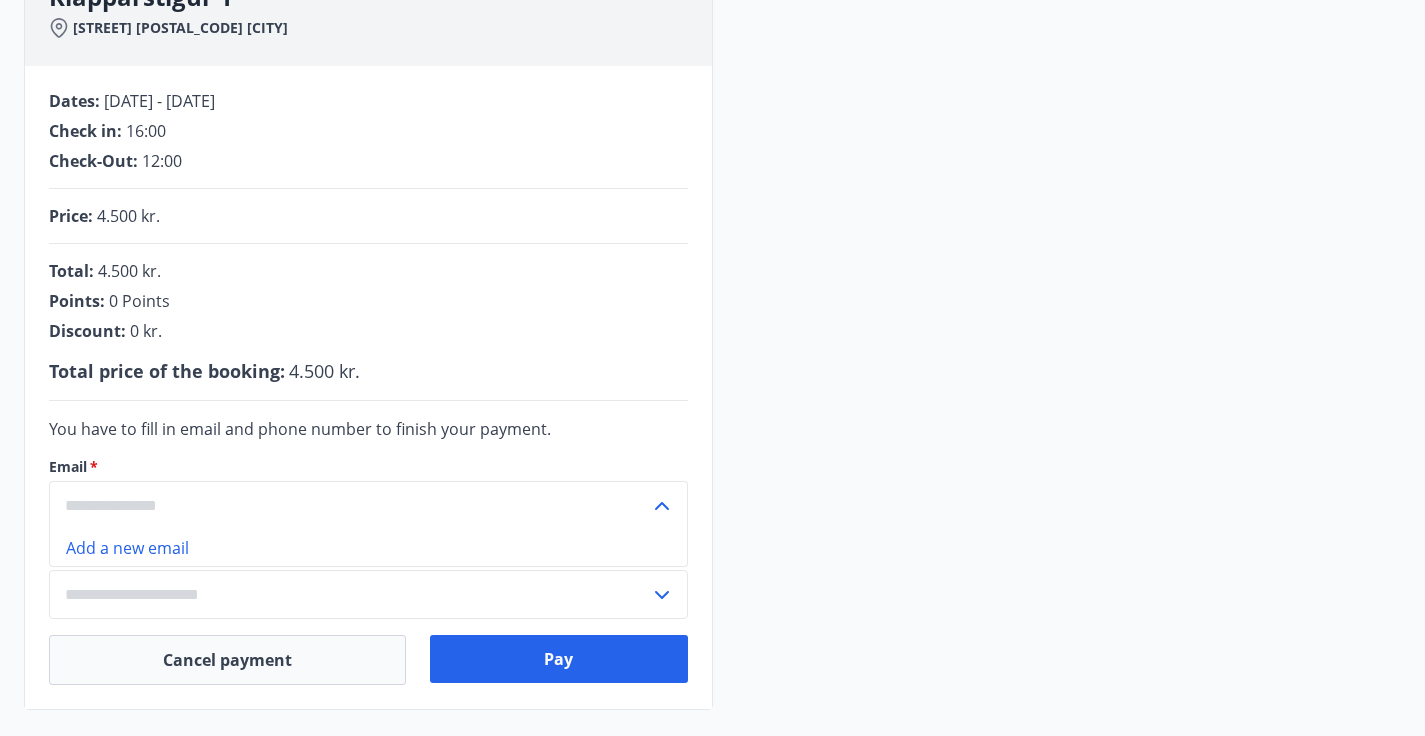 click on "​" at bounding box center (368, 505) 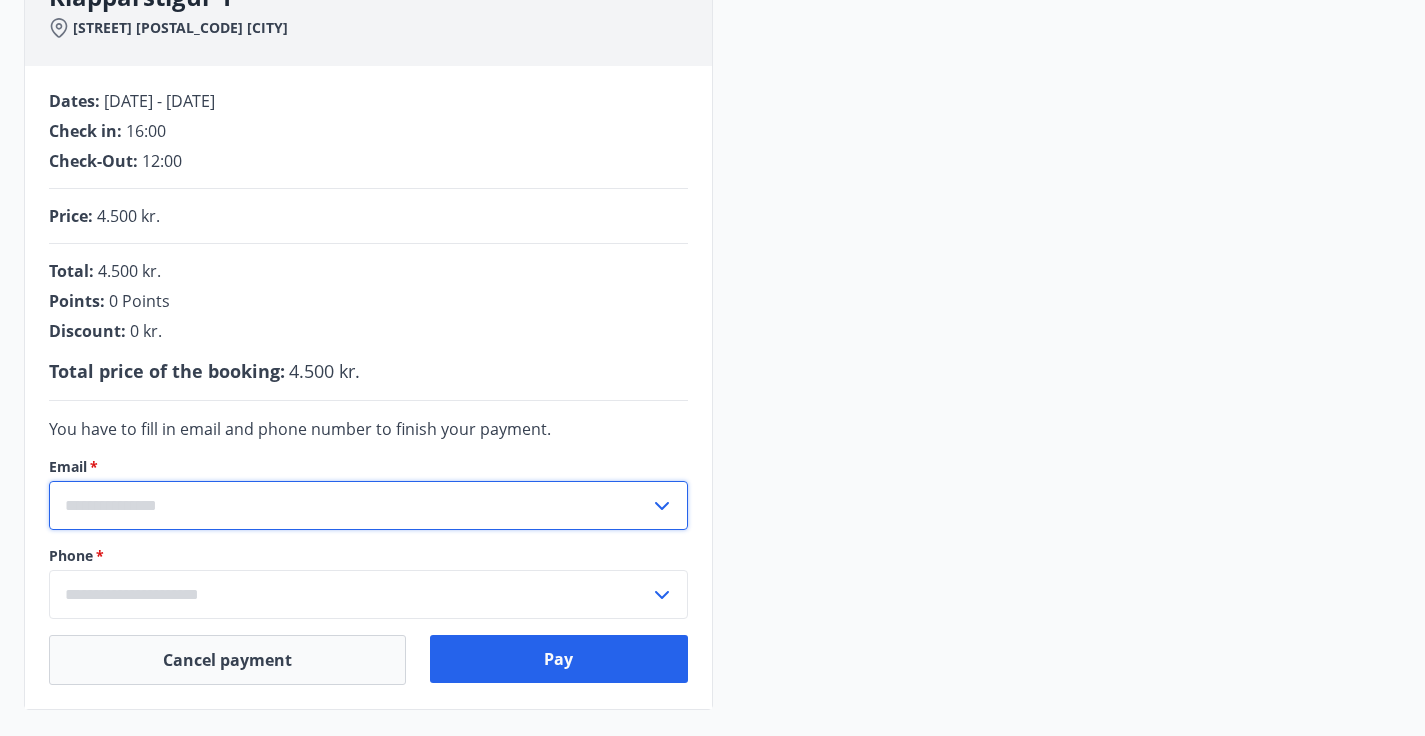 click on "[STREET] [STREET] - [POSTAL_CODE] [CITY] Dates : [DATE] - [DATE] Check in : 16:00 Check-Out : 12:00 Price : 4.500 kr. Total : 4.500 kr. Points : 0   Points   Discount : 0 kr. Total price of the booking : 4.500 kr. You have to fill in email and phone number to finish your payment. Email   * [EMAIL] ​ Phone   * [PHONE] ​ Cancel payment Pay" at bounding box center [712, 332] 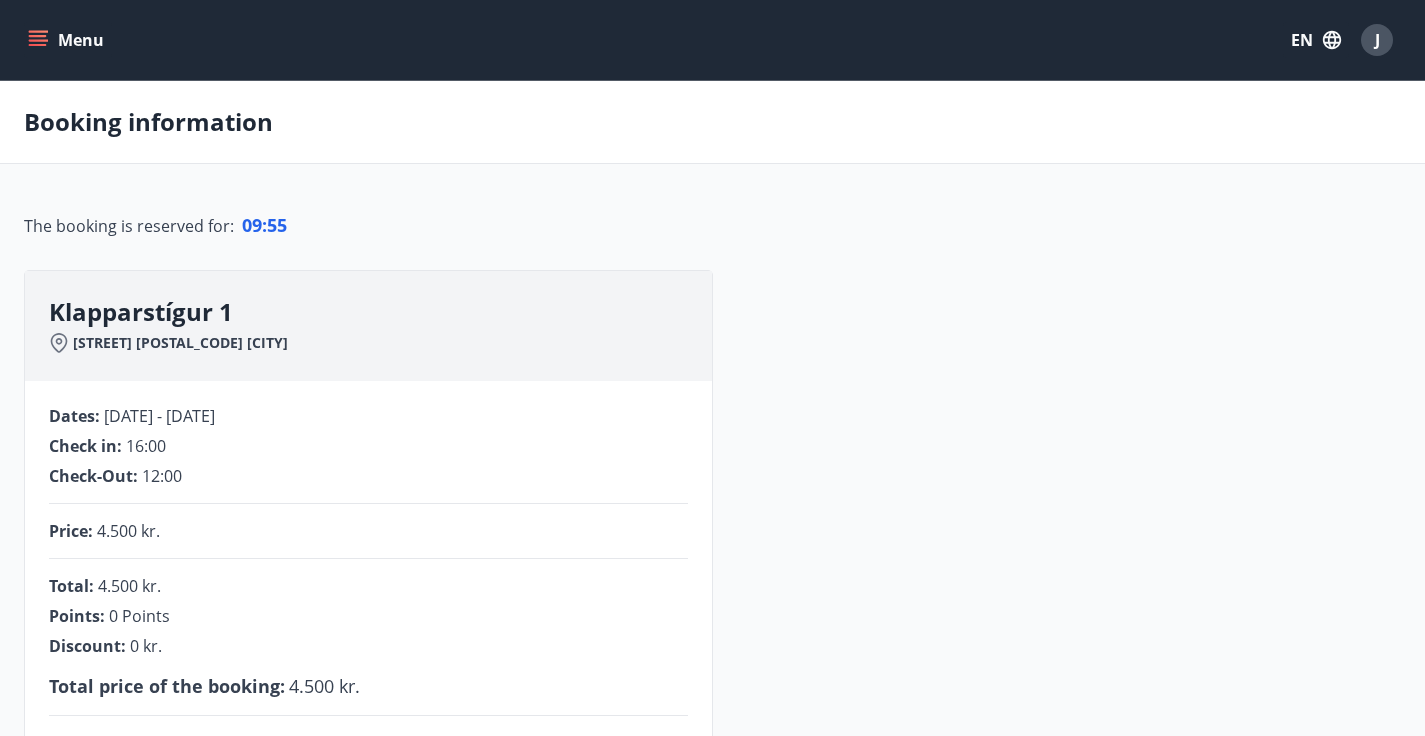 scroll, scrollTop: 0, scrollLeft: 0, axis: both 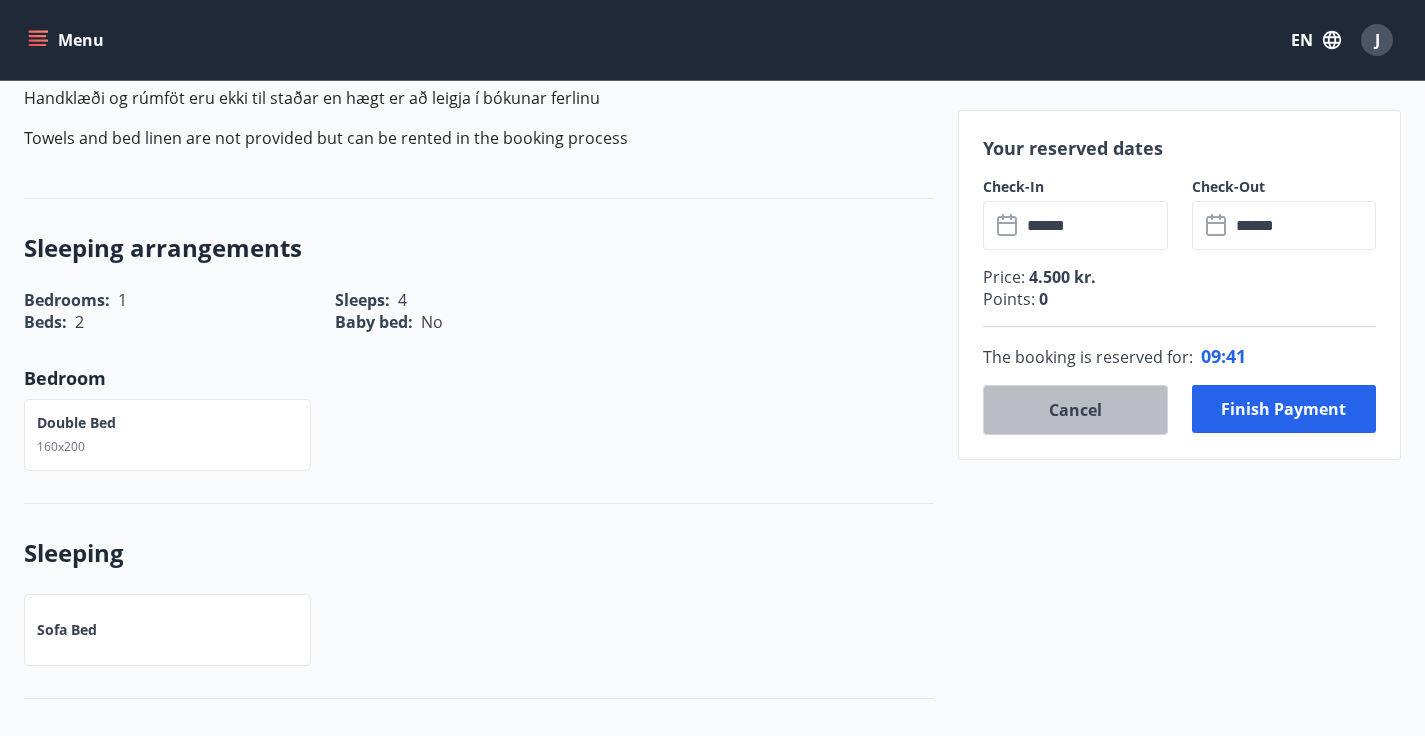 click on "Cancel" at bounding box center (1075, 410) 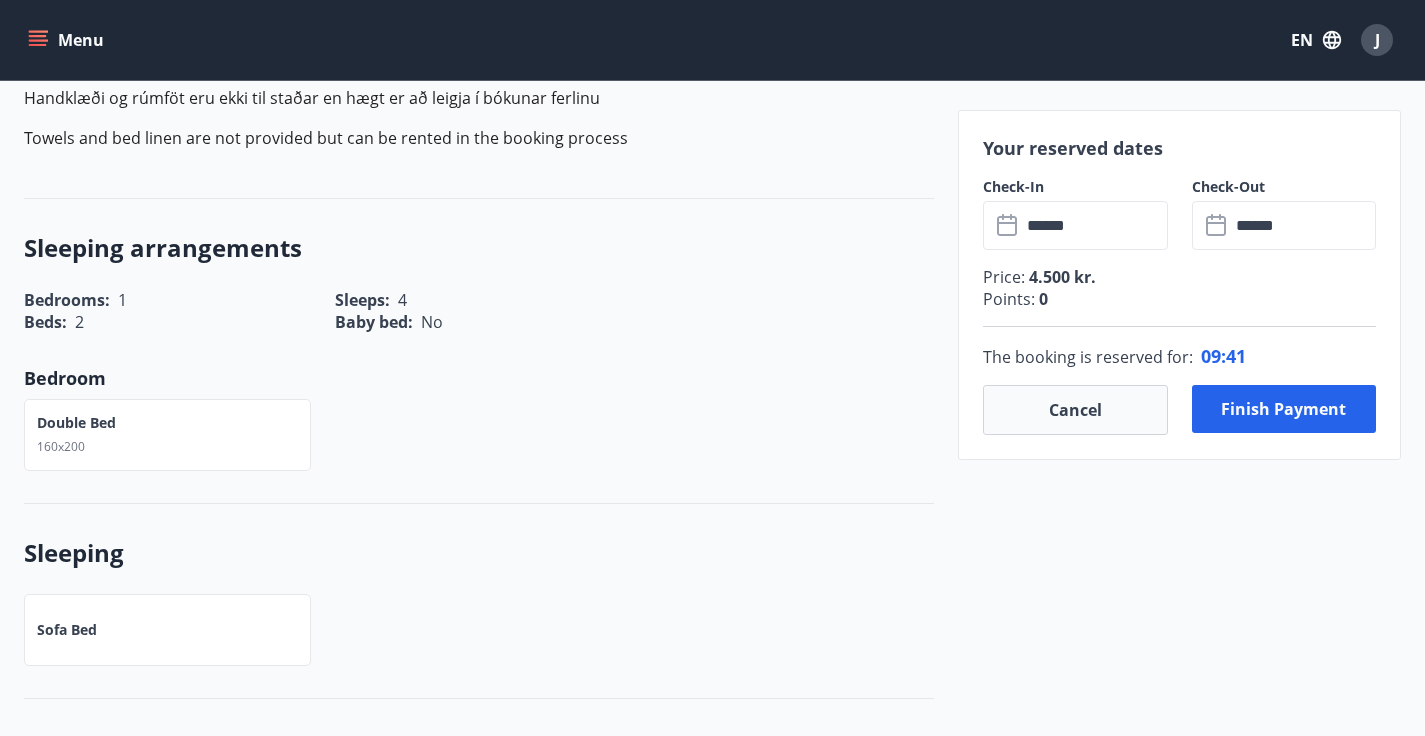 type 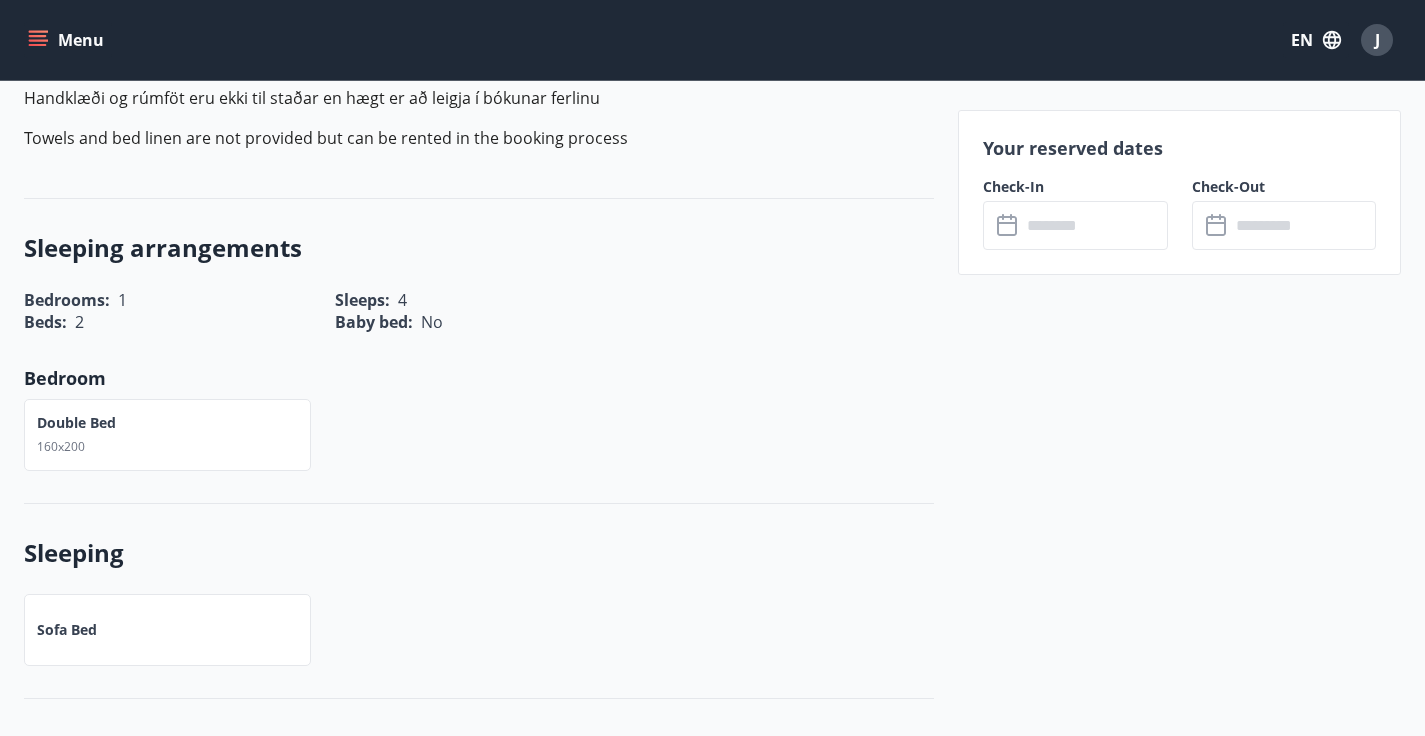 click at bounding box center (1094, 225) 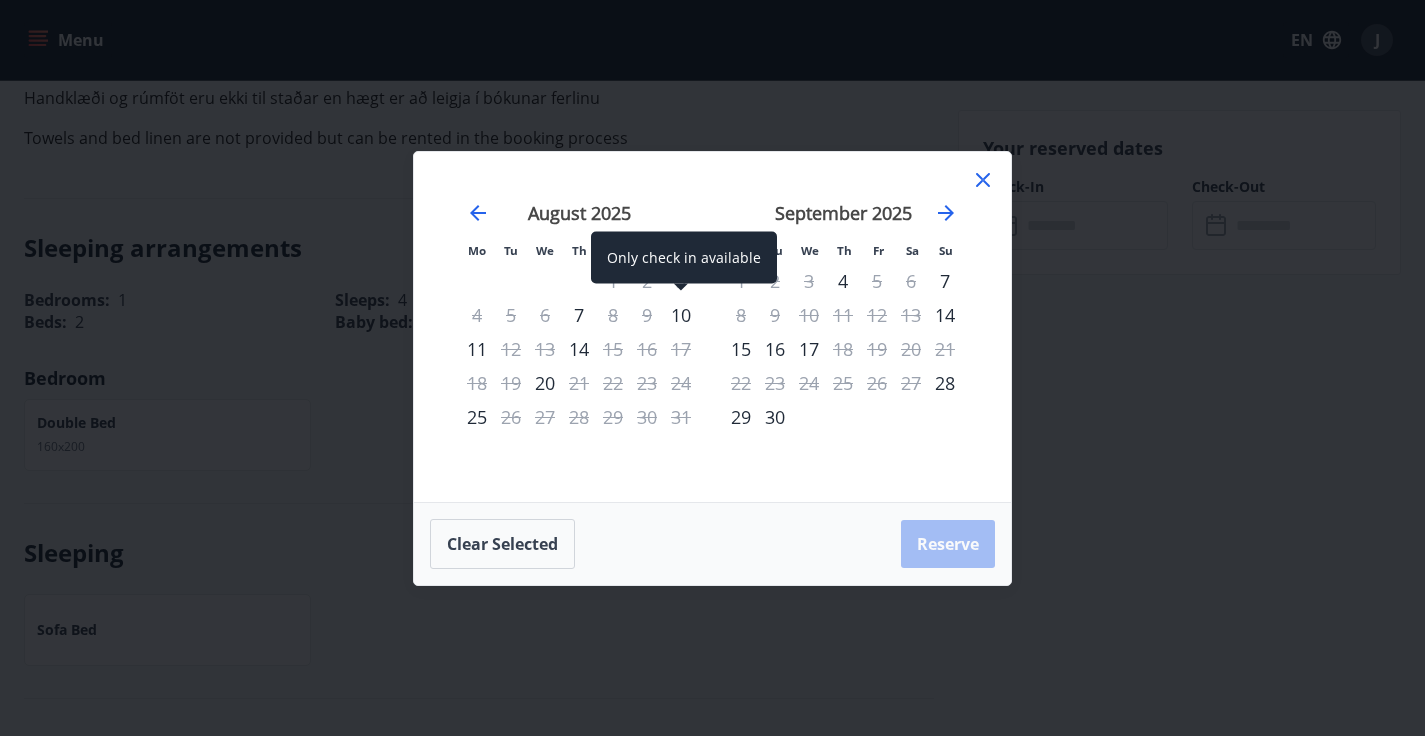 click on "10" at bounding box center (681, 315) 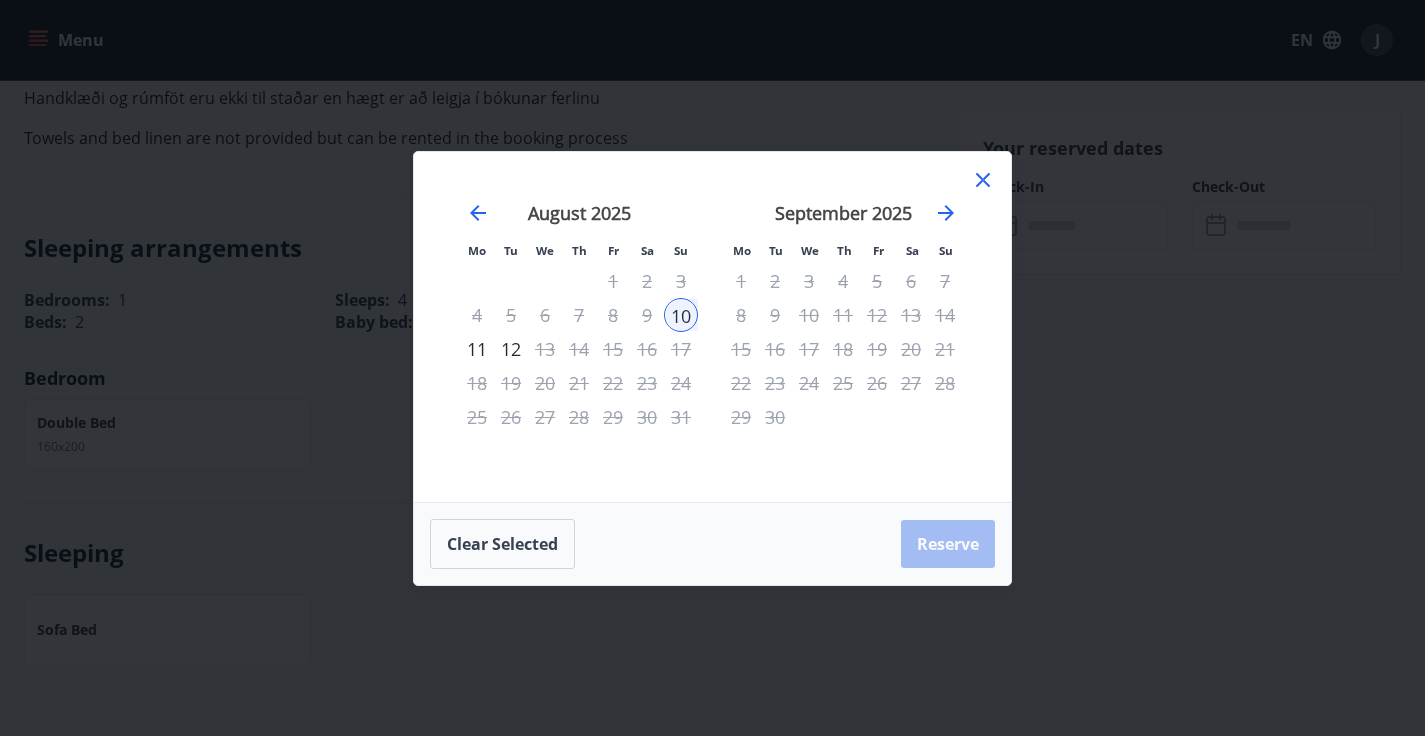 click on "11" at bounding box center (477, 349) 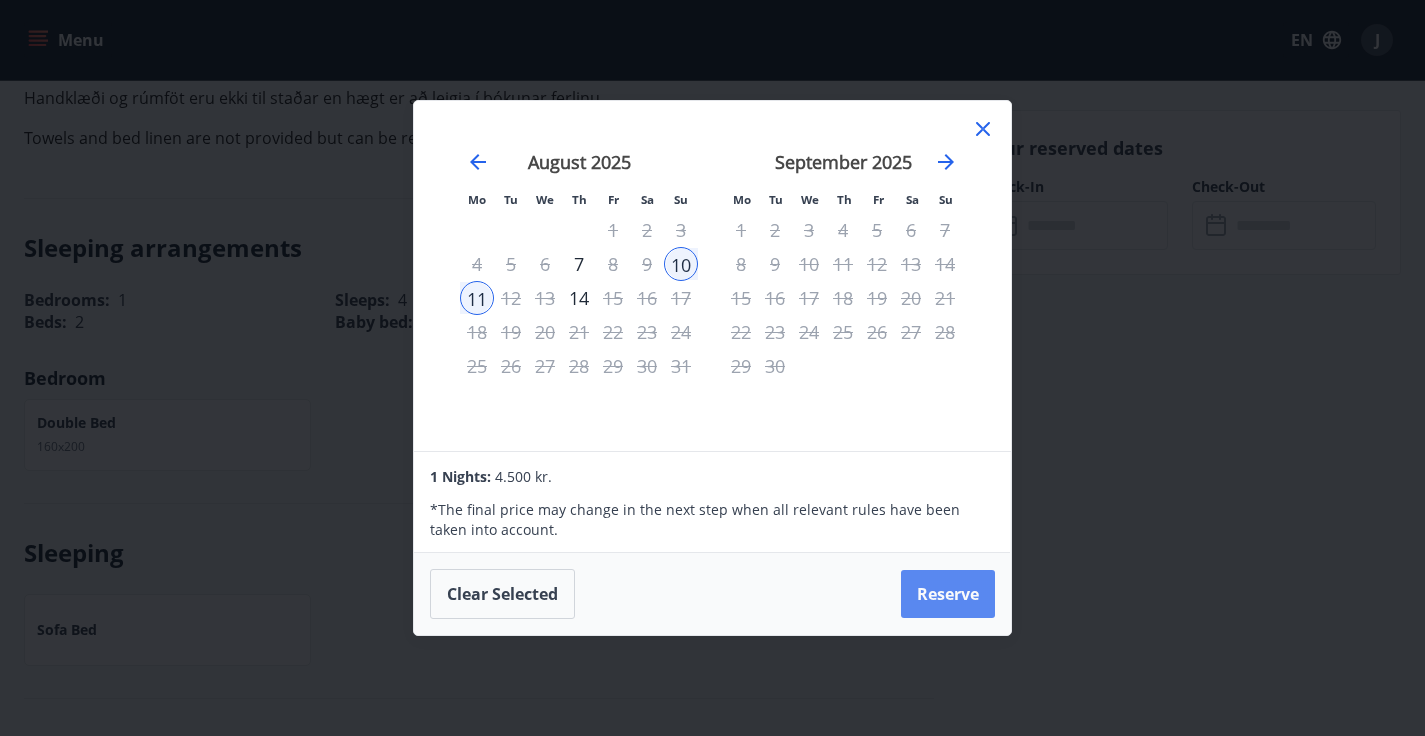 click on "Reserve" at bounding box center (948, 594) 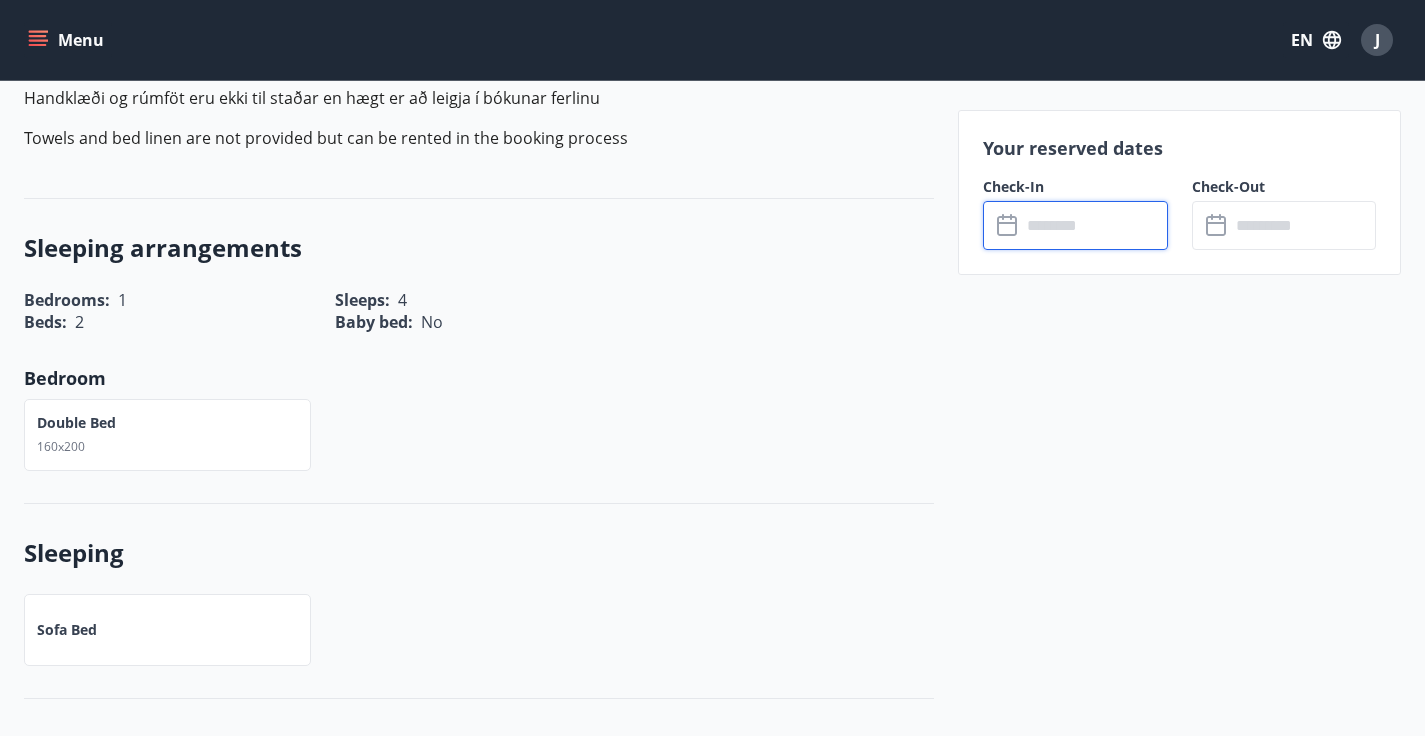 type on "******" 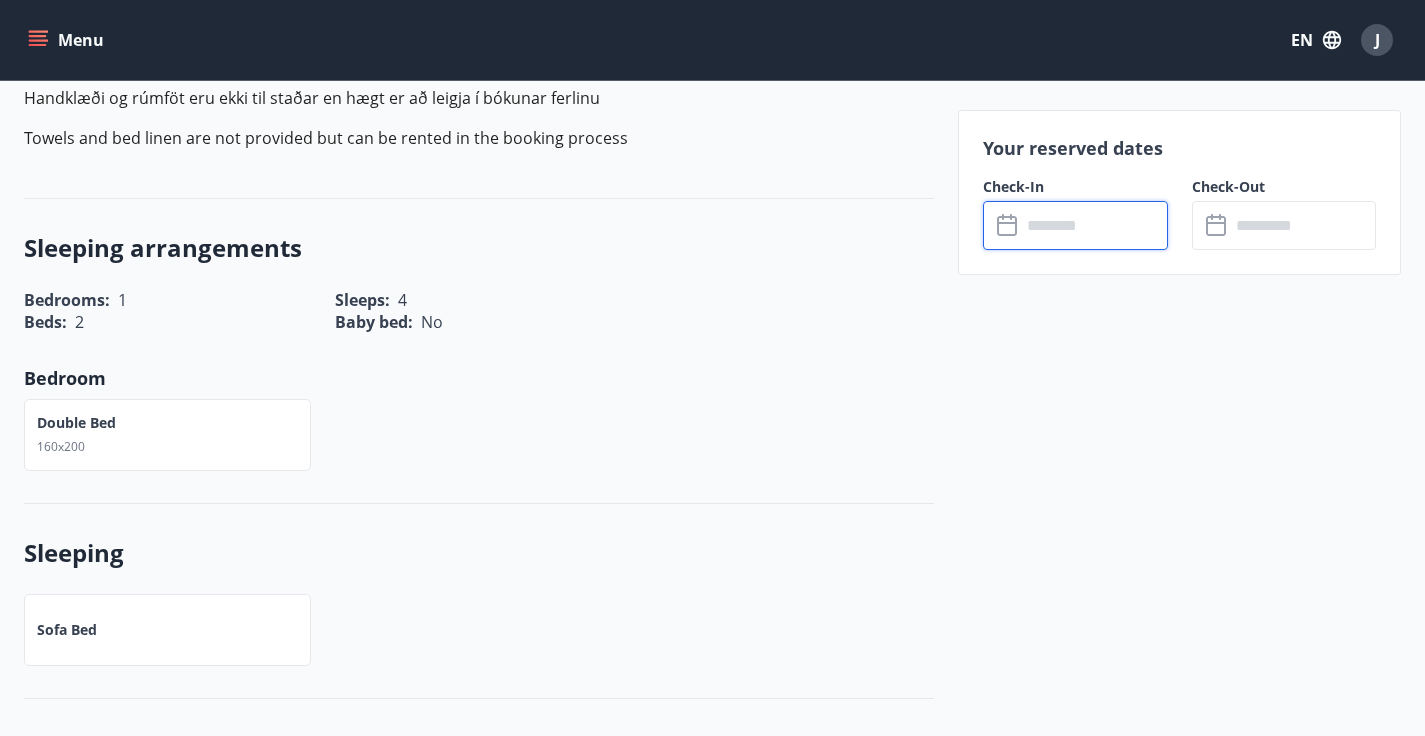 type on "******" 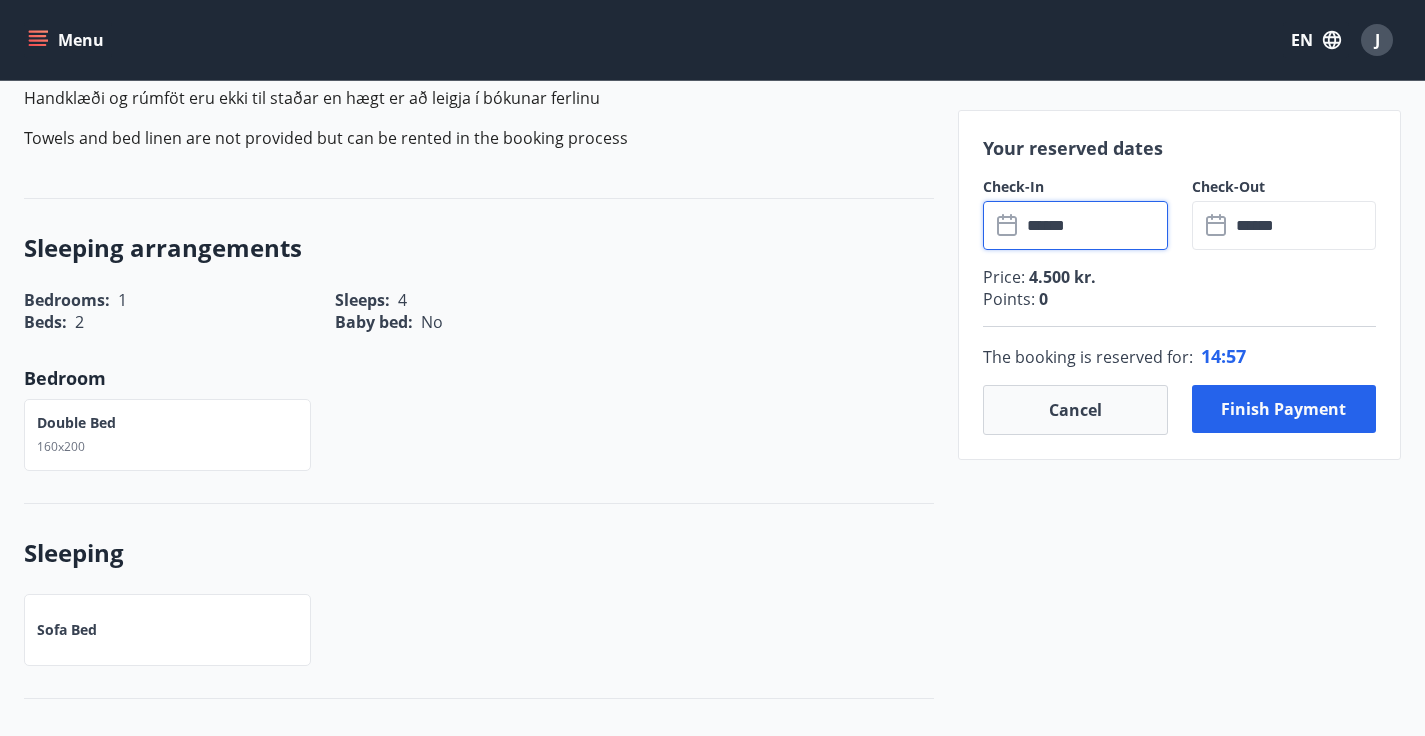click on "******" at bounding box center [1303, 225] 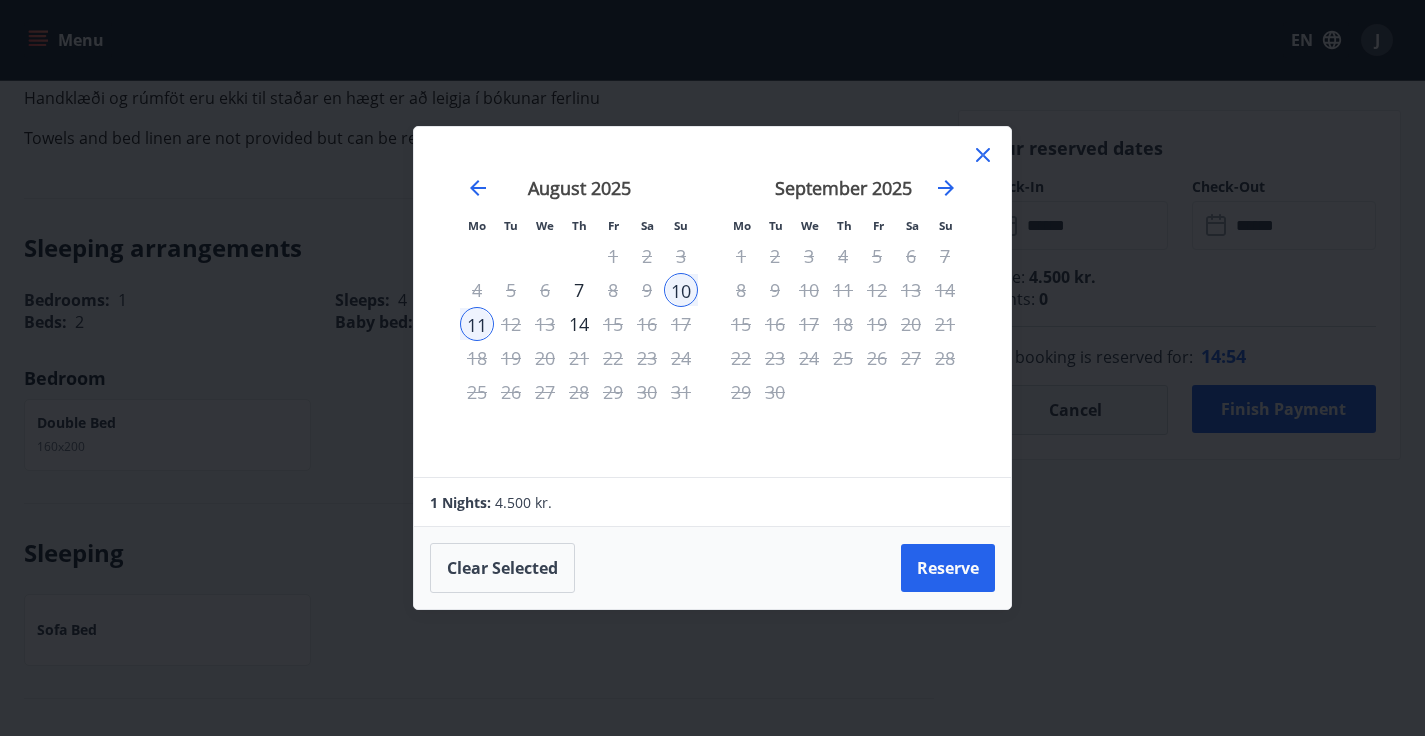 click 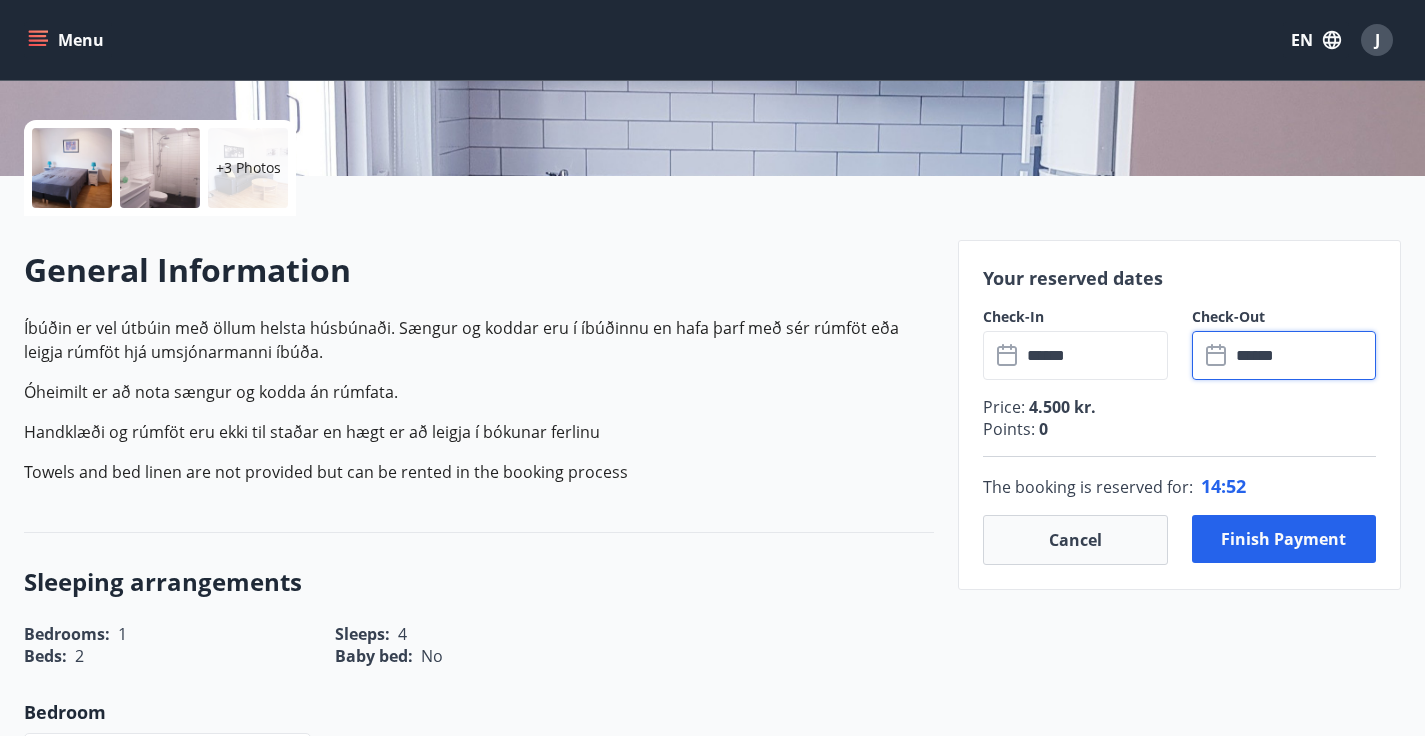 scroll, scrollTop: 423, scrollLeft: 0, axis: vertical 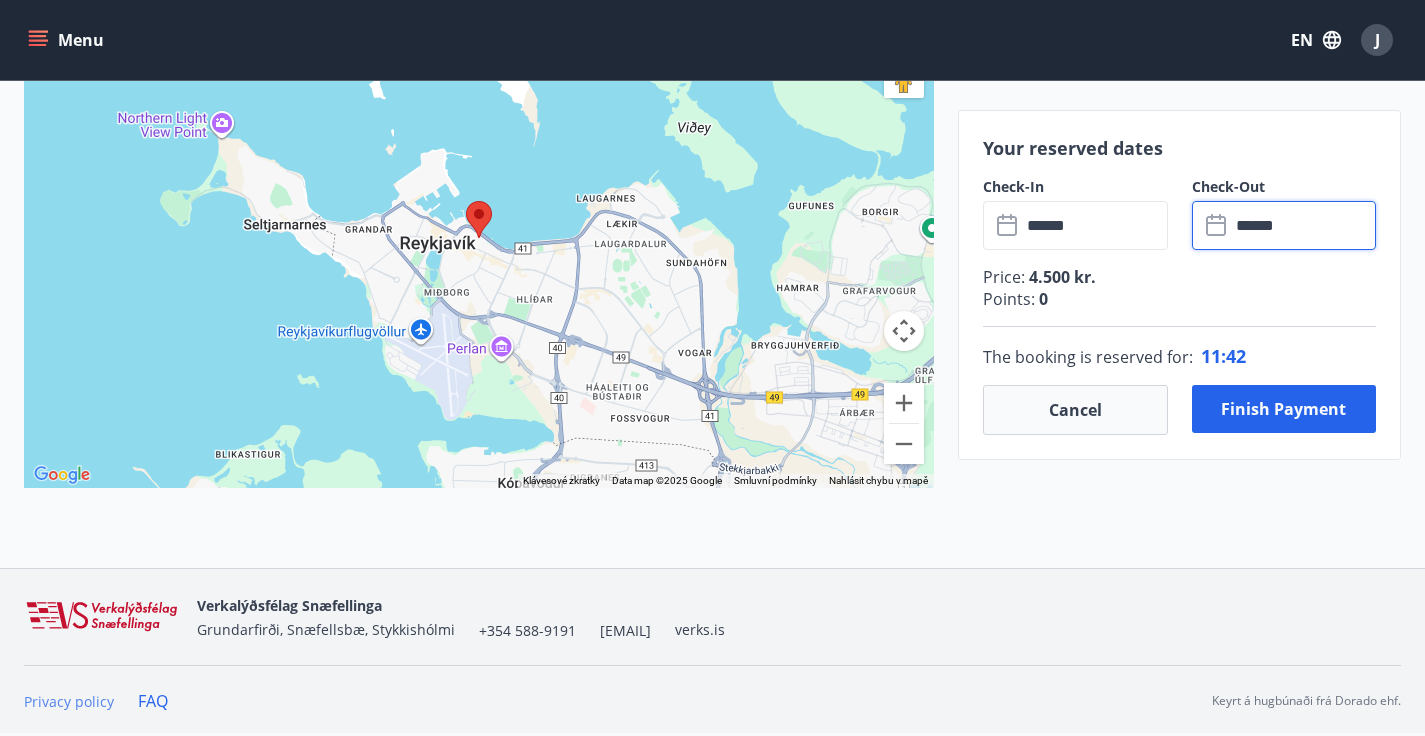 click on "Privacy policy" at bounding box center [69, 701] 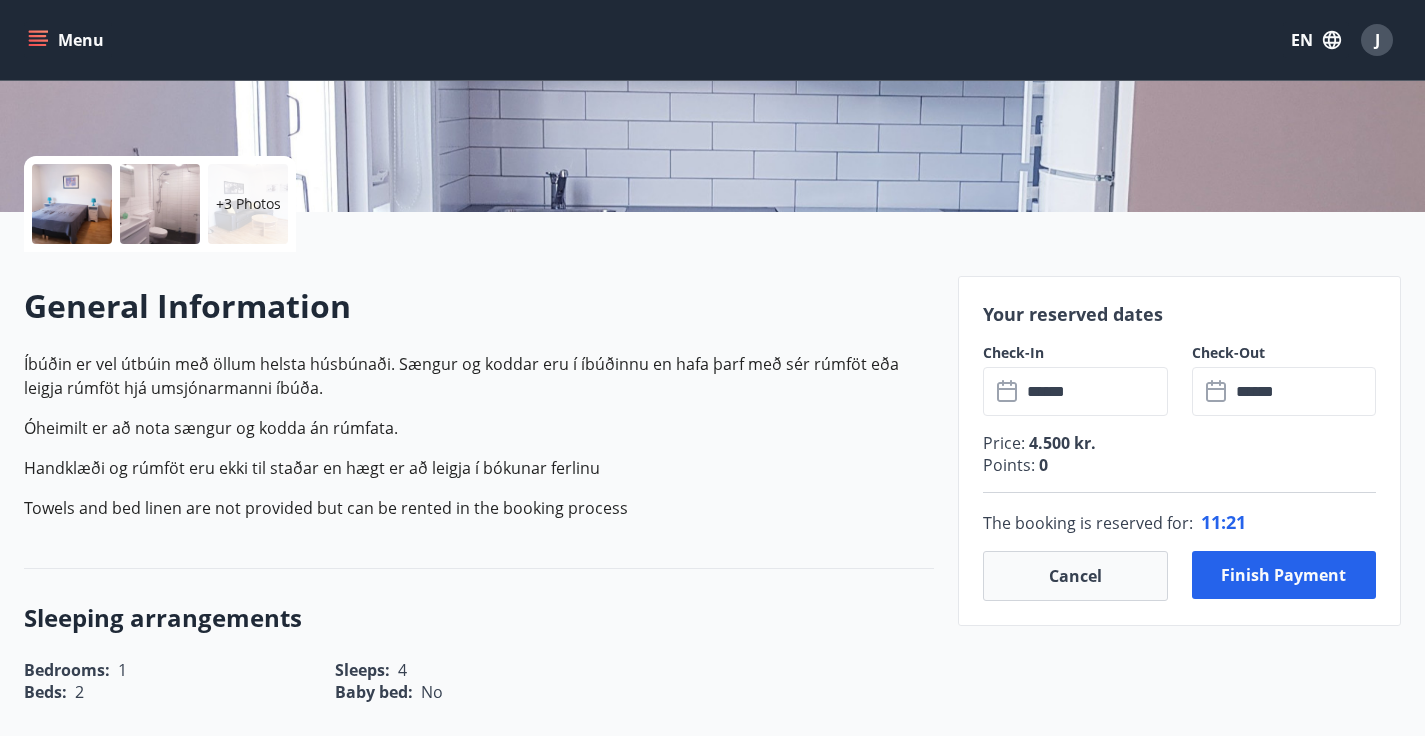 scroll, scrollTop: 390, scrollLeft: 0, axis: vertical 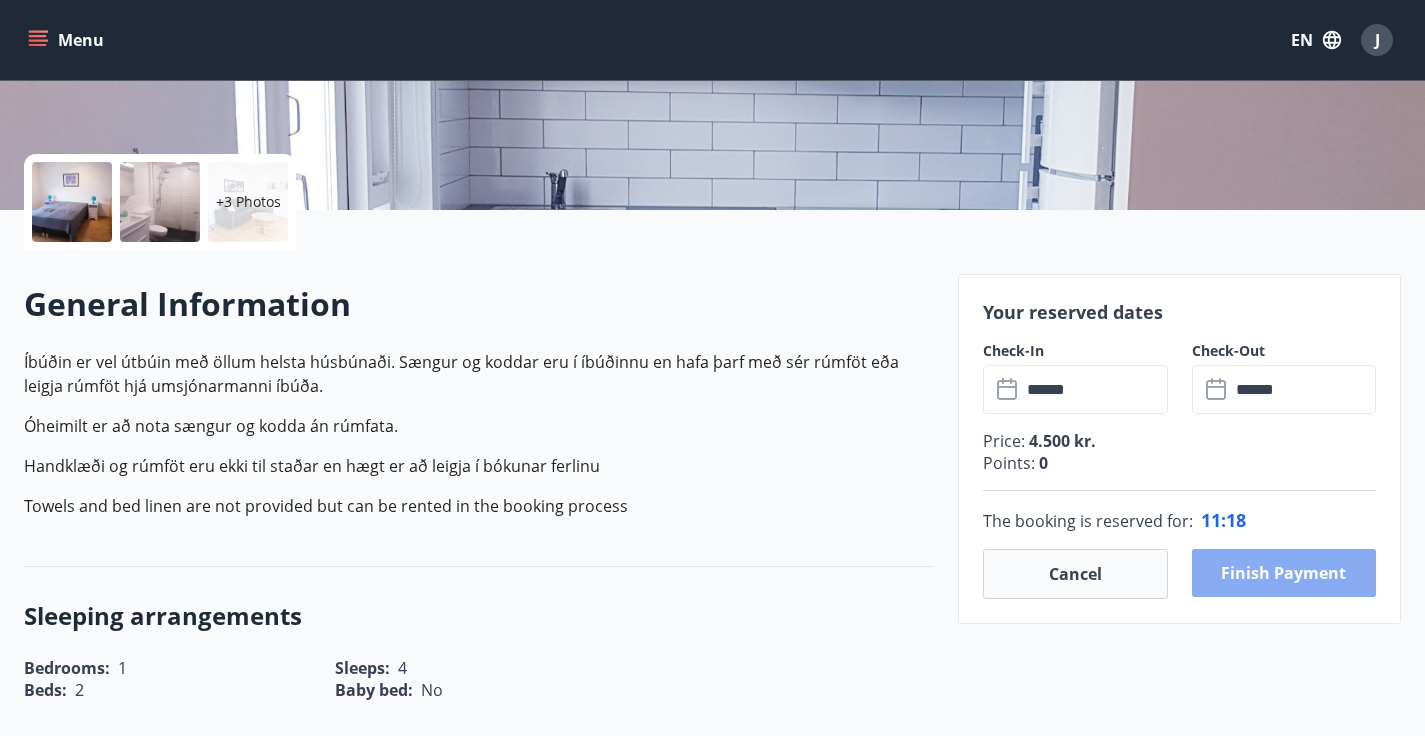 click on "Finish payment" at bounding box center (1284, 573) 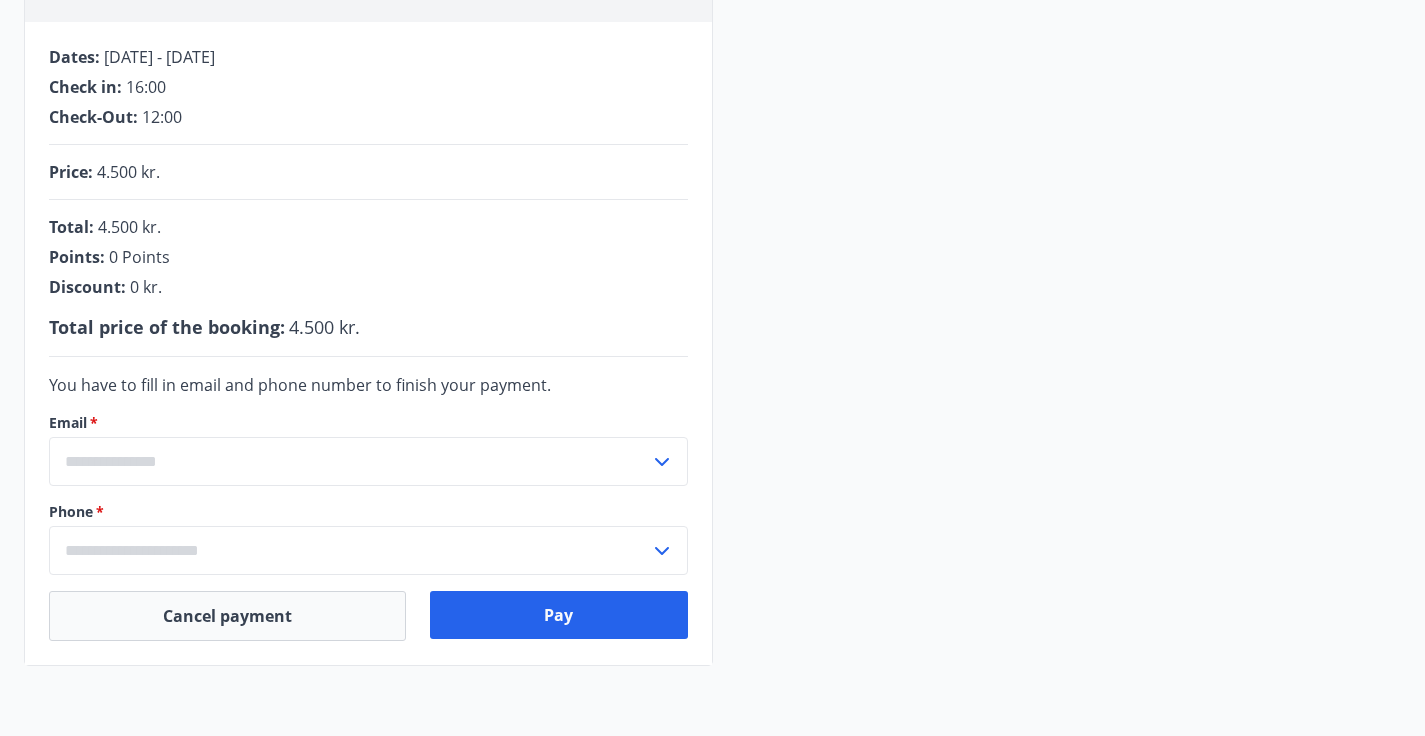 scroll, scrollTop: 364, scrollLeft: 0, axis: vertical 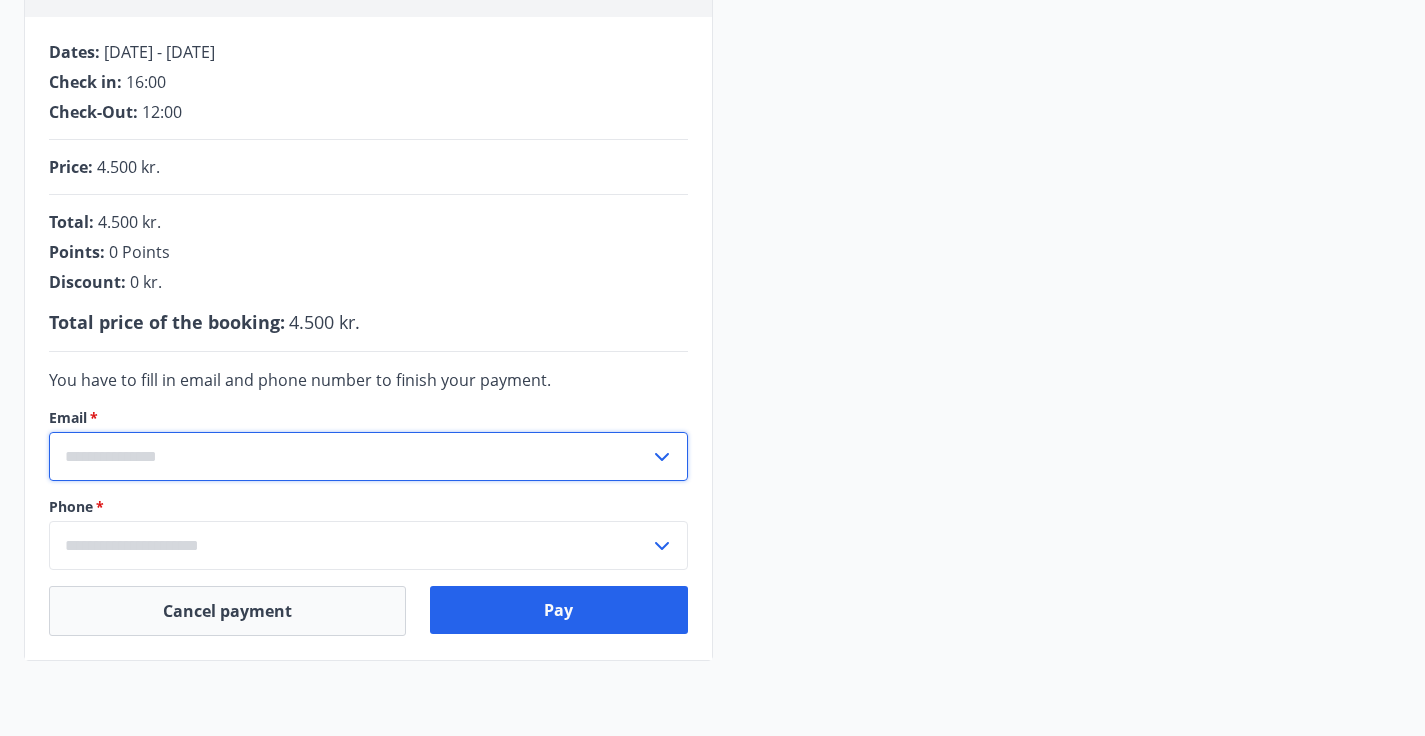 type 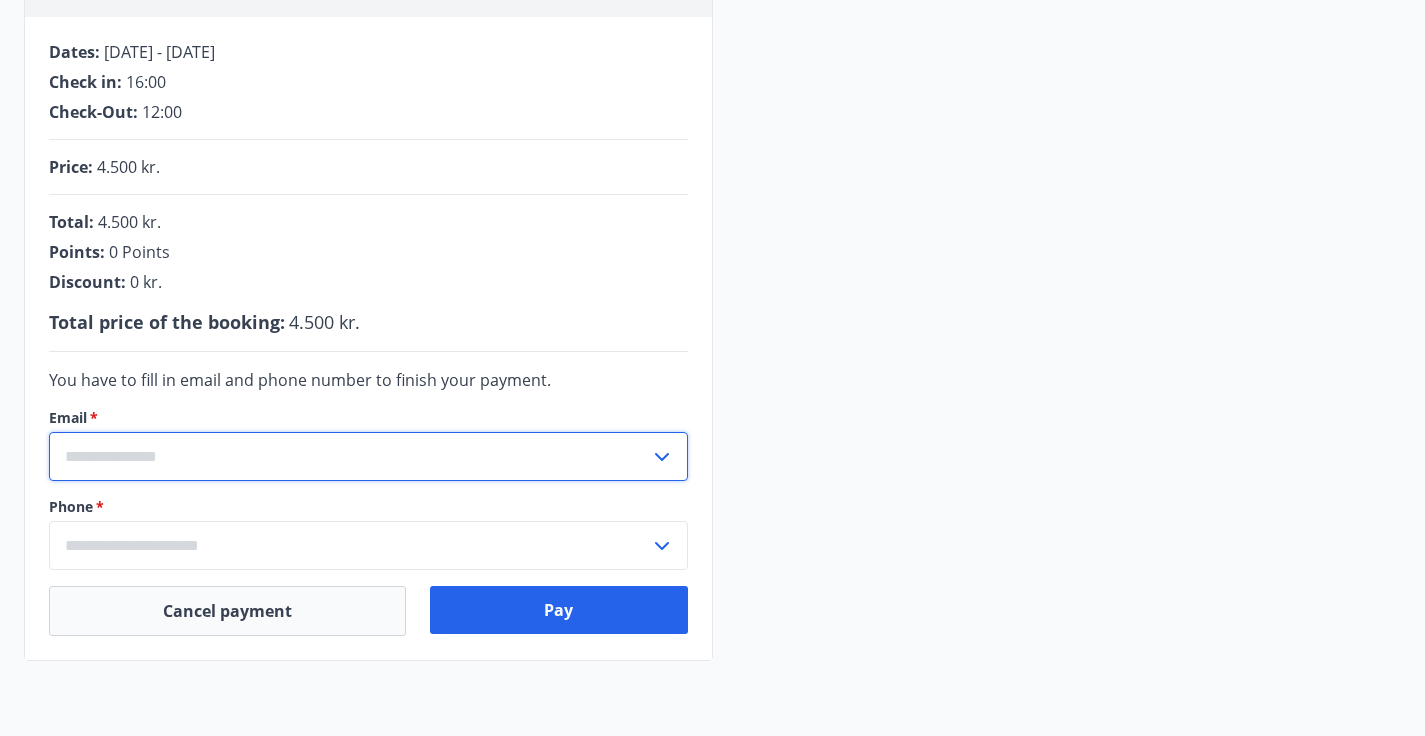 click at bounding box center (349, 456) 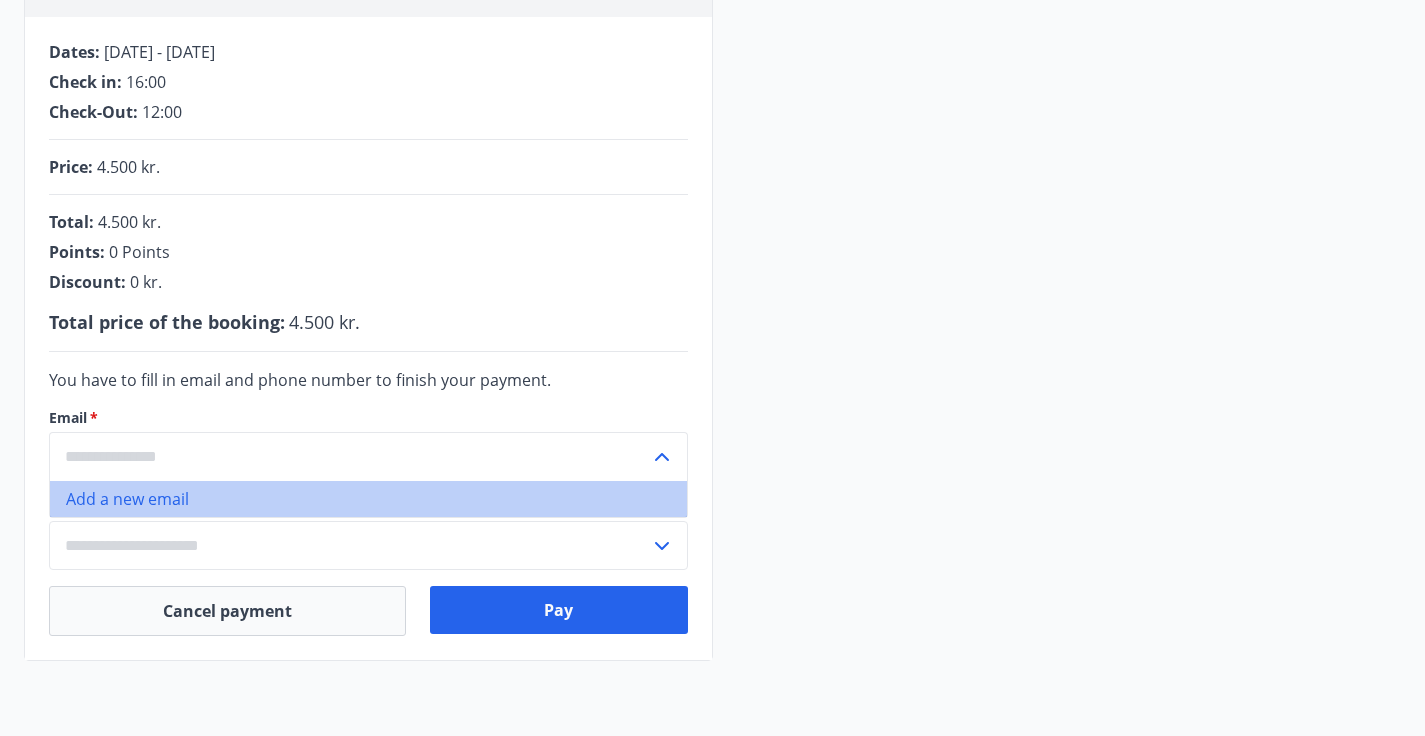 click on "Add a new email" at bounding box center [368, 499] 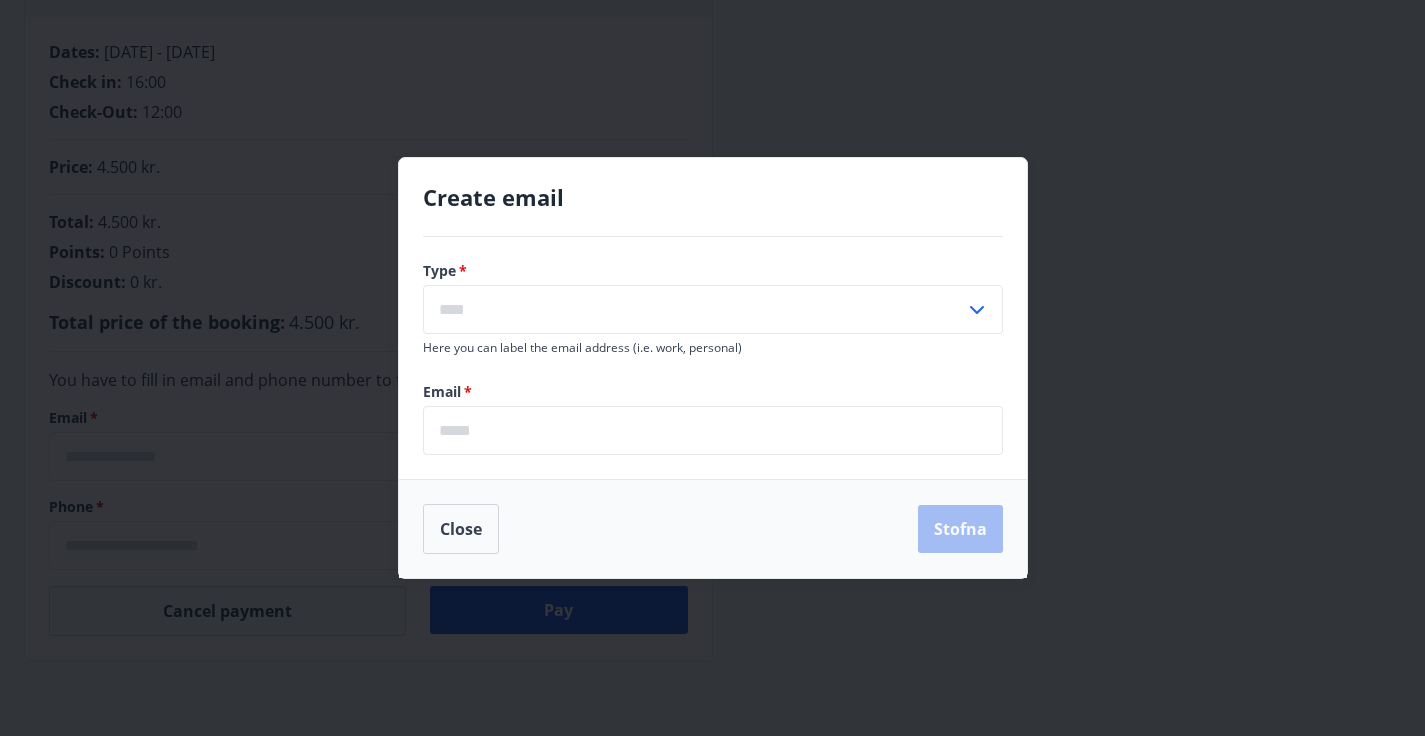 click at bounding box center [694, 309] 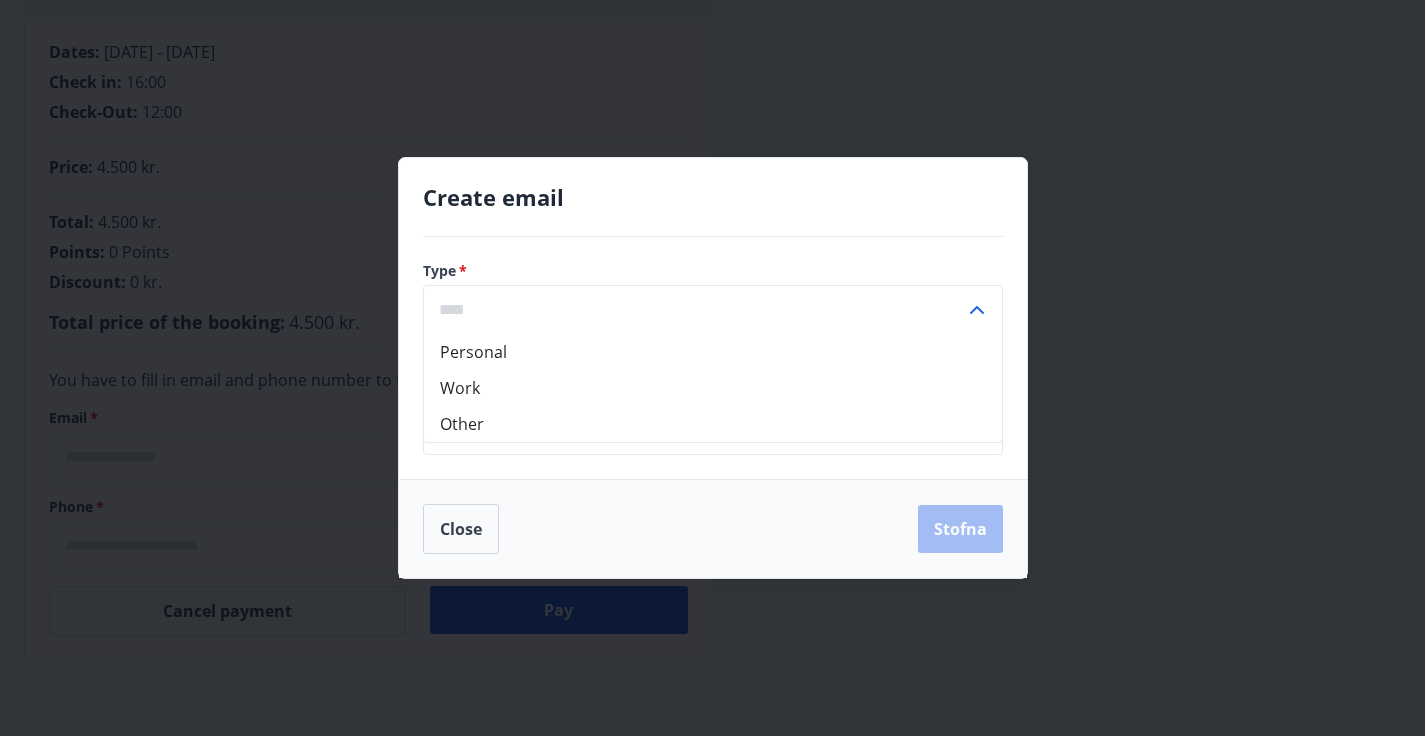 click on "Personal" at bounding box center [713, 352] 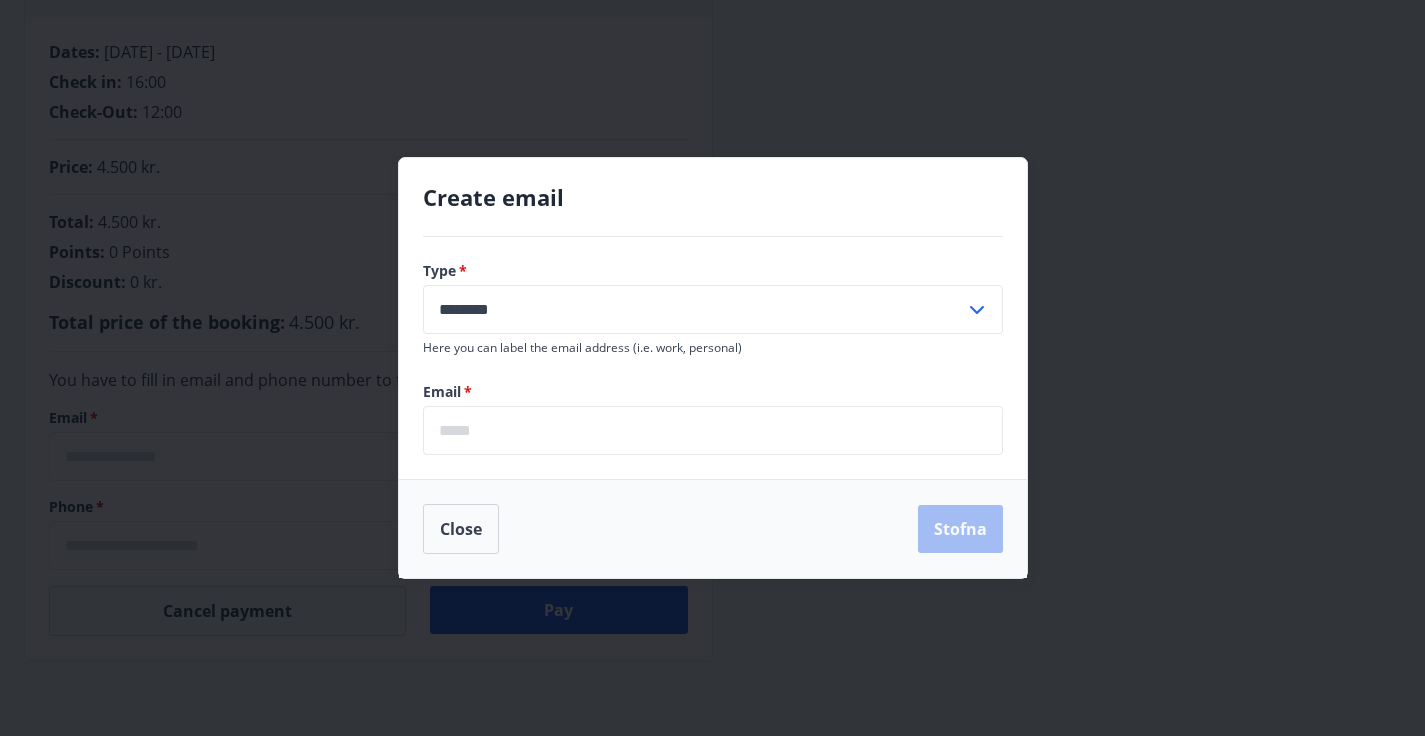 click at bounding box center (713, 430) 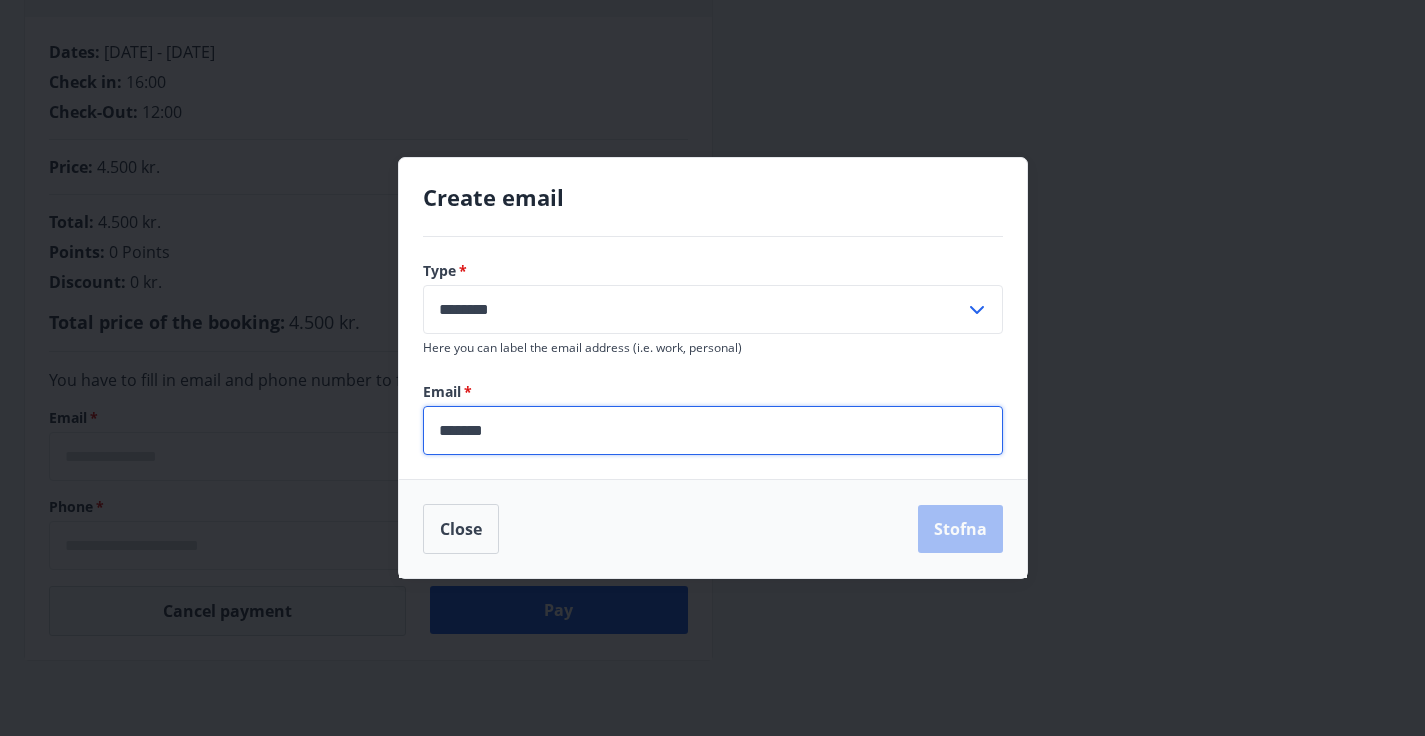 paste on "**********" 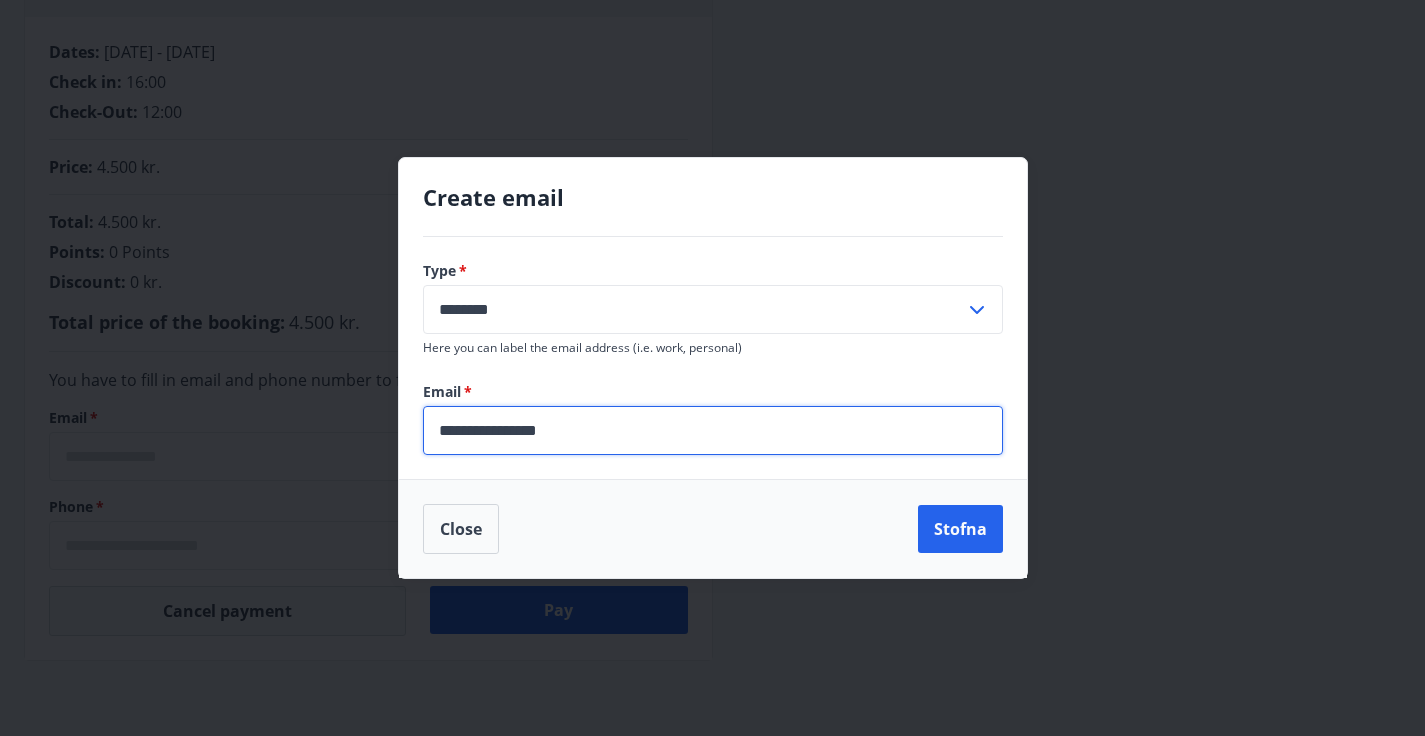 type on "**********" 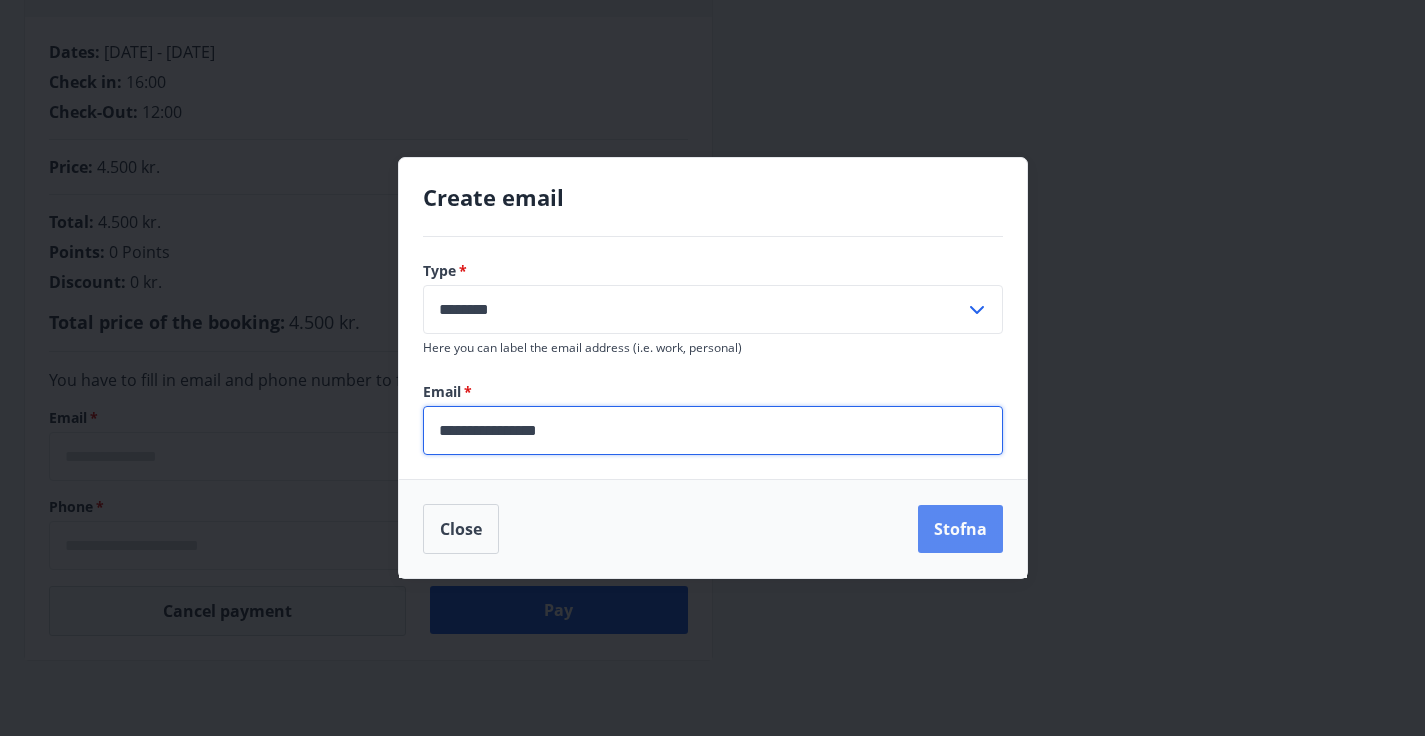 click on "Stofna" at bounding box center (960, 529) 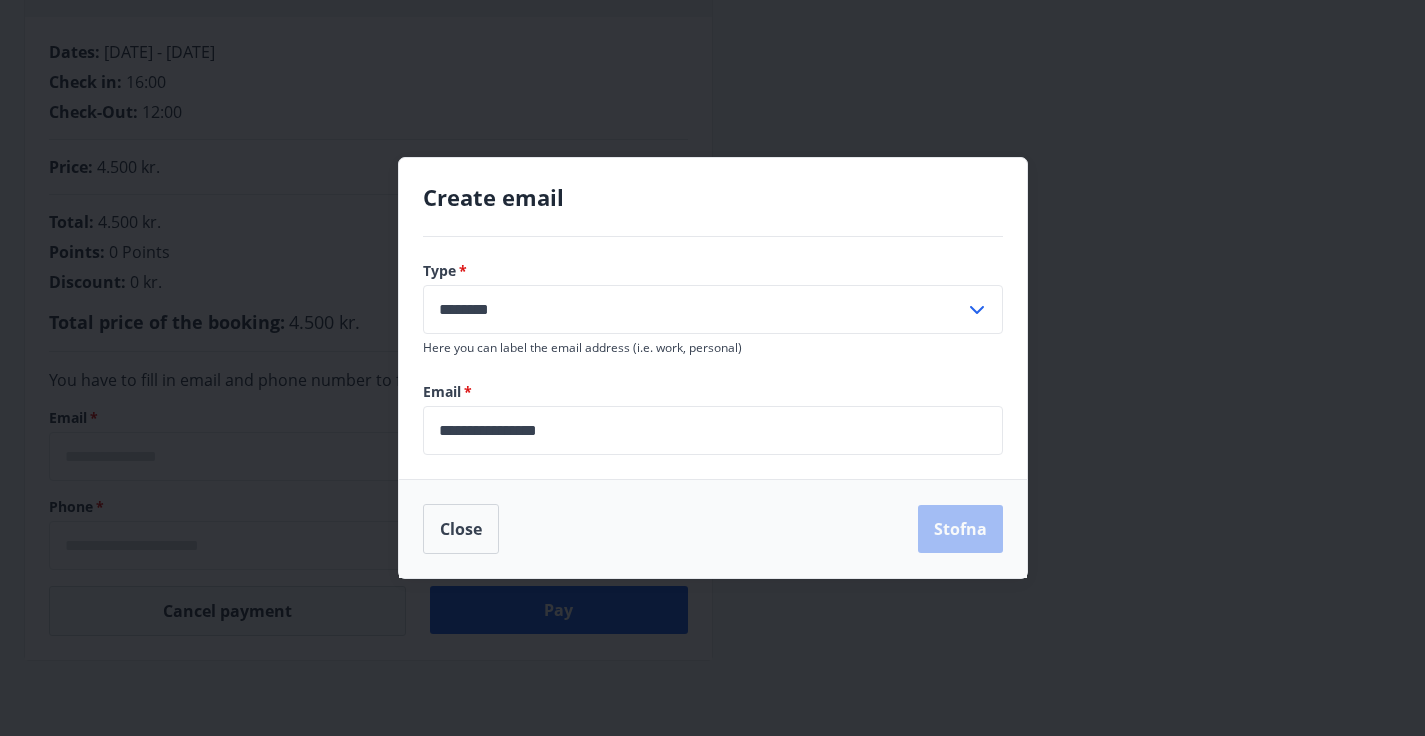 type on "**********" 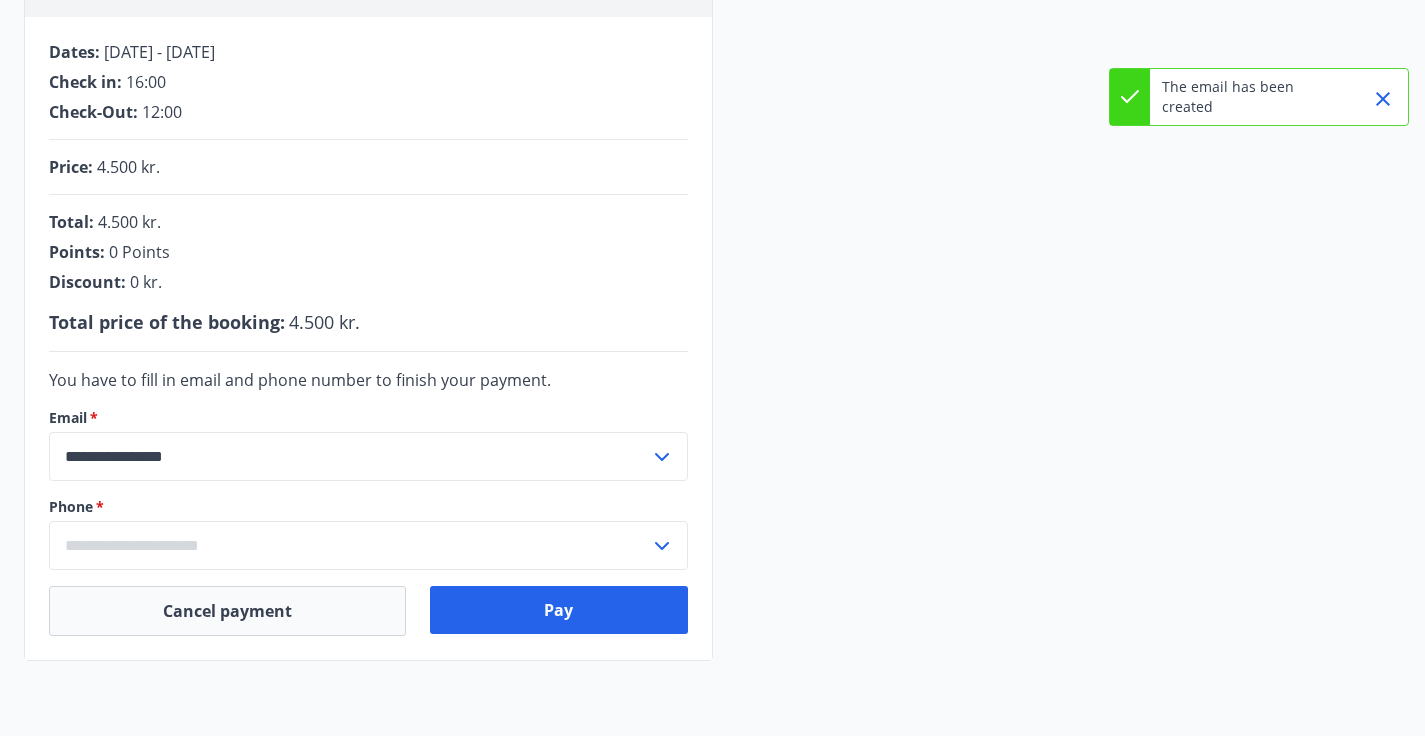 click on "​" at bounding box center [368, 545] 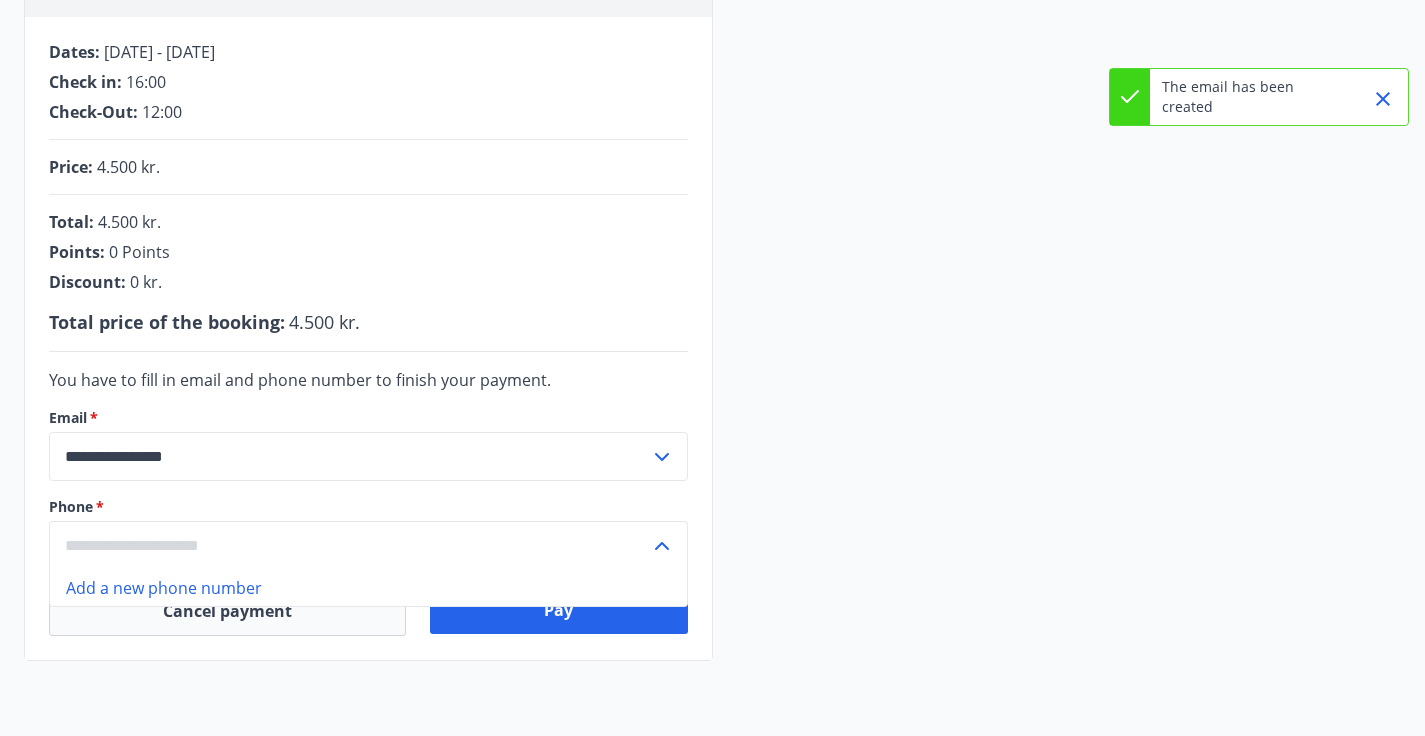 click on "Add a new phone number" at bounding box center (368, 588) 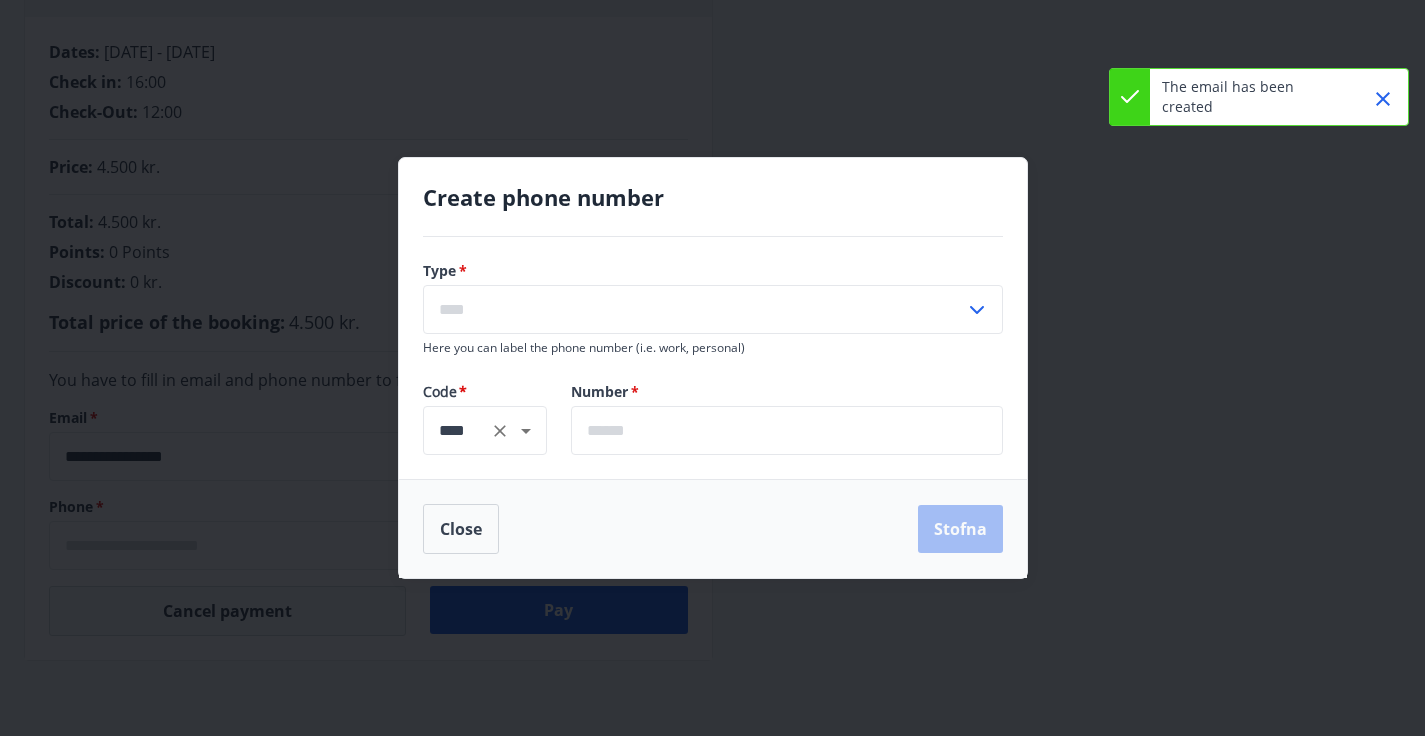 click at bounding box center [512, 431] 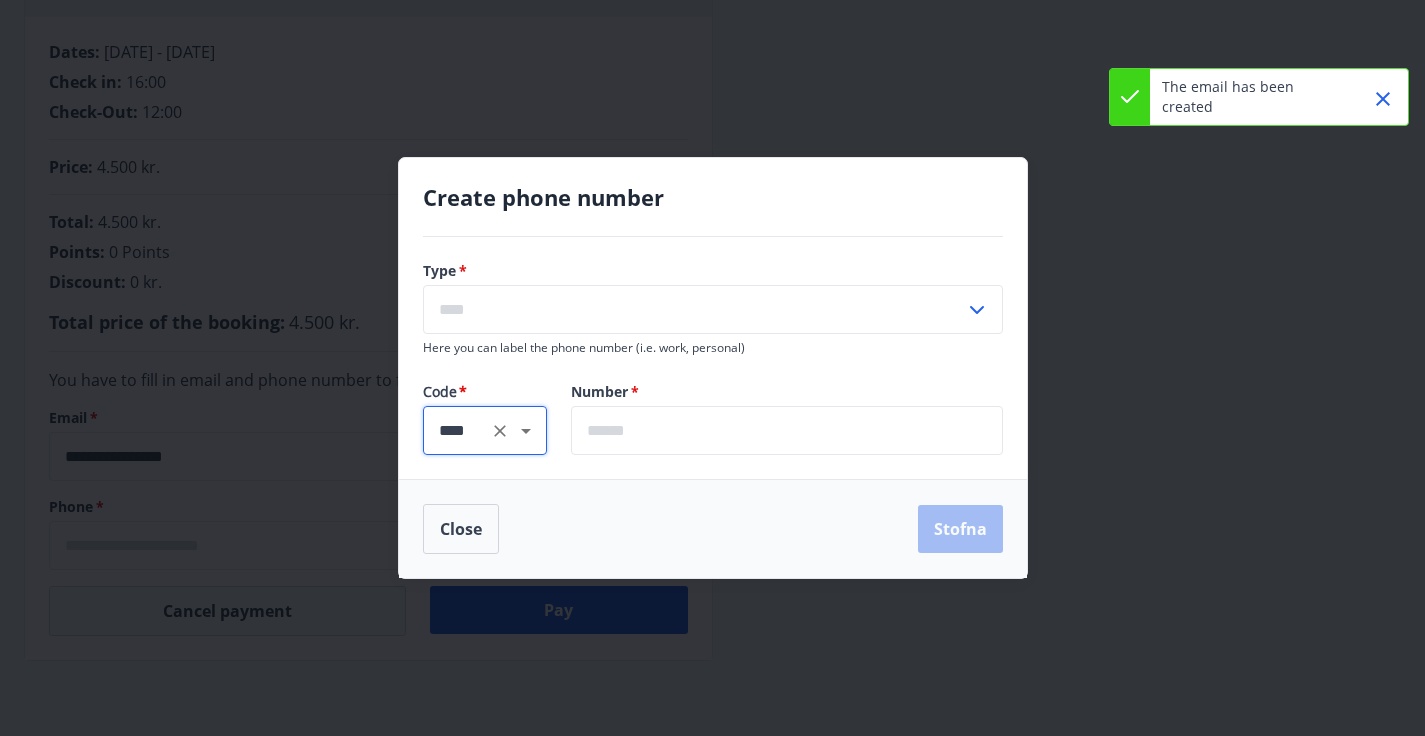 click at bounding box center [694, 309] 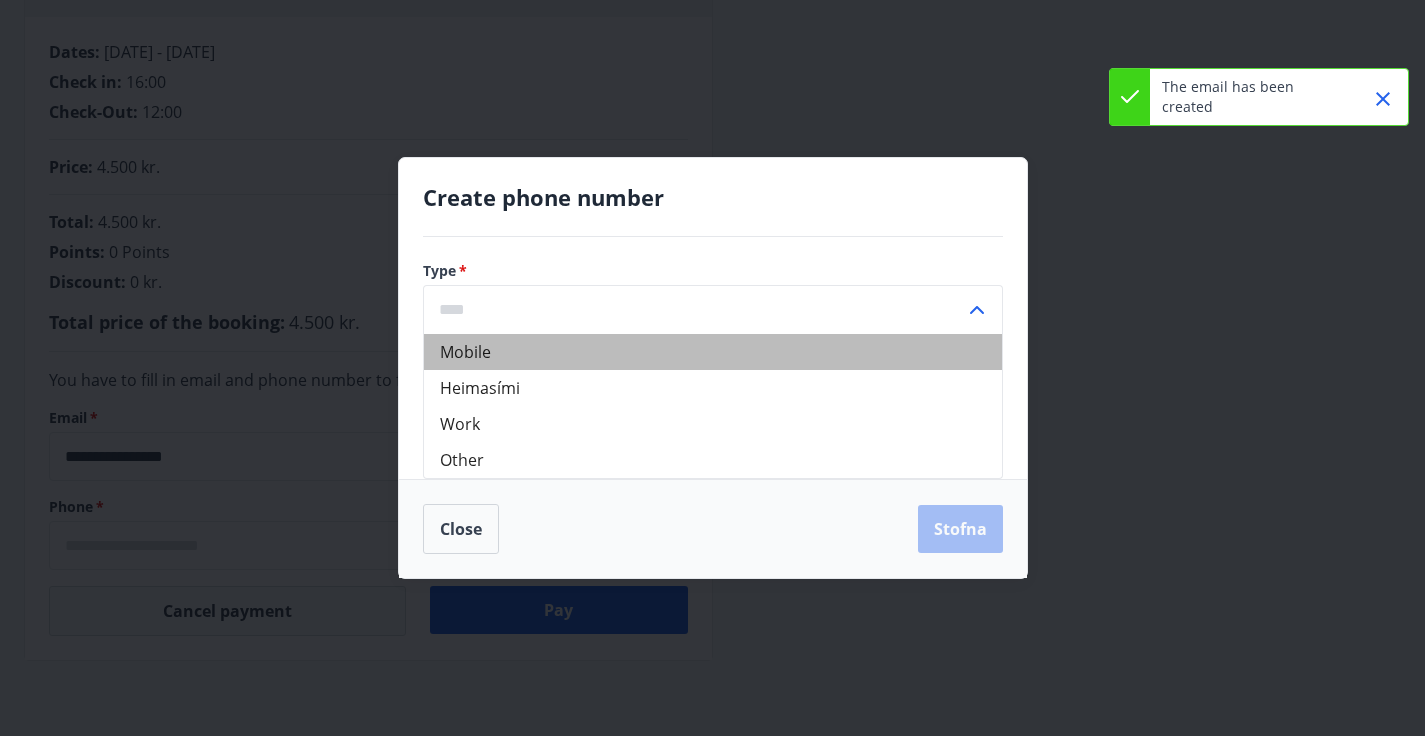 click on "Mobile" at bounding box center (713, 352) 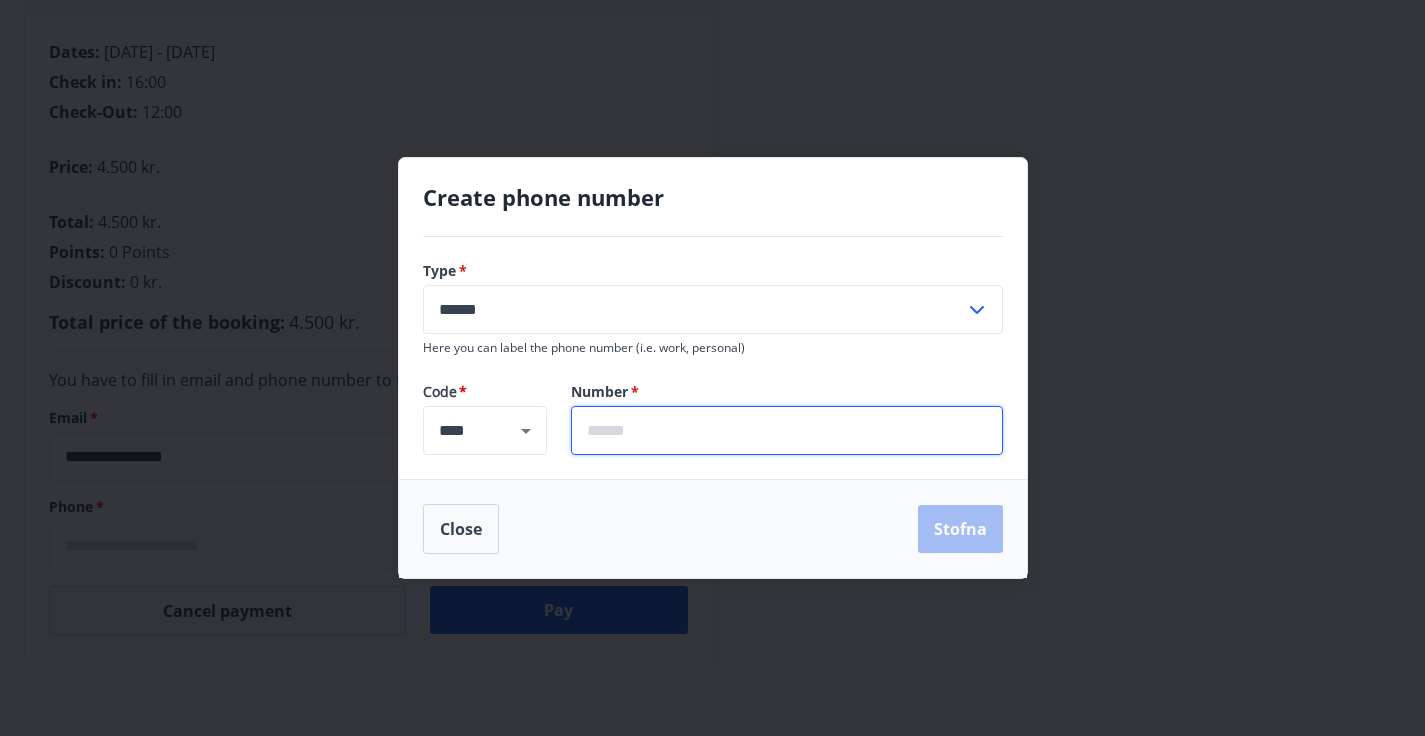 click at bounding box center [787, 430] 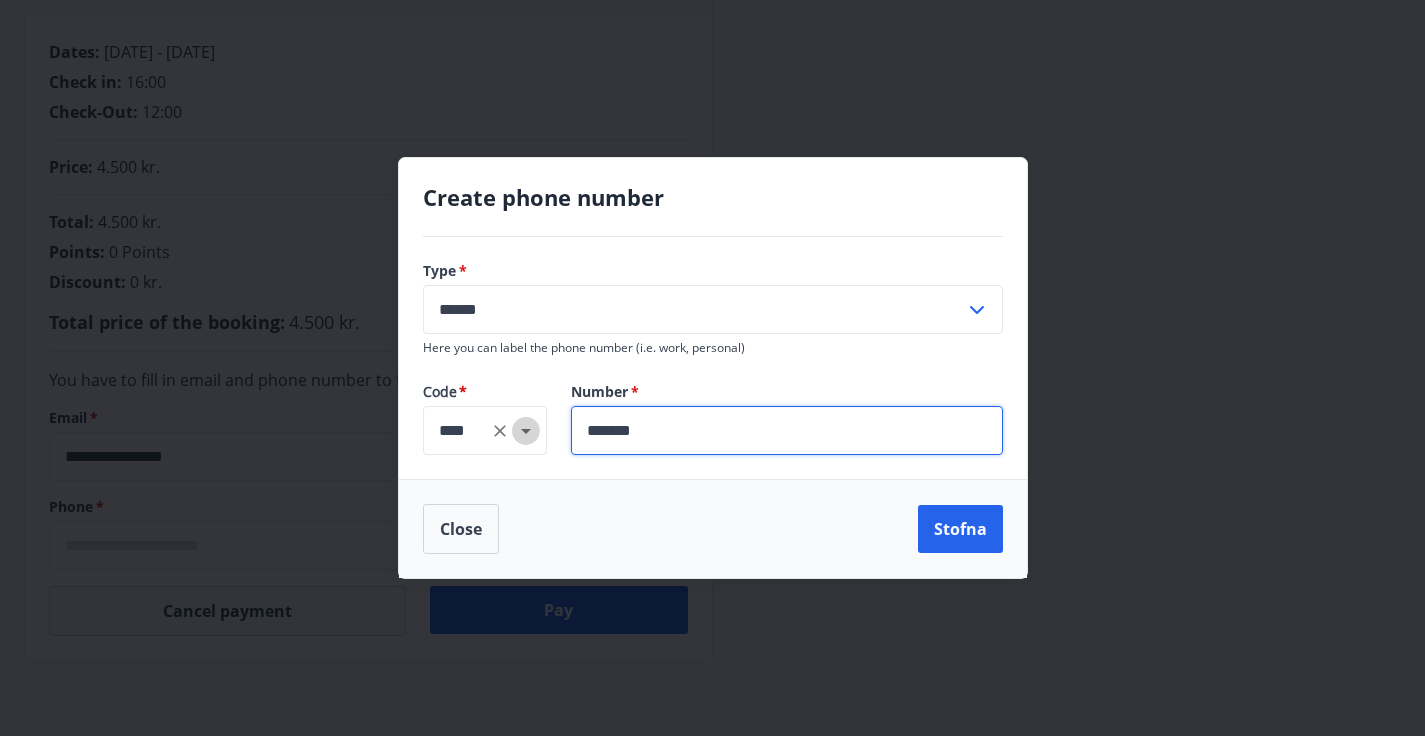 click 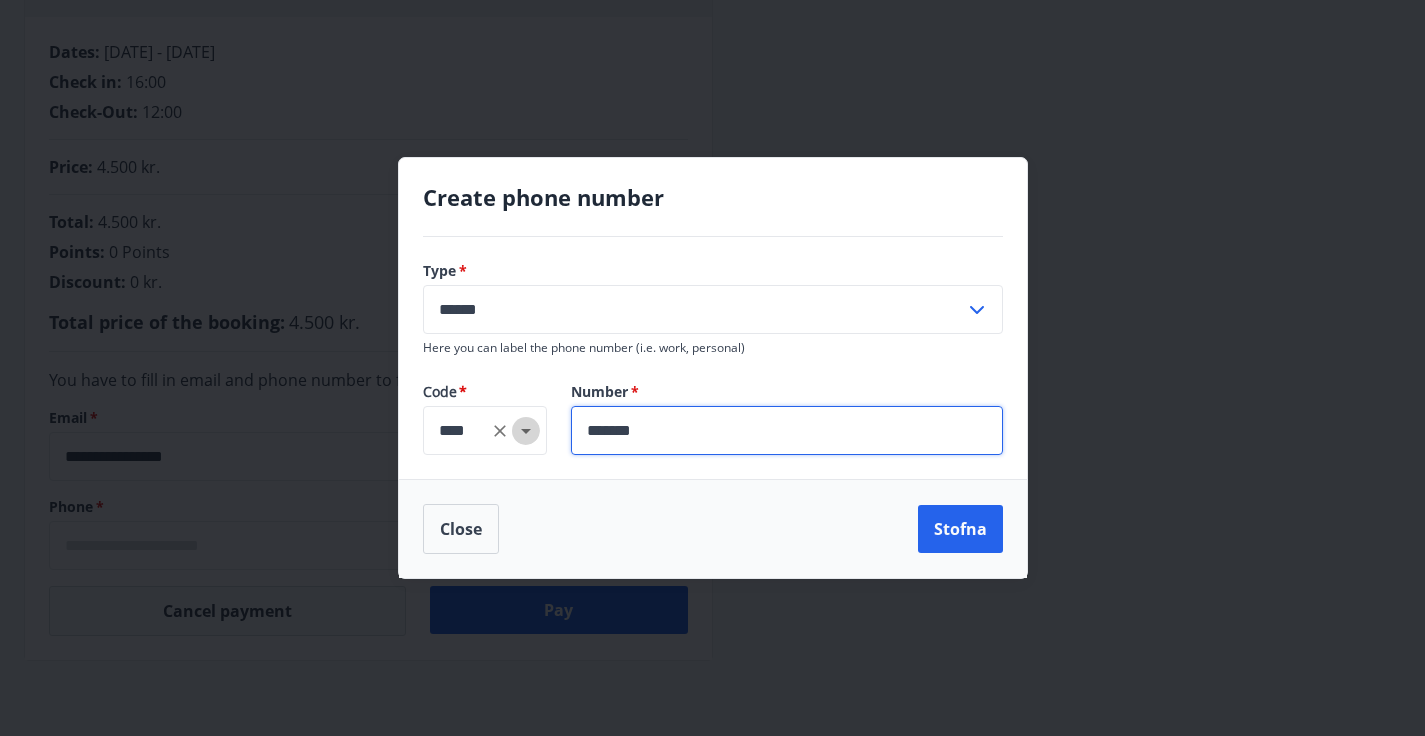 type on "*******" 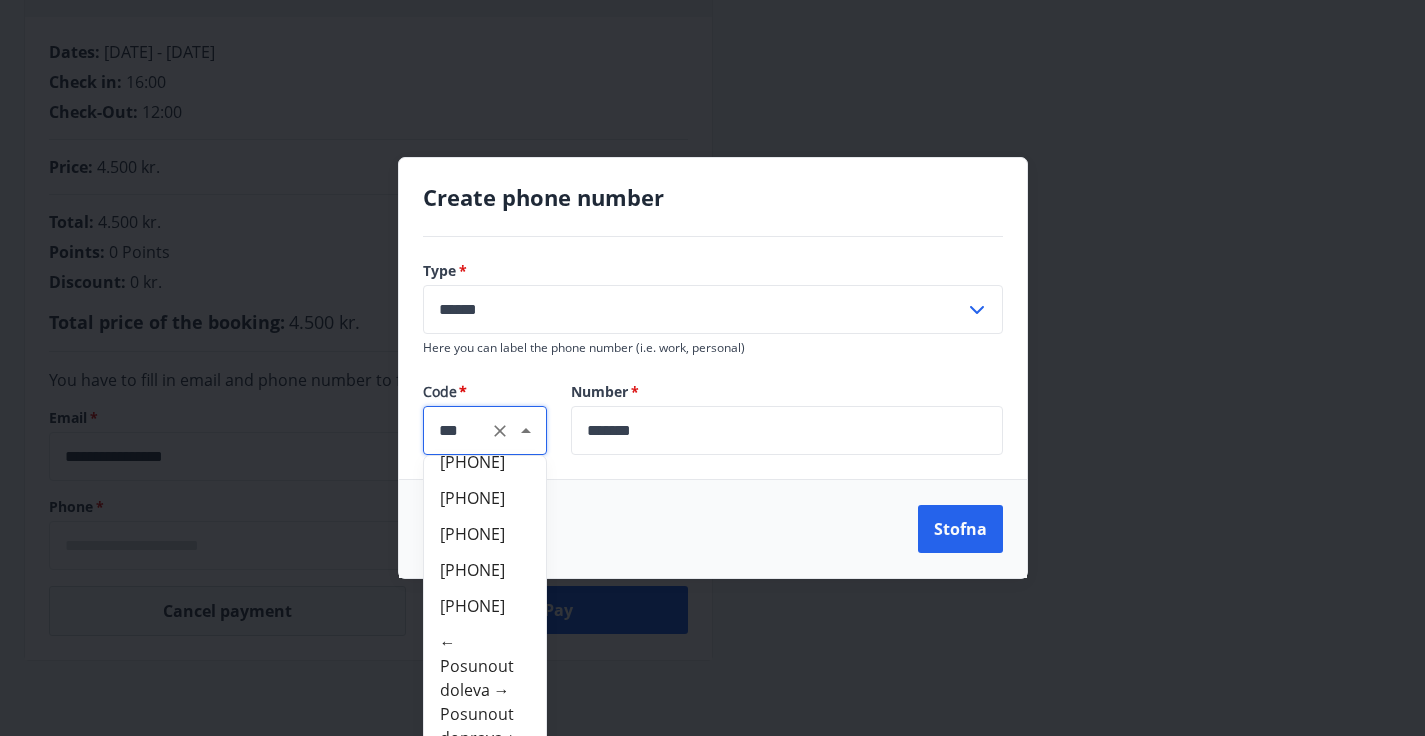 scroll, scrollTop: 442, scrollLeft: 0, axis: vertical 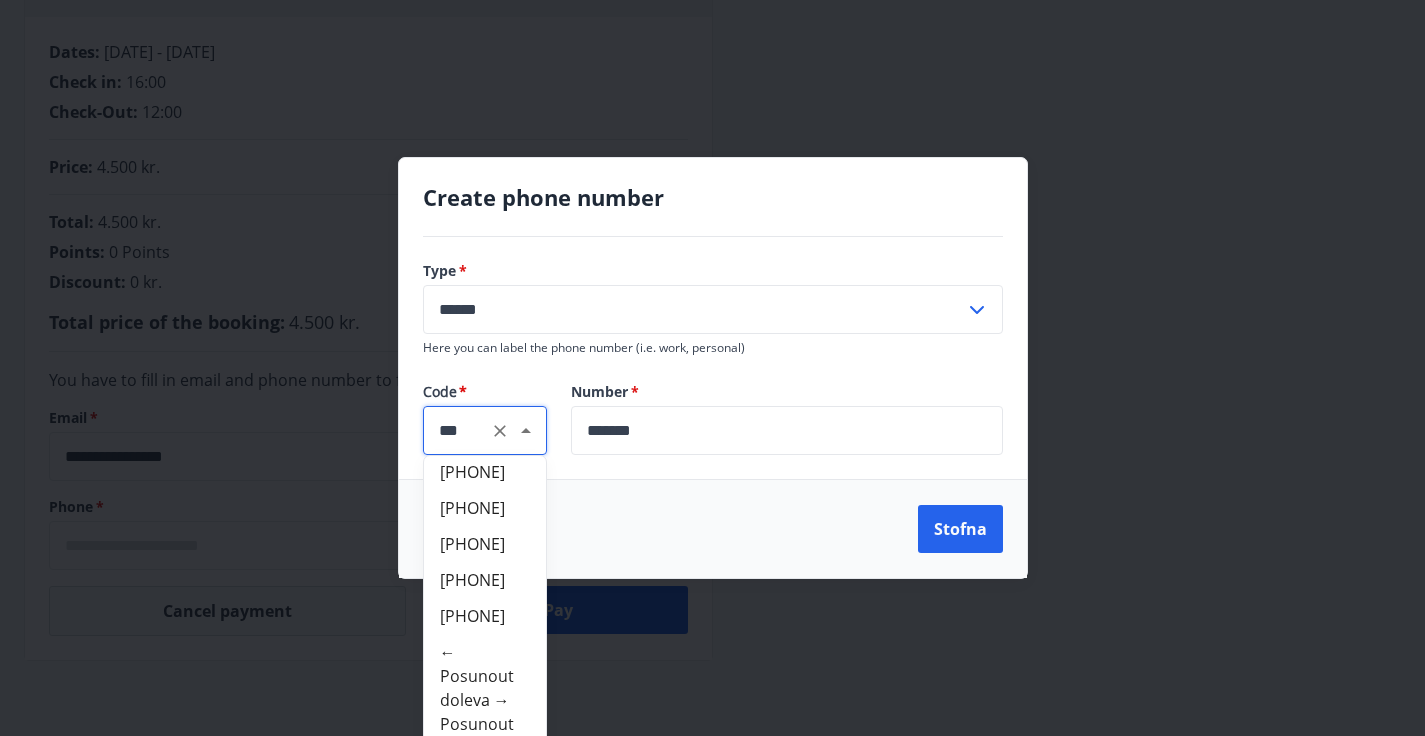click on "← Posunout doleva → Posunout doprava ↑ Posunout nahoru ↓ Posunout dolů + Přiblížit - Oddálit Home Poskočit doleva o 75 % End Poskočit doprava o 75 % Page Up Poskočit nahoru o 75 % Page Down Poskočit dolů o 75 %" at bounding box center (485, 928) 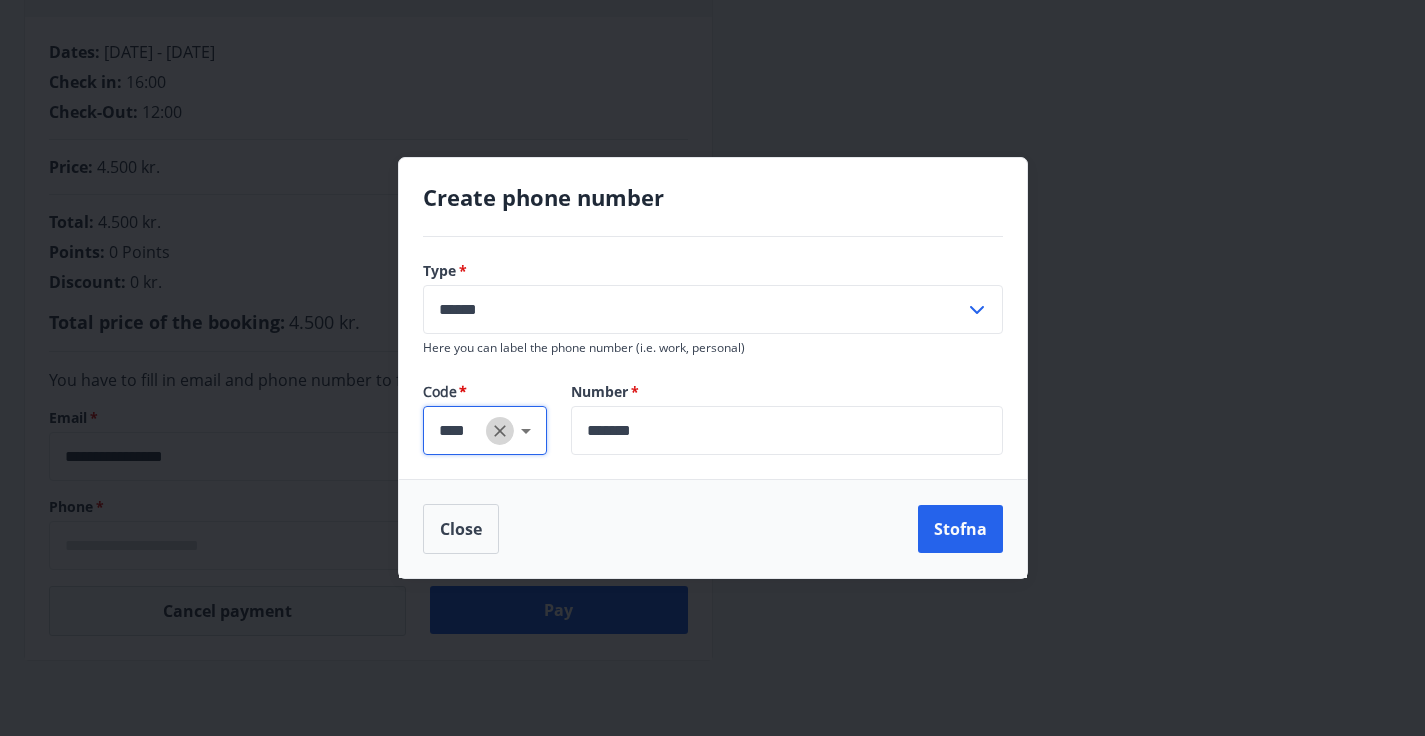 click 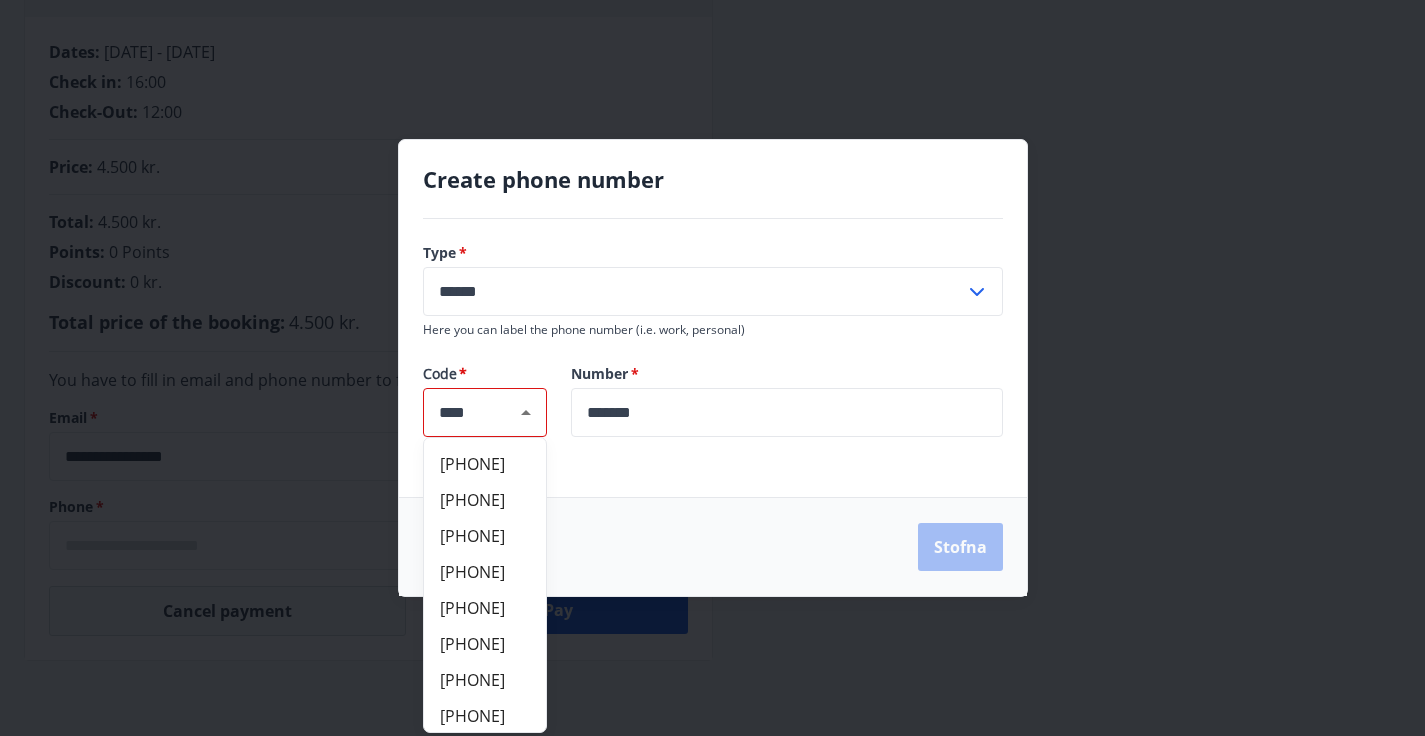 type on "****" 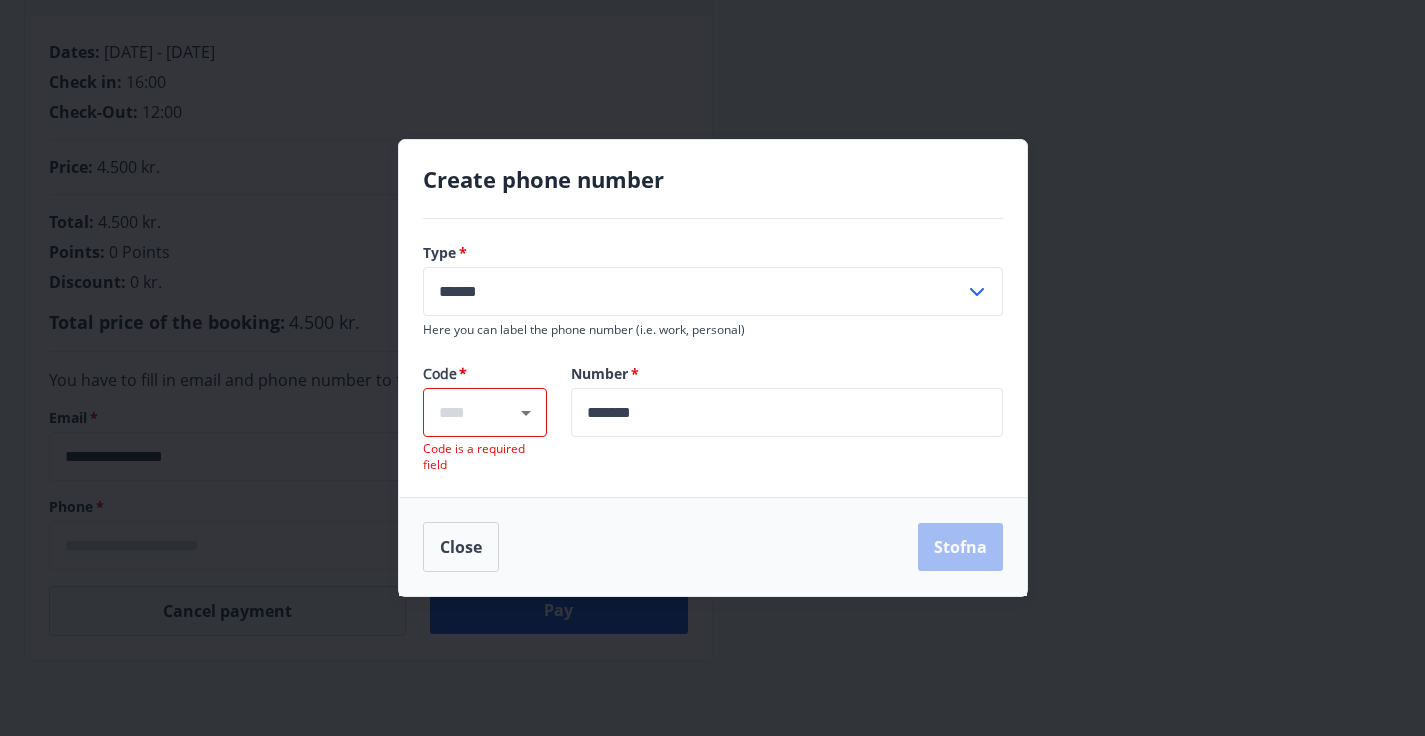 click on "Number   * ******* ​" at bounding box center [775, 418] 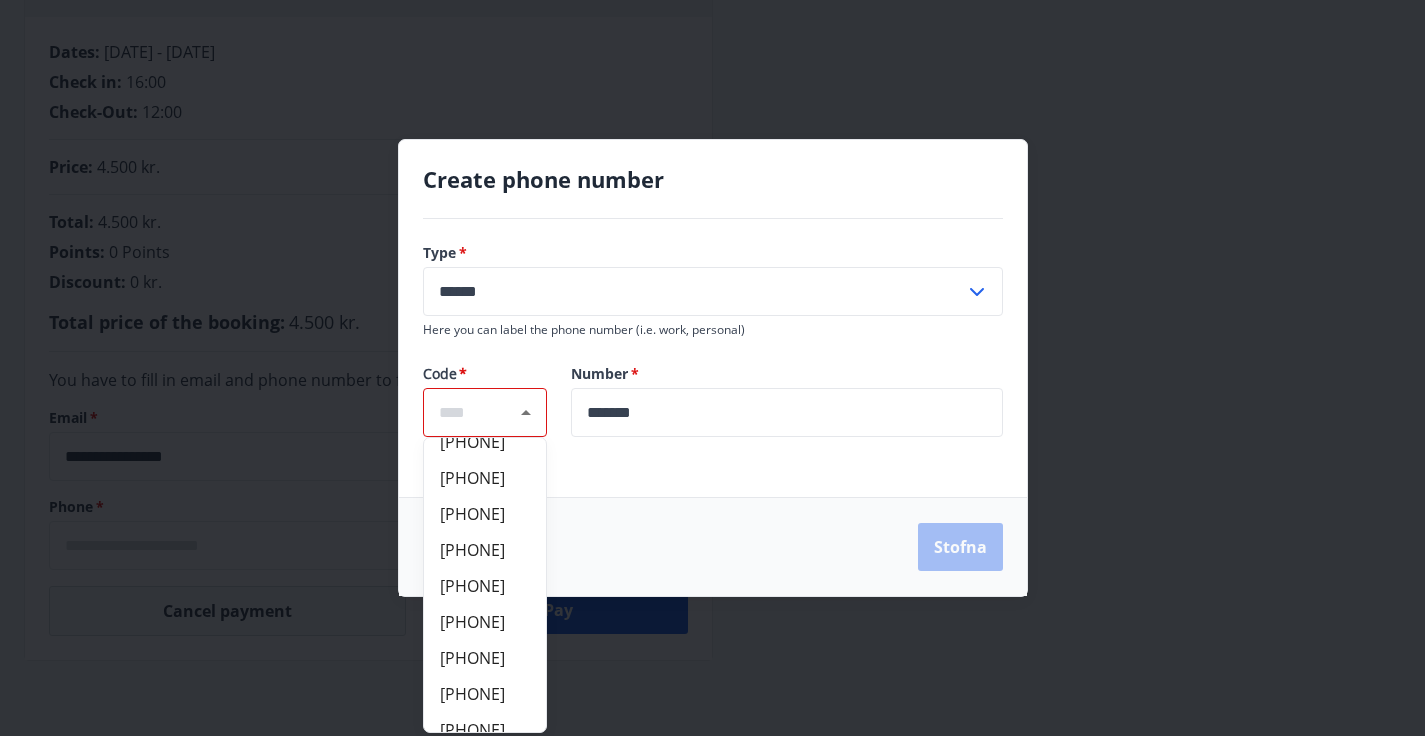 scroll, scrollTop: 1326, scrollLeft: 0, axis: vertical 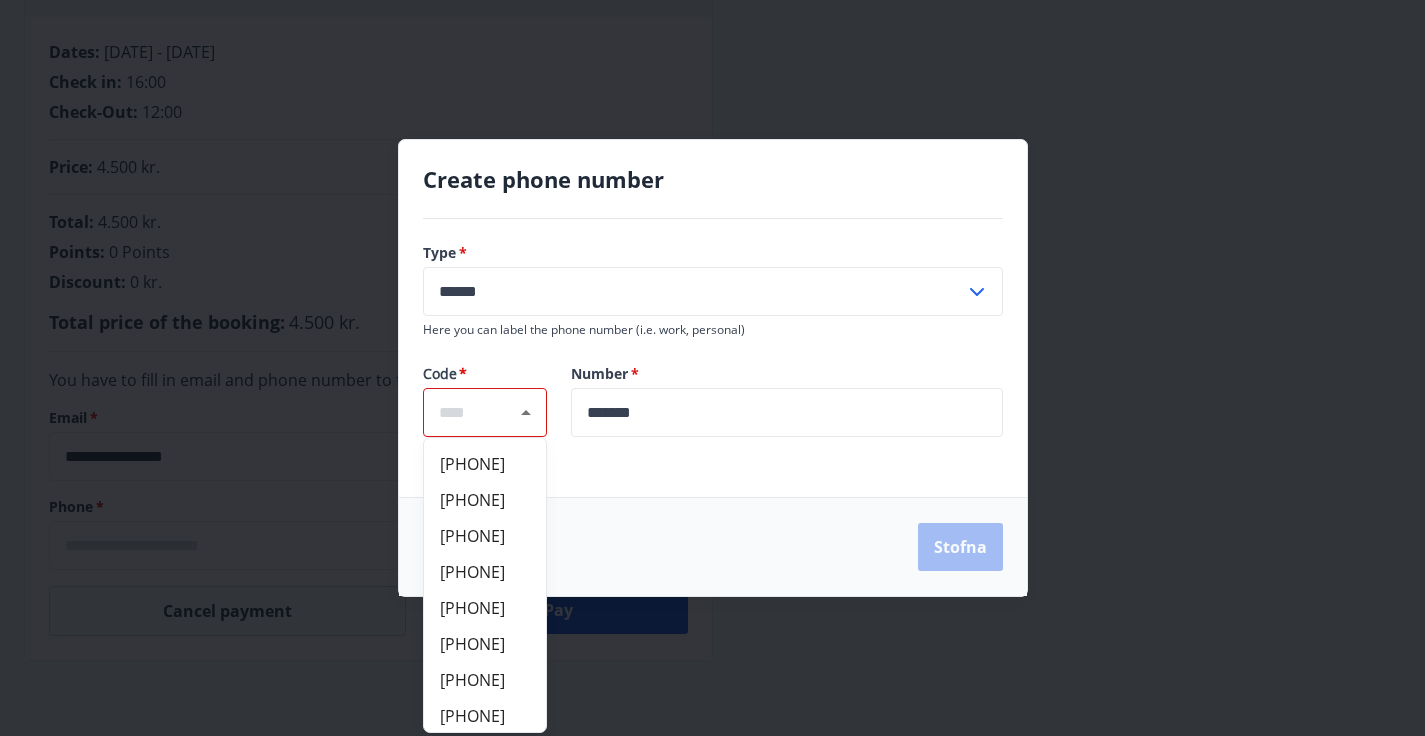 click at bounding box center [485, 412] 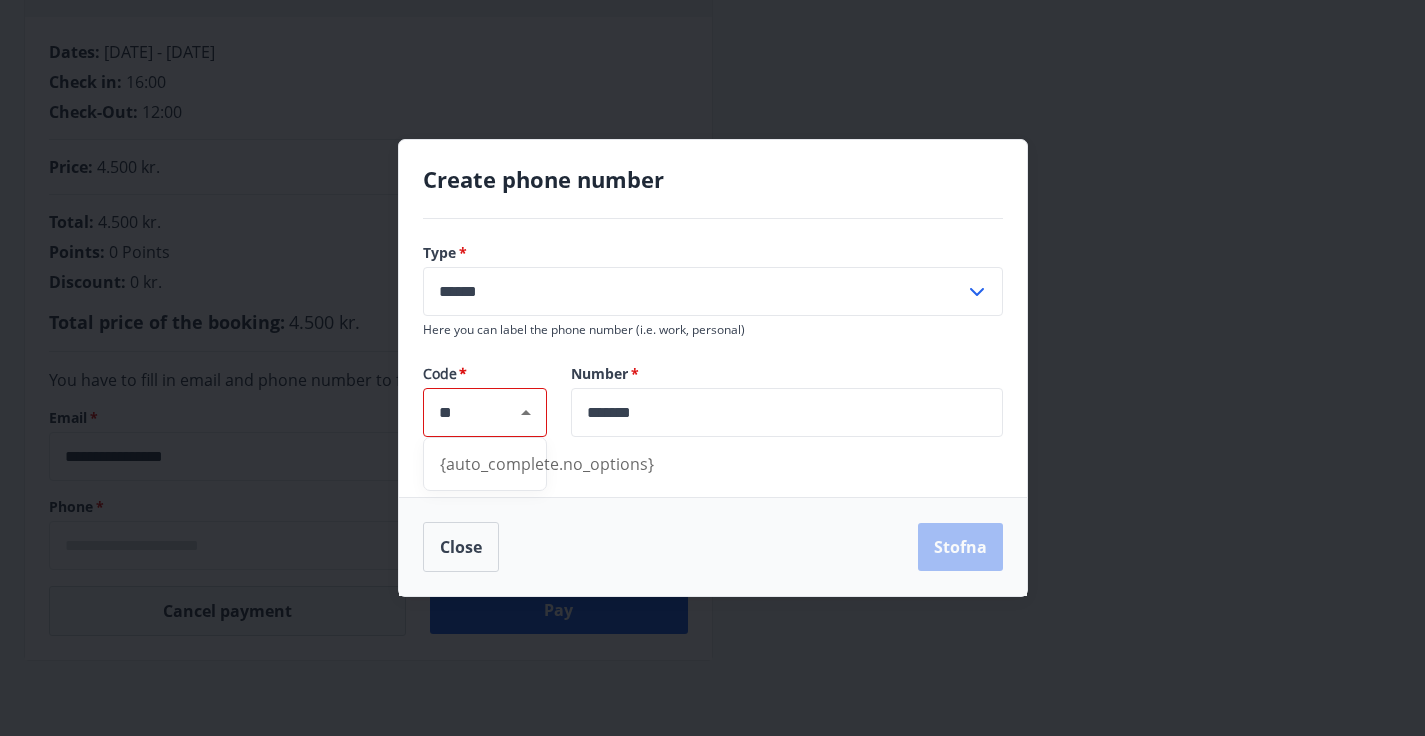 type on "*" 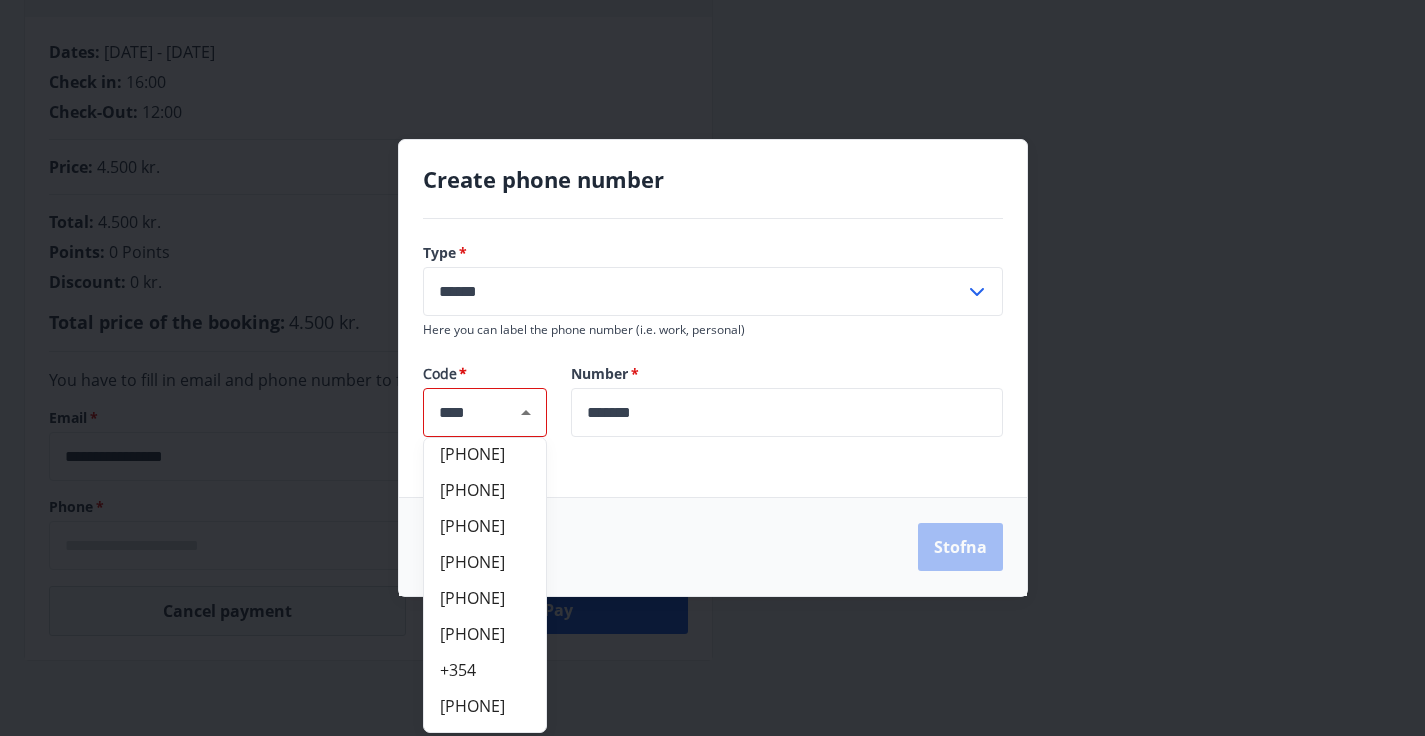 scroll, scrollTop: 262, scrollLeft: 0, axis: vertical 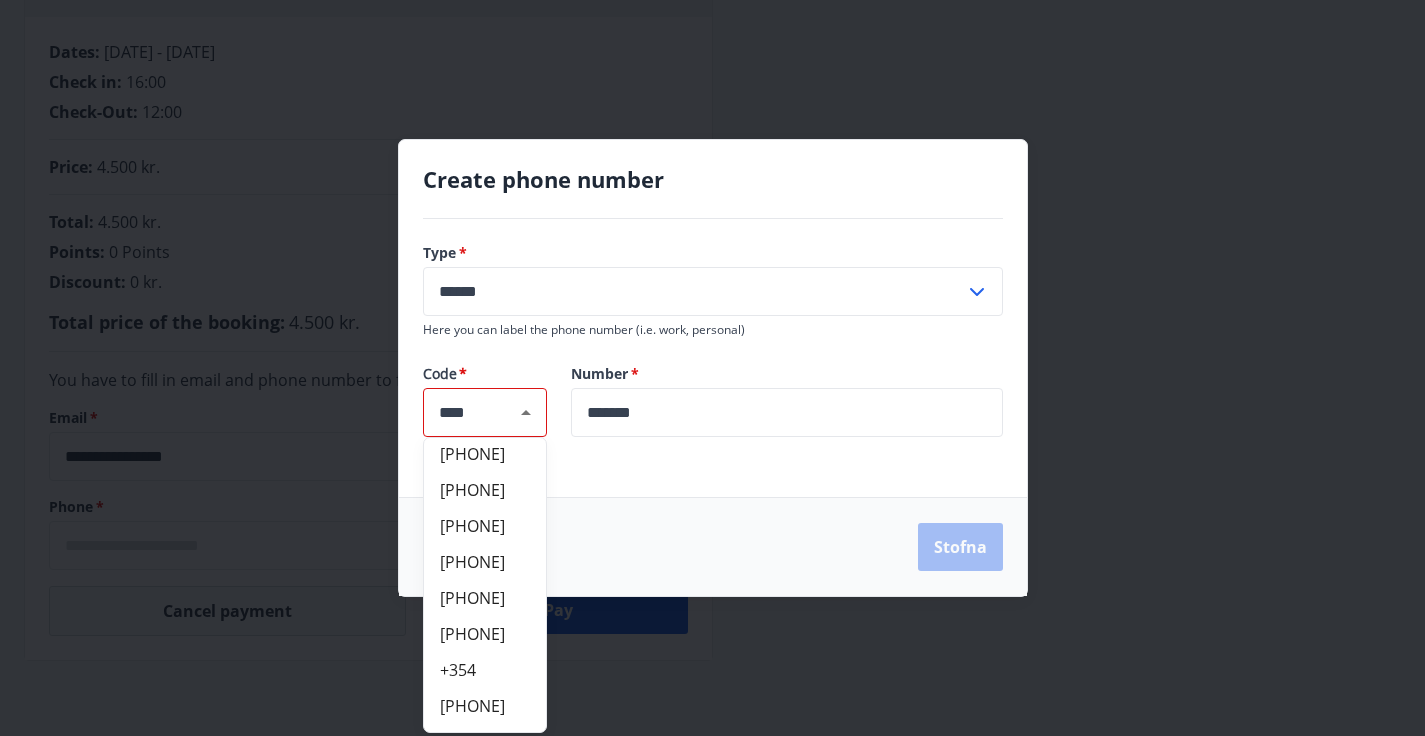 click on "+354" at bounding box center (485, 670) 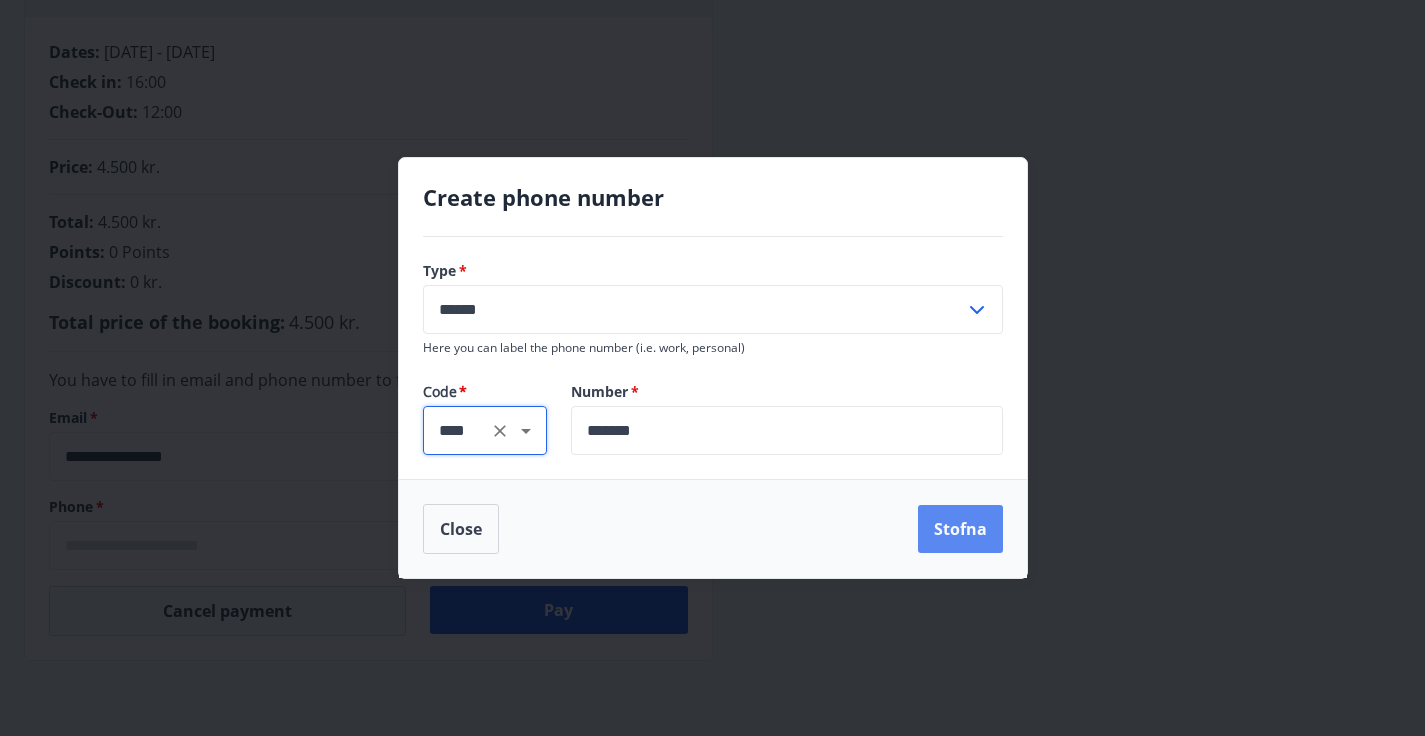 type on "****" 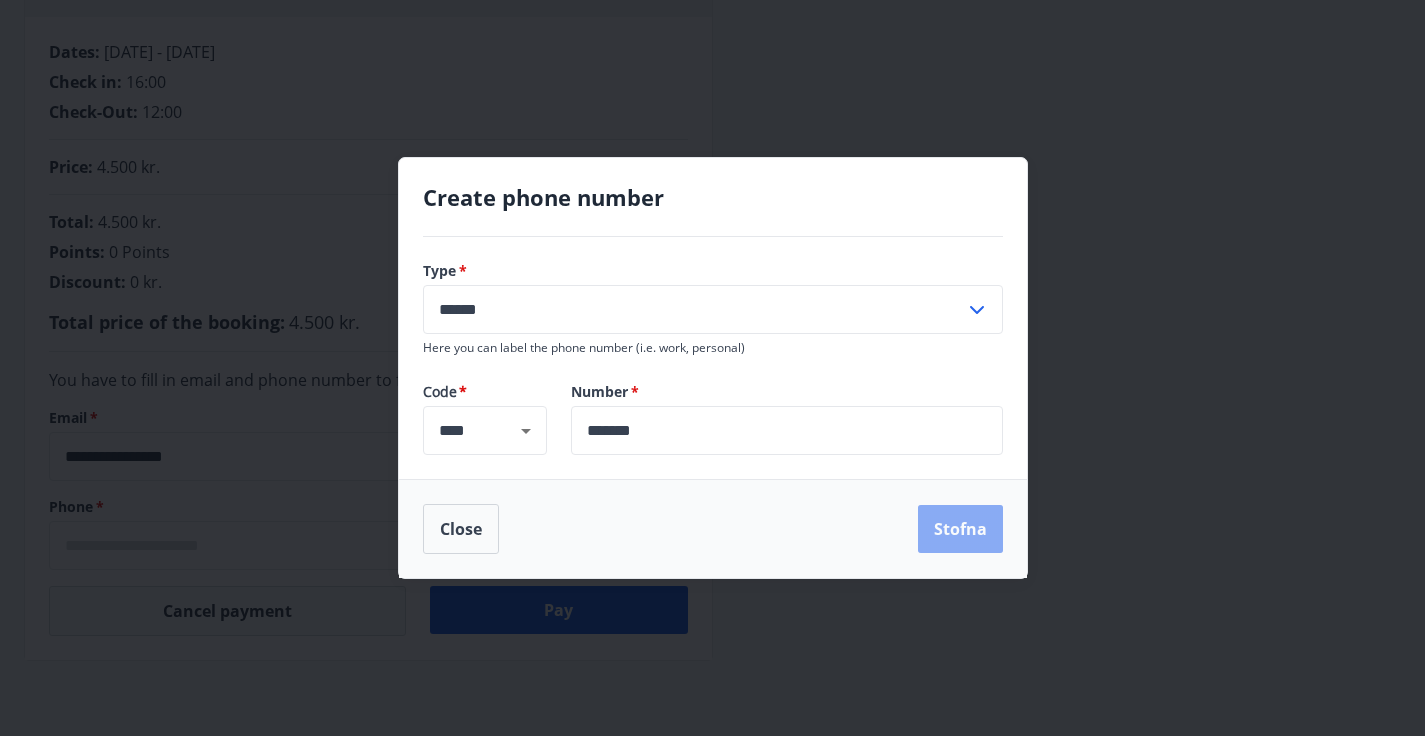 click on "Stofna" at bounding box center (960, 529) 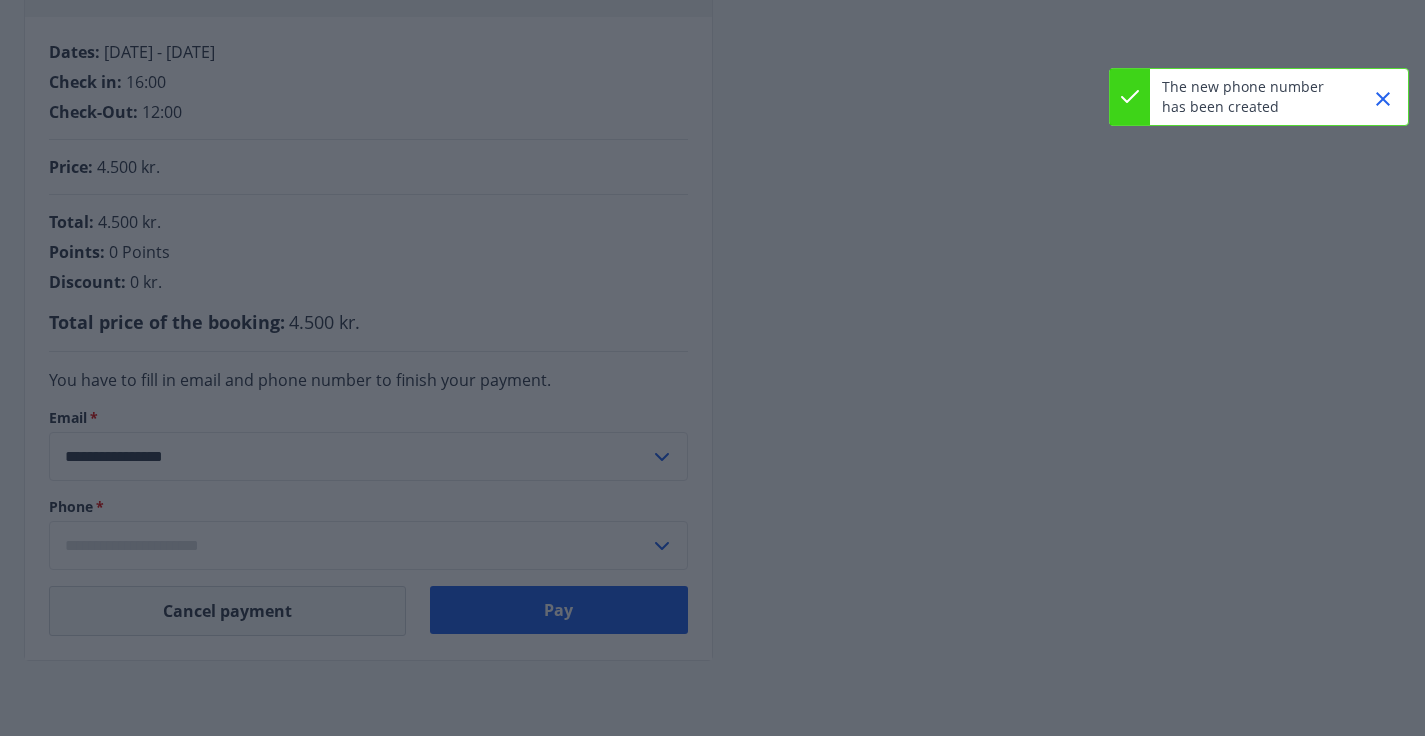 type on "**********" 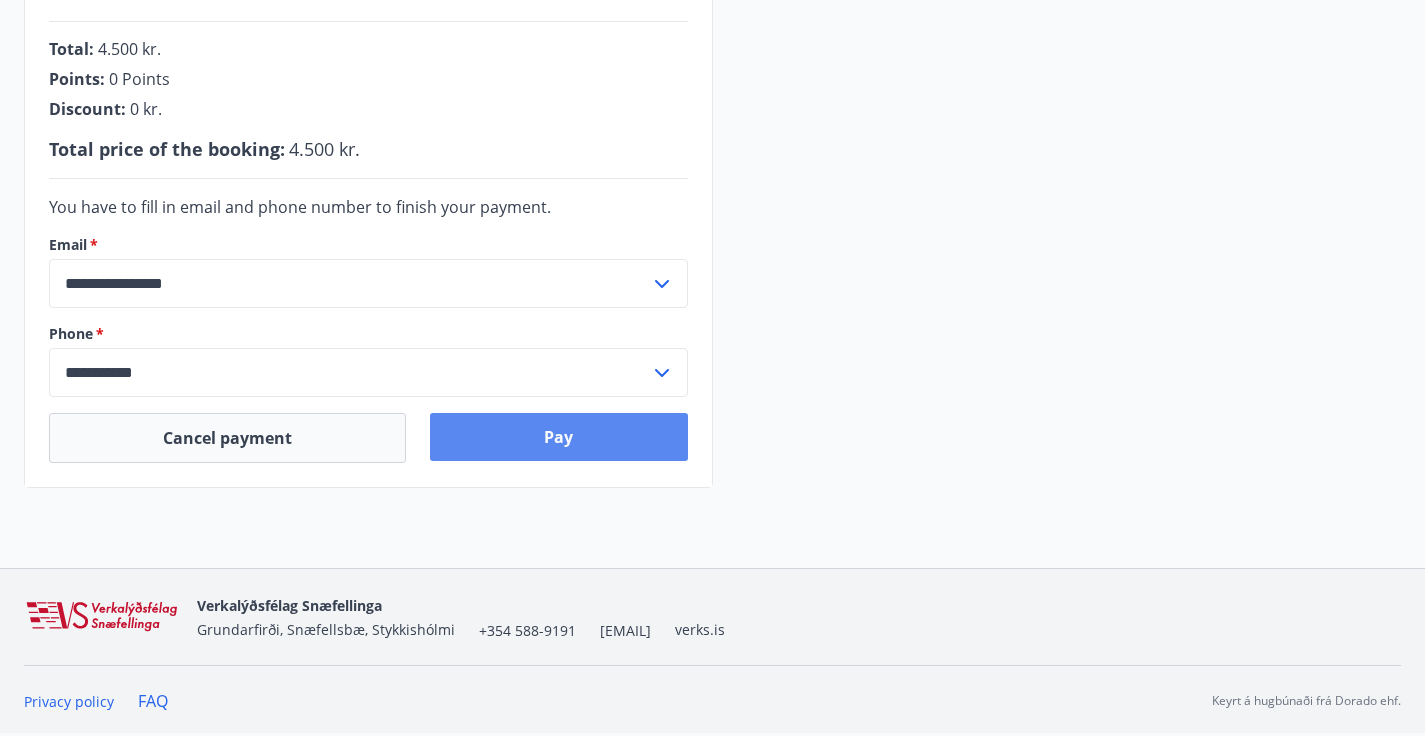 scroll, scrollTop: 537, scrollLeft: 0, axis: vertical 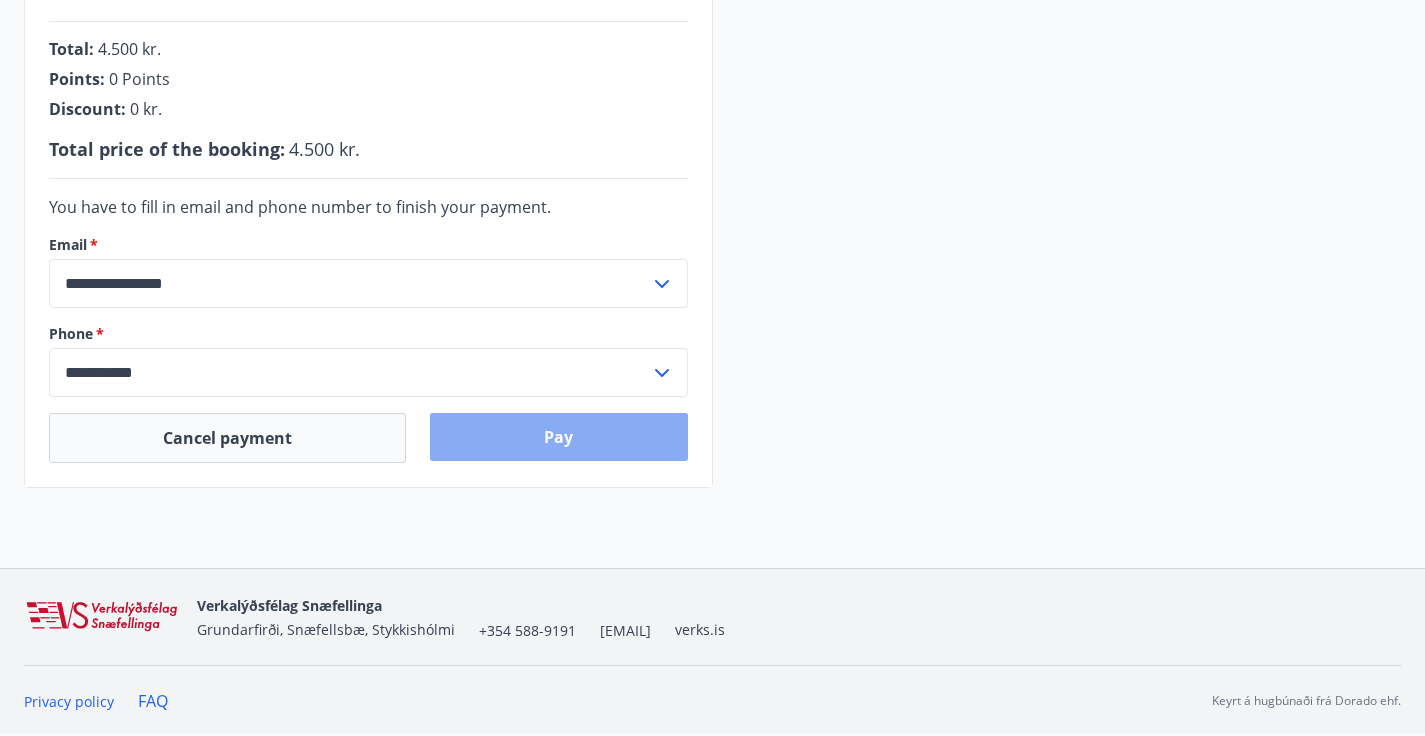 click on "Pay" at bounding box center [559, 437] 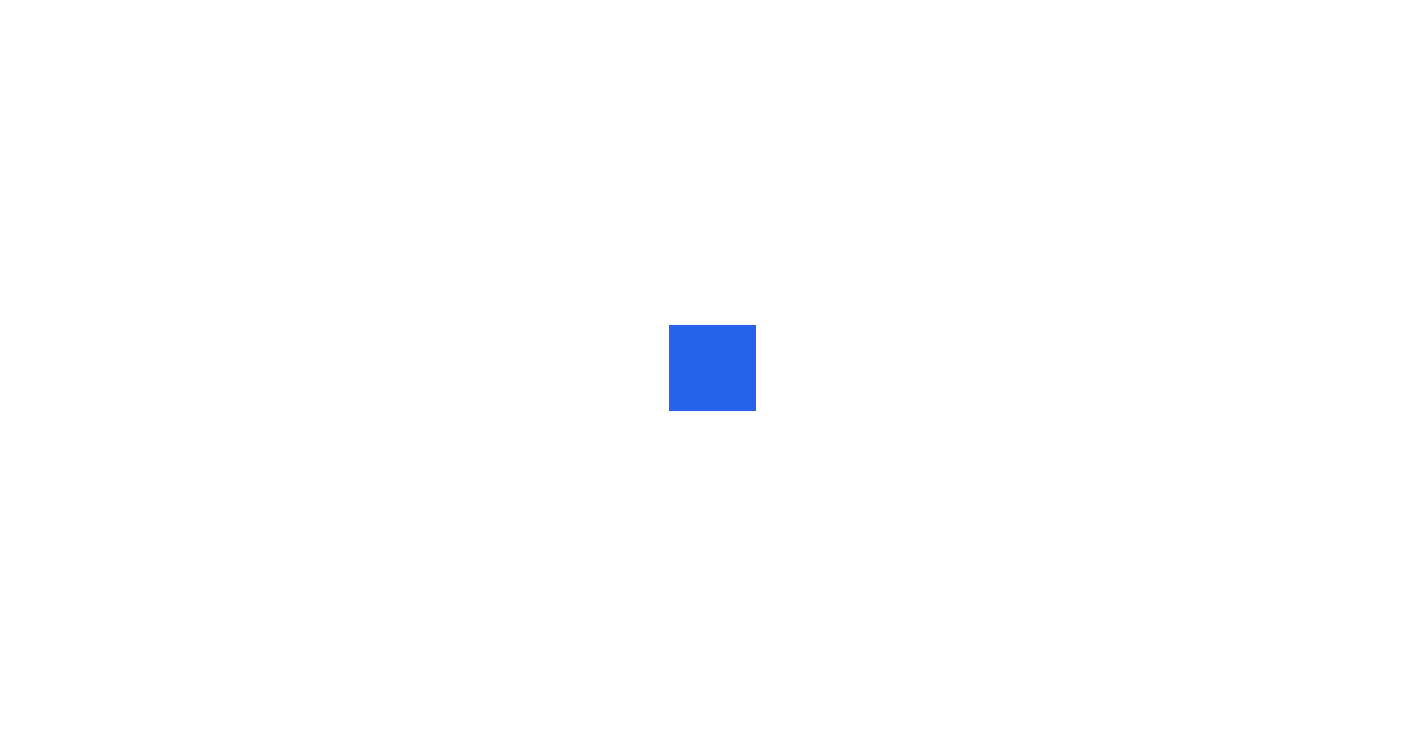scroll, scrollTop: 0, scrollLeft: 0, axis: both 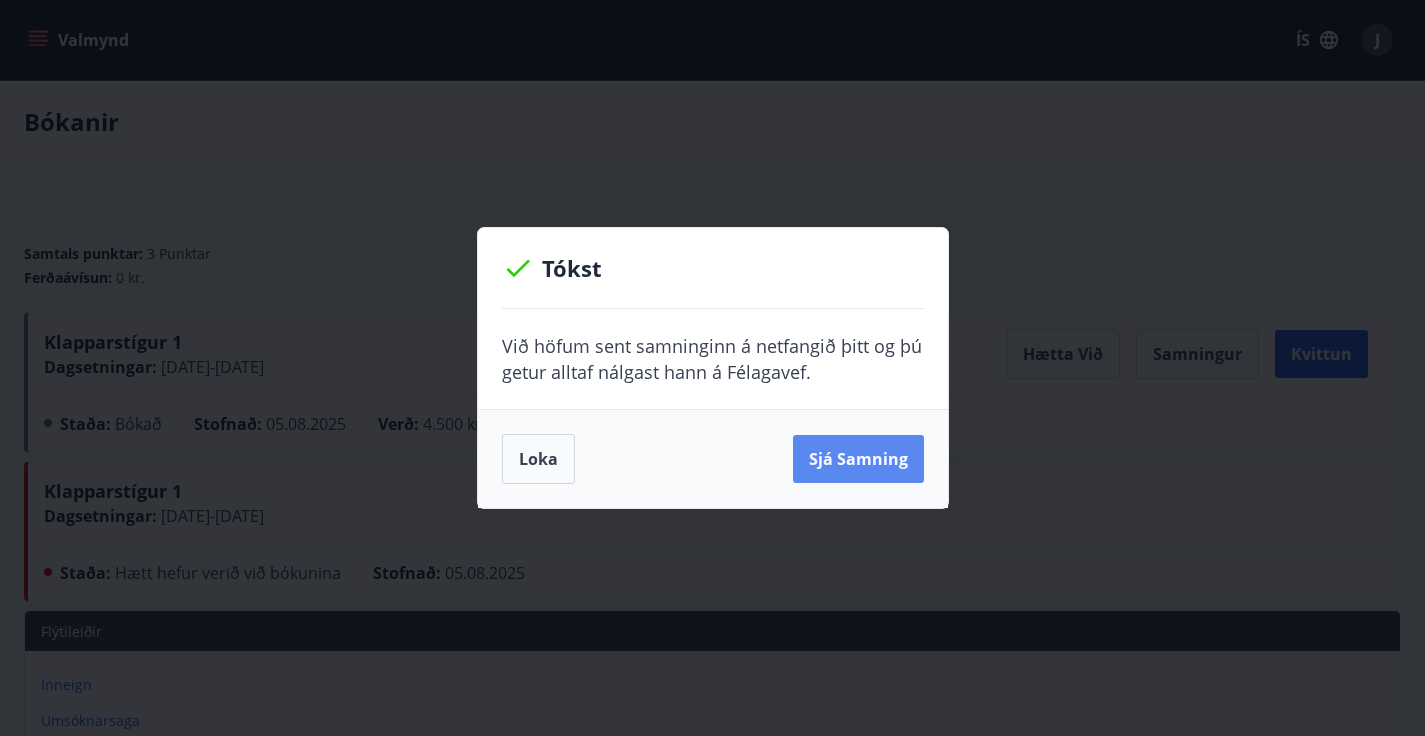 click on "Sjá samning" at bounding box center (858, 459) 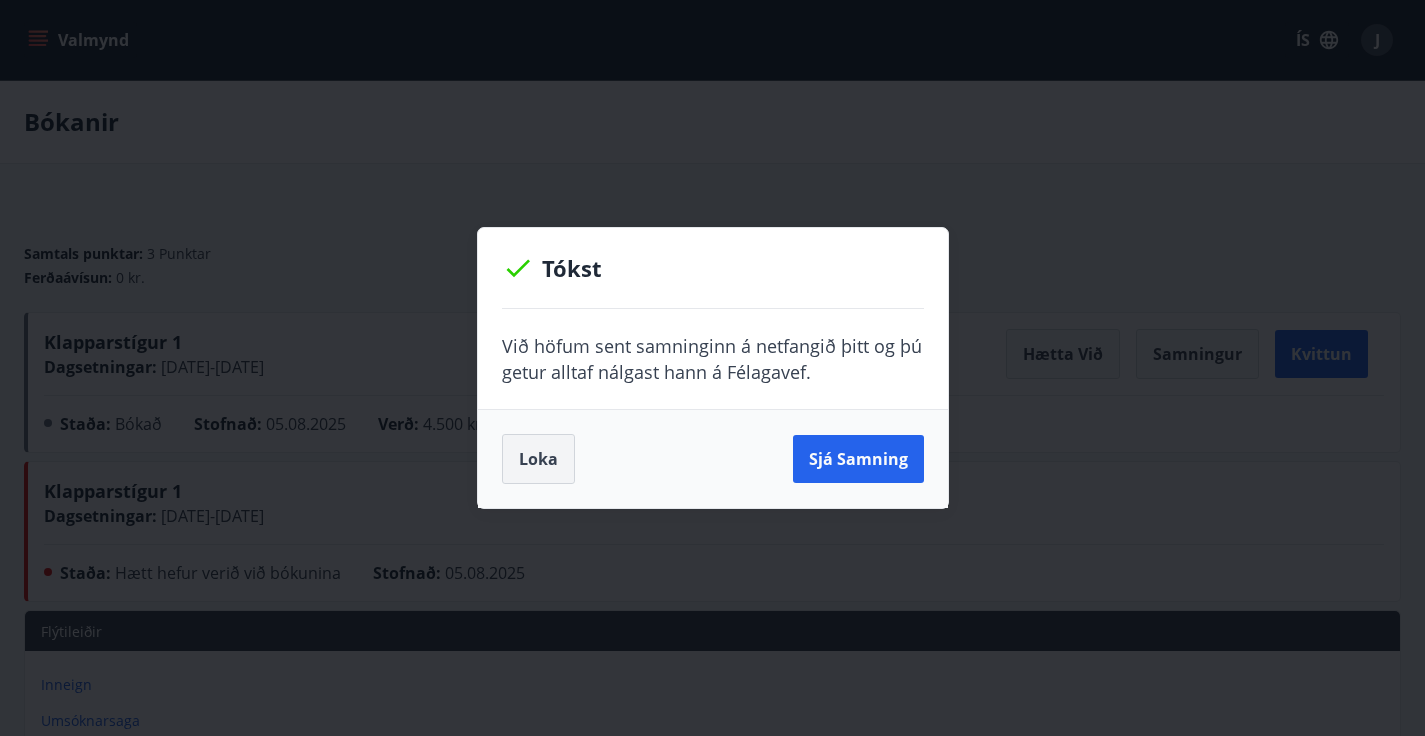click on "Loka" at bounding box center [538, 459] 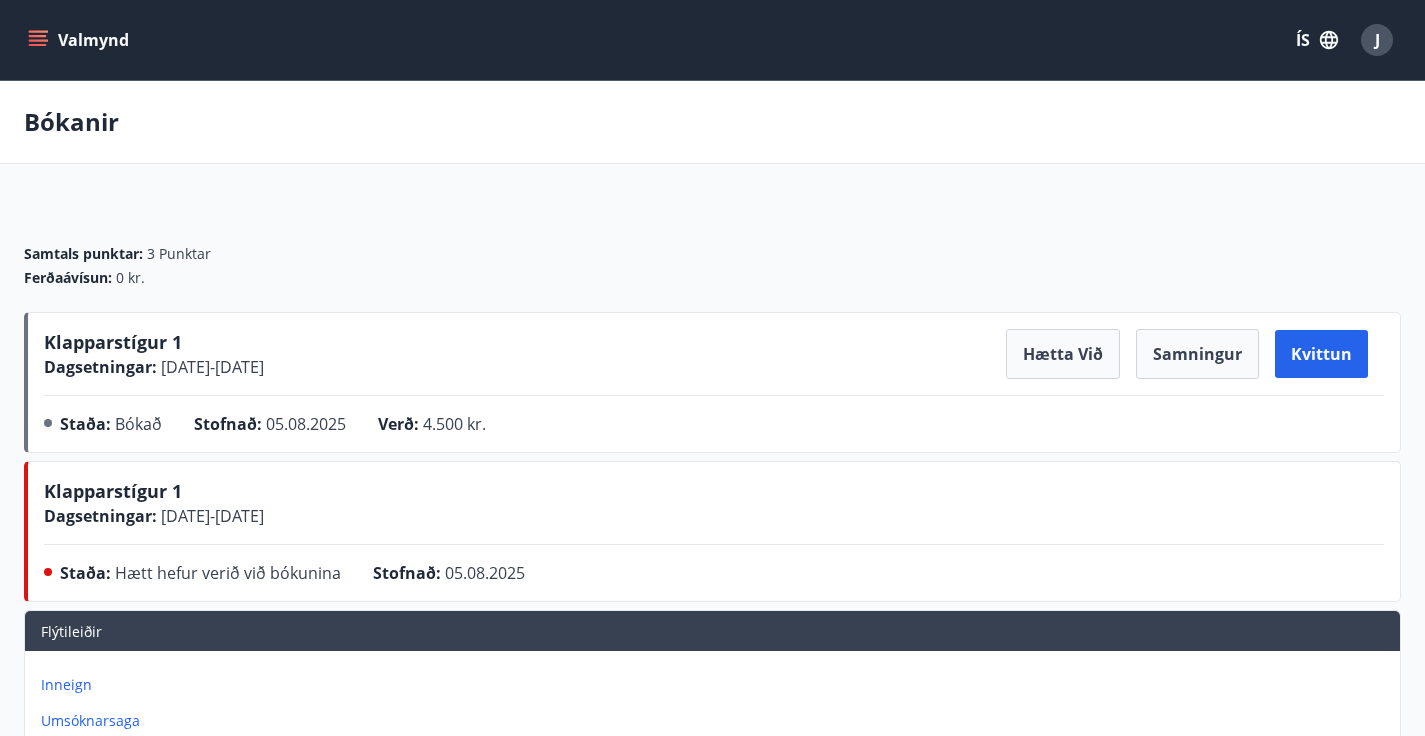 scroll, scrollTop: 0, scrollLeft: 0, axis: both 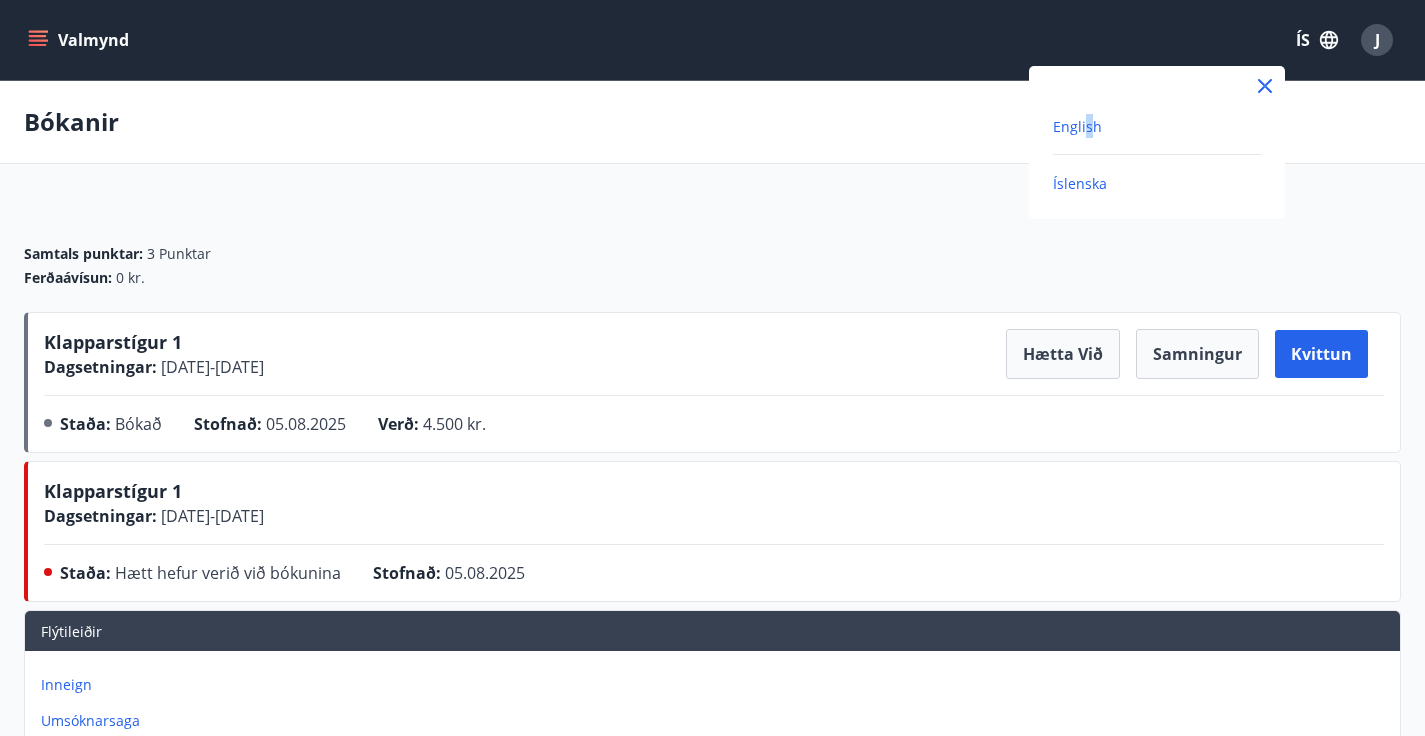 click on "English" at bounding box center [1077, 126] 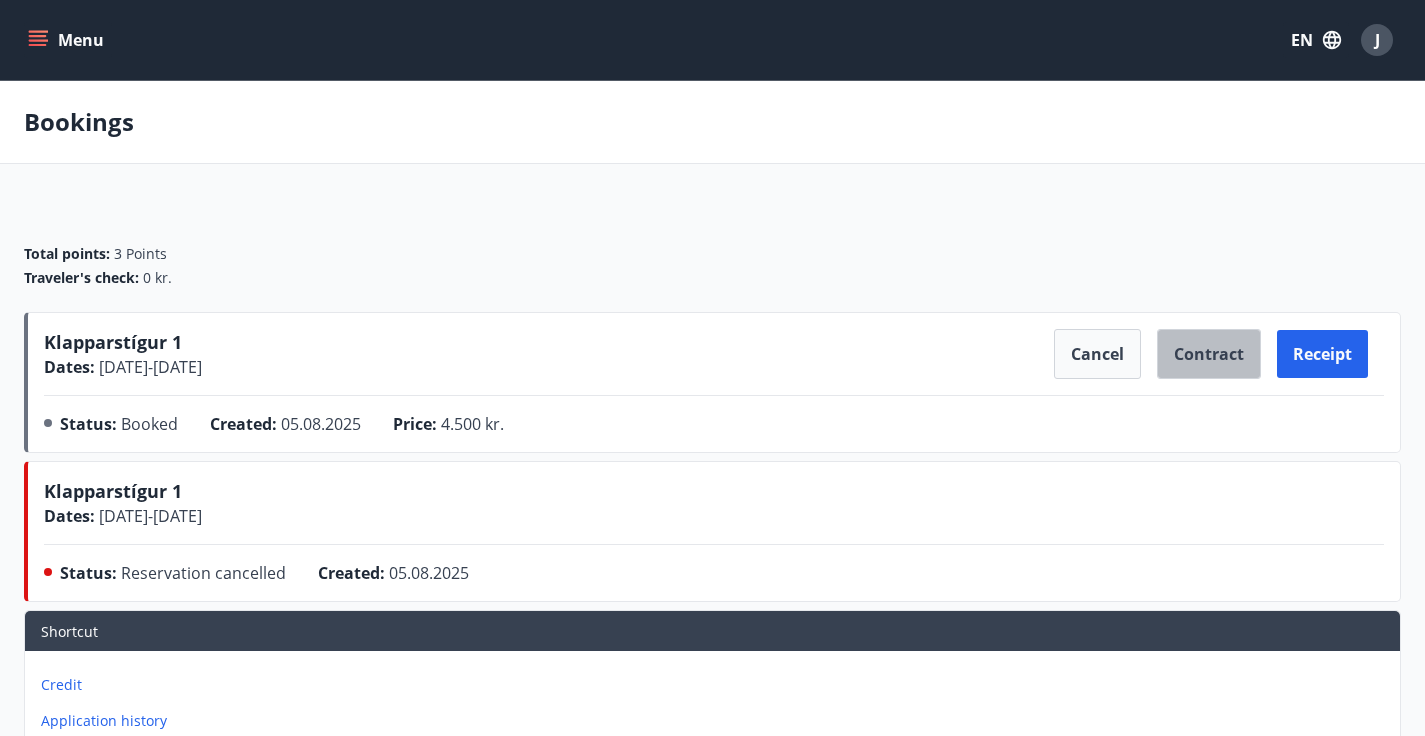 click on "Contract" at bounding box center [1209, 354] 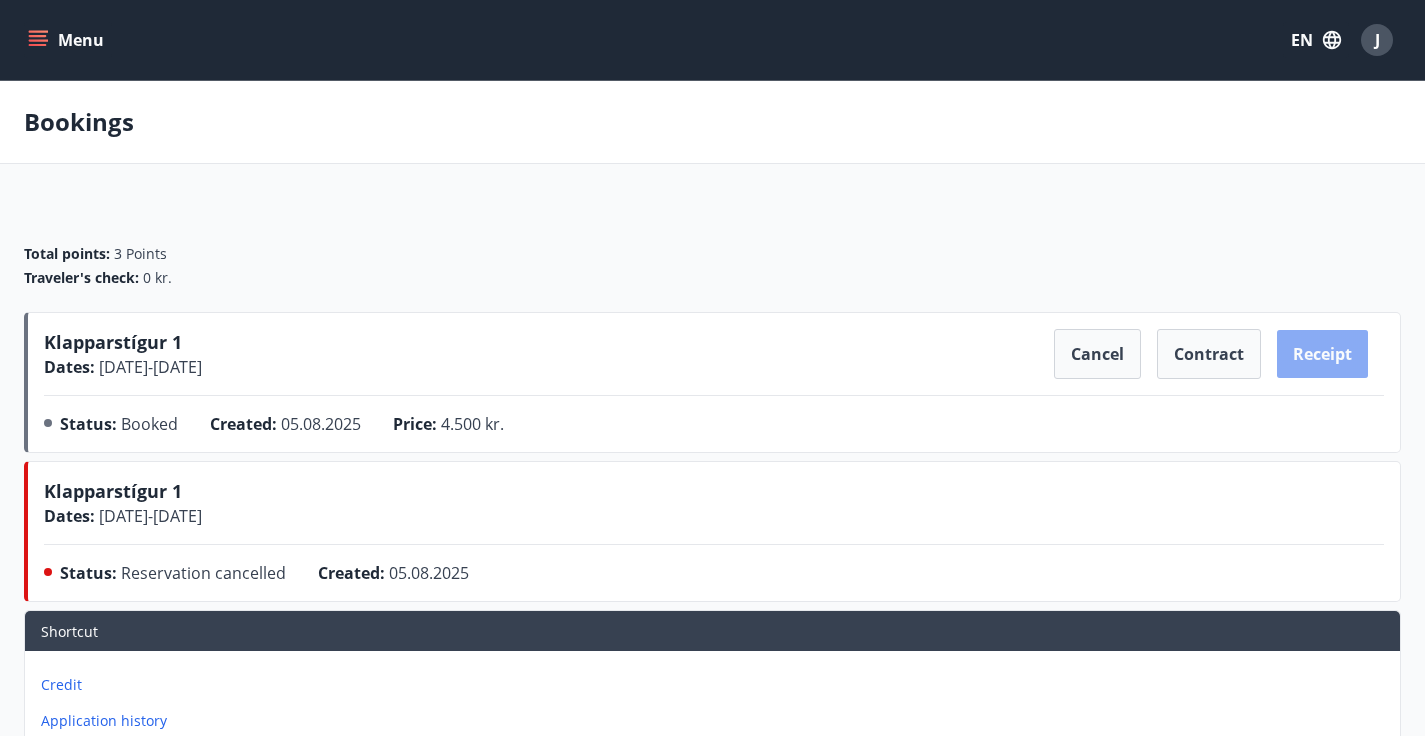 click on "Receipt" at bounding box center [1322, 354] 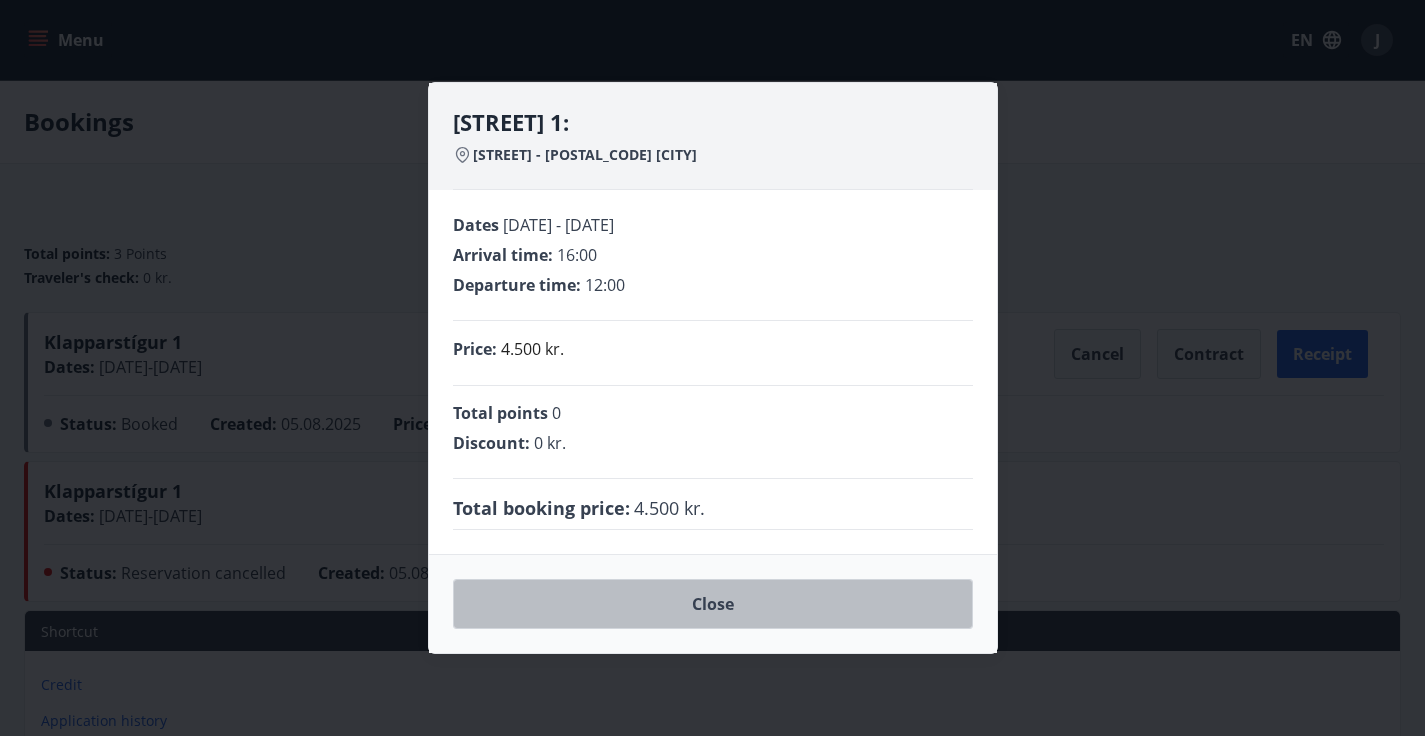 click on "Close" at bounding box center [713, 604] 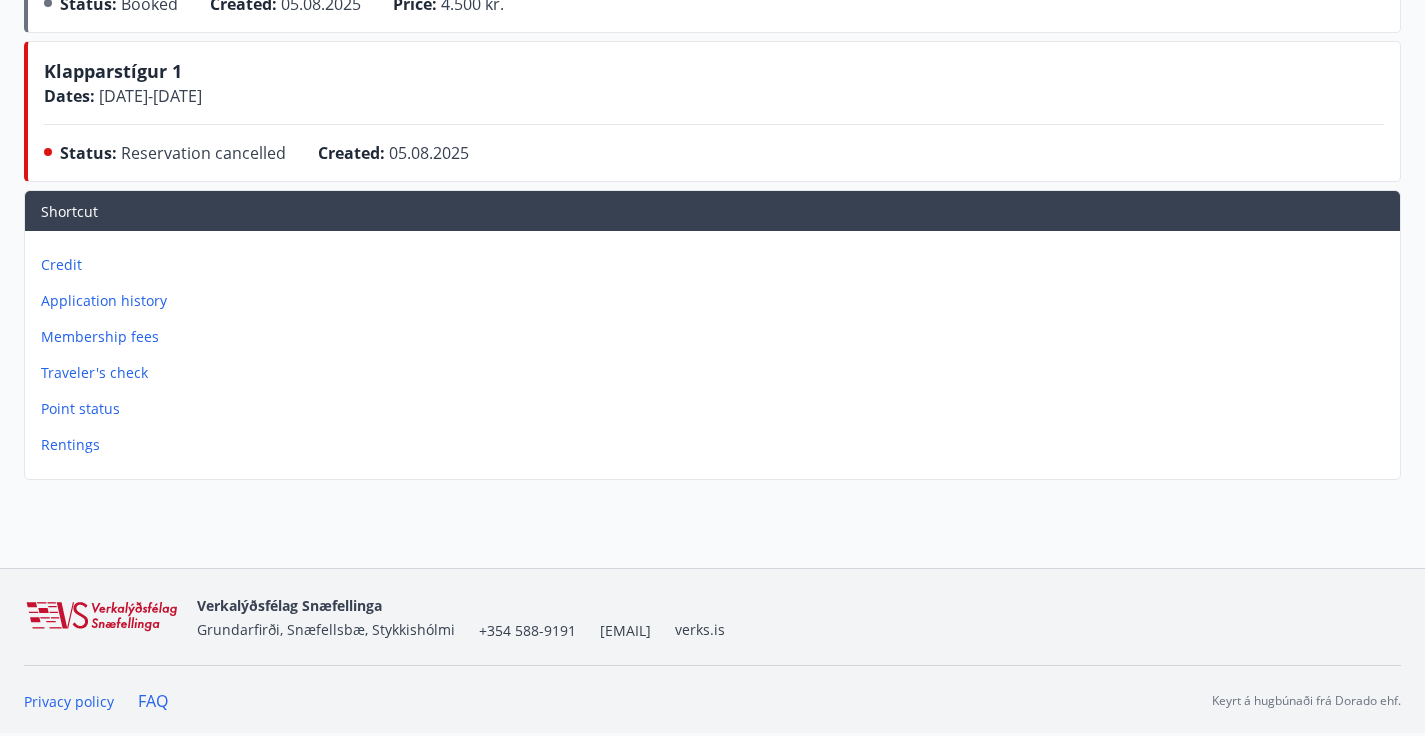 scroll, scrollTop: 420, scrollLeft: 0, axis: vertical 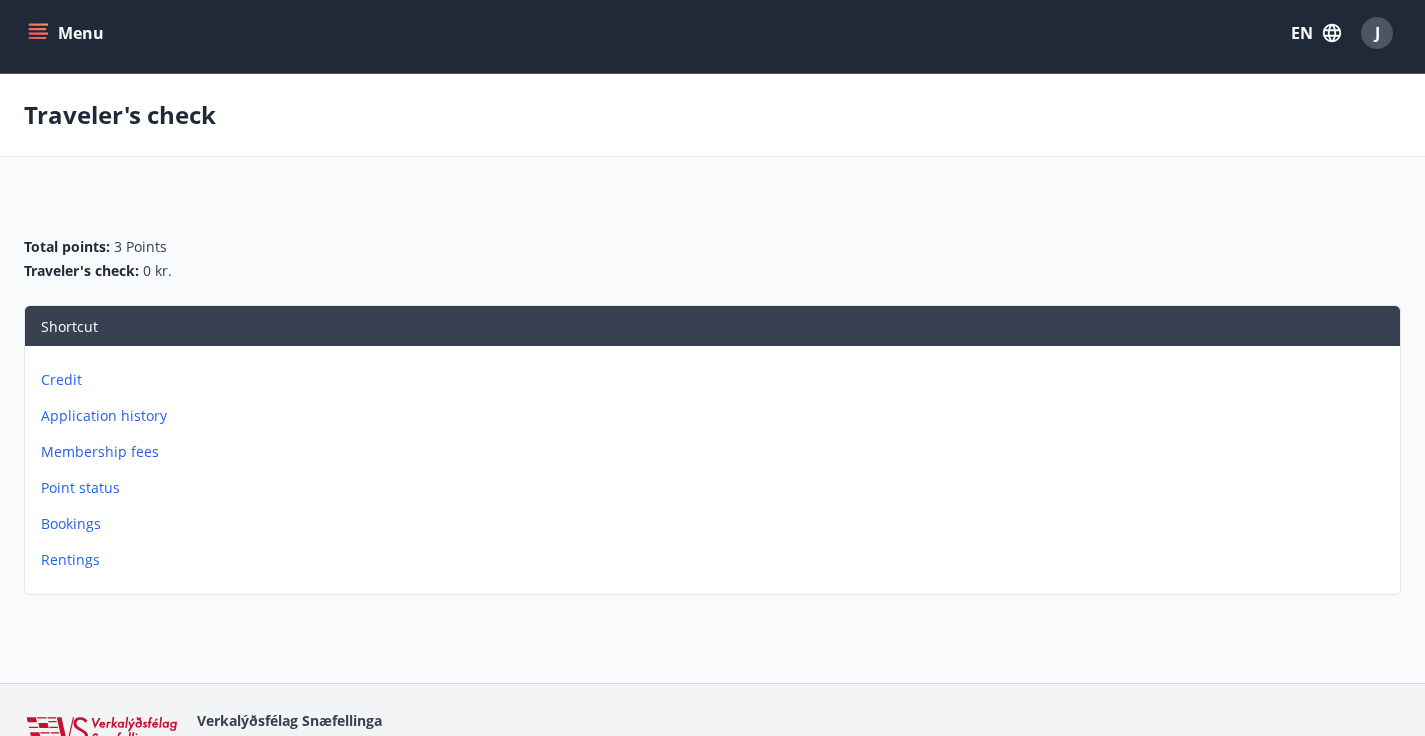 click on "Application history" at bounding box center (716, 416) 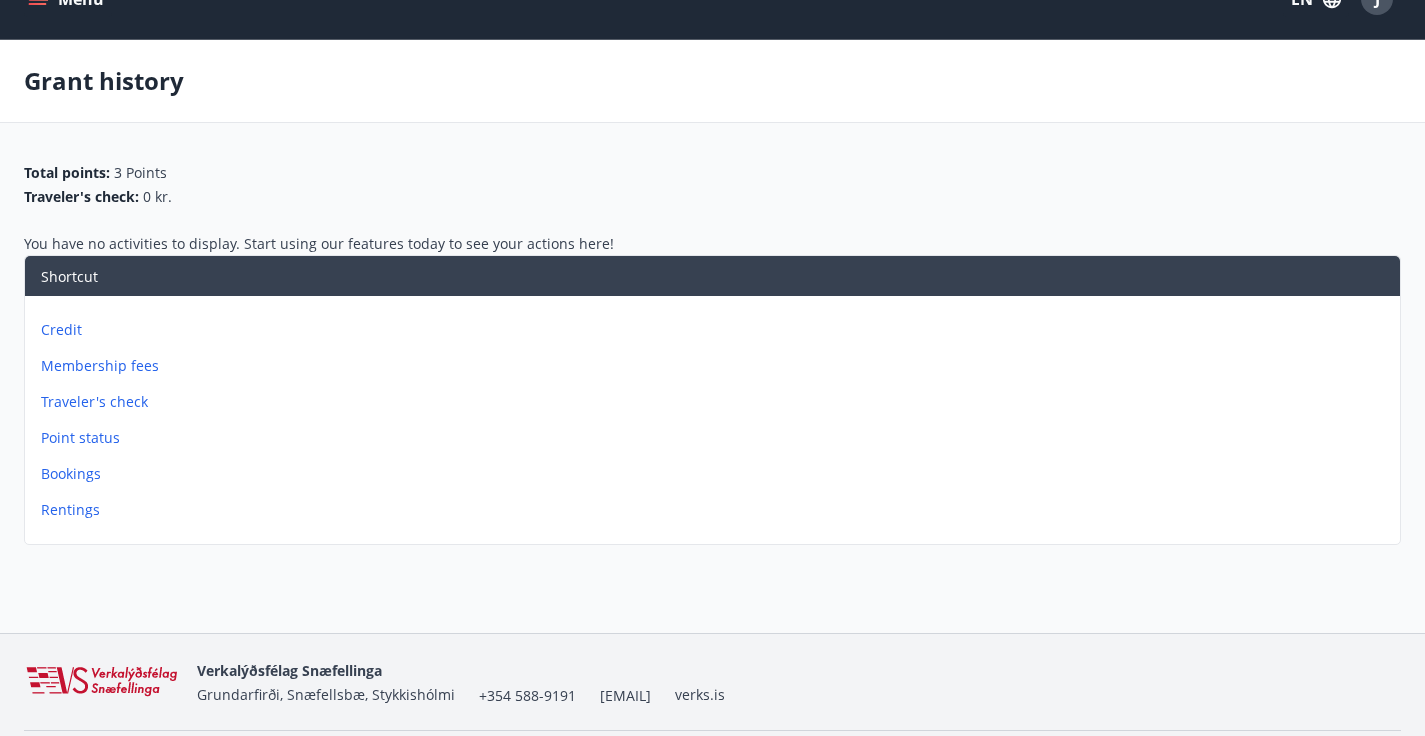 scroll, scrollTop: 42, scrollLeft: 0, axis: vertical 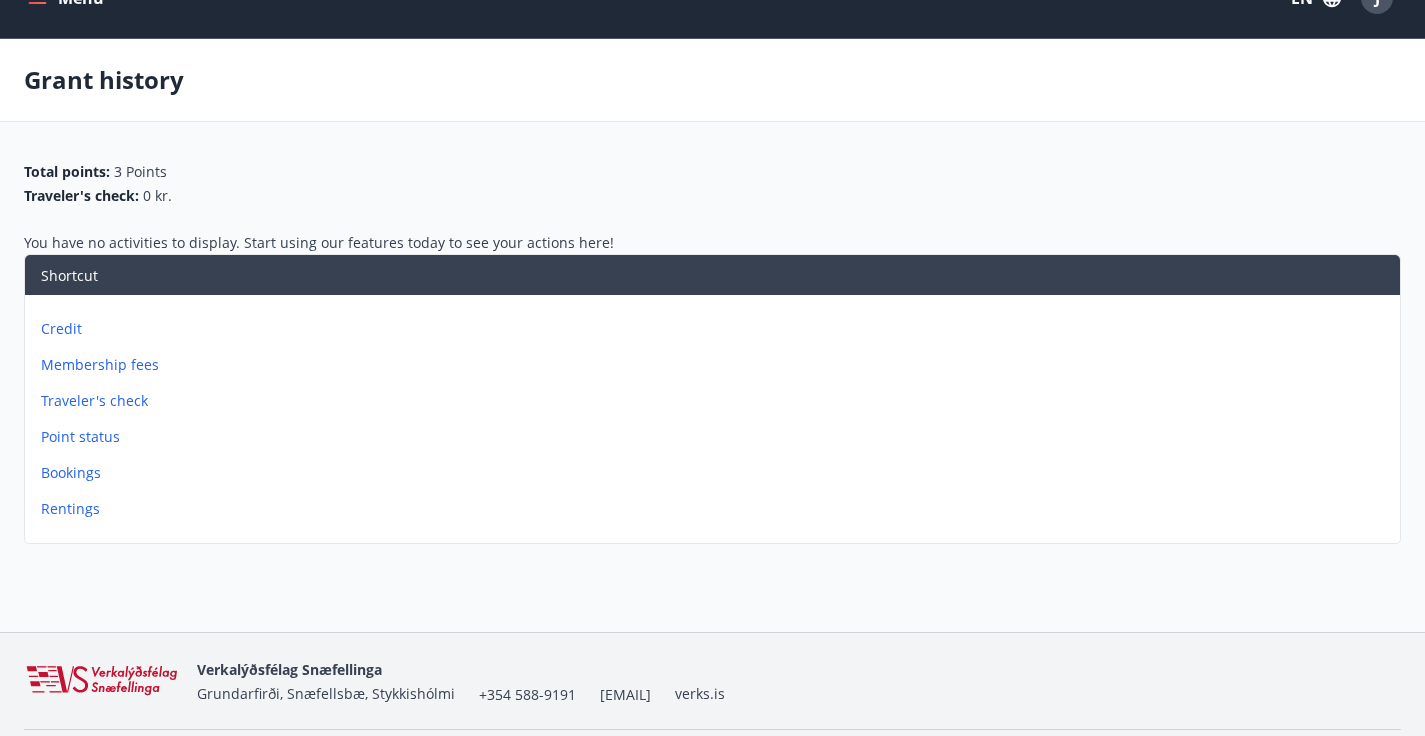 click on "Bookings" at bounding box center (716, 473) 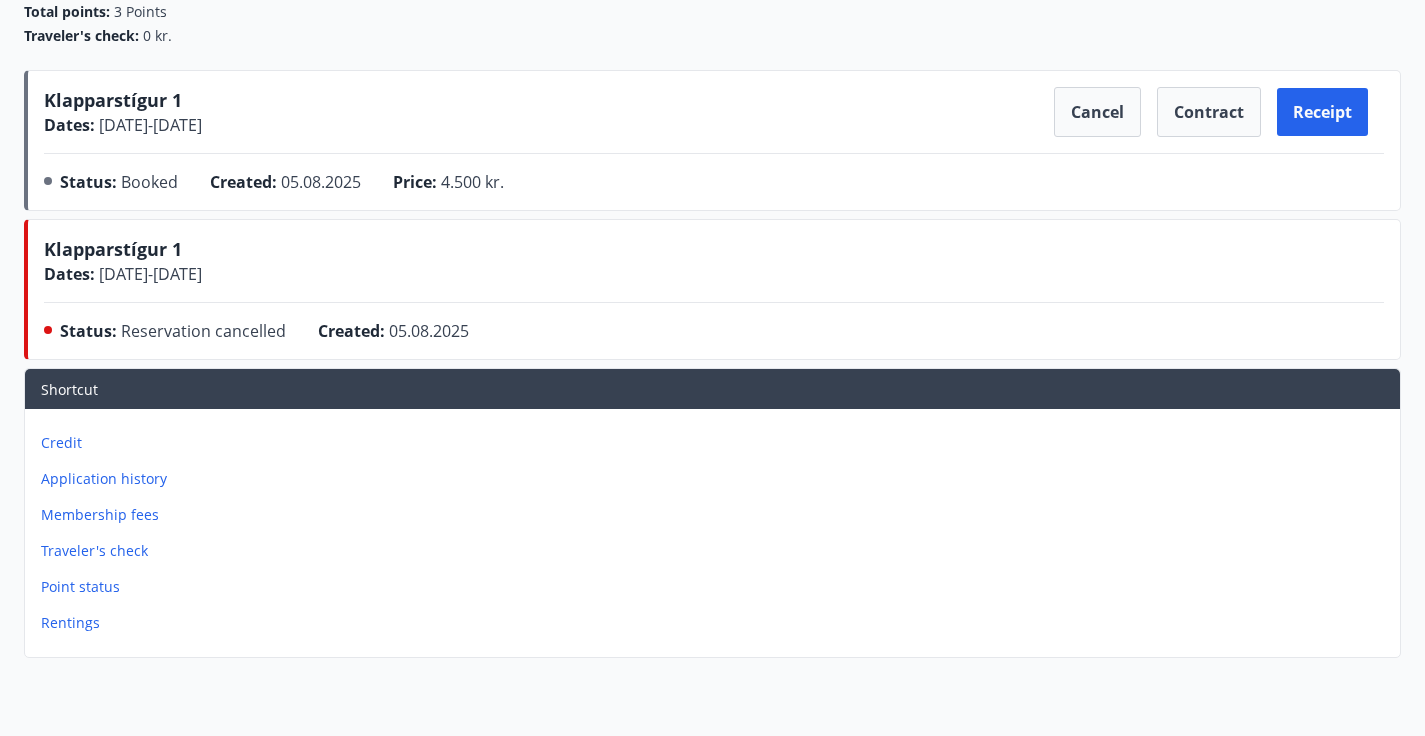 scroll, scrollTop: 311, scrollLeft: 0, axis: vertical 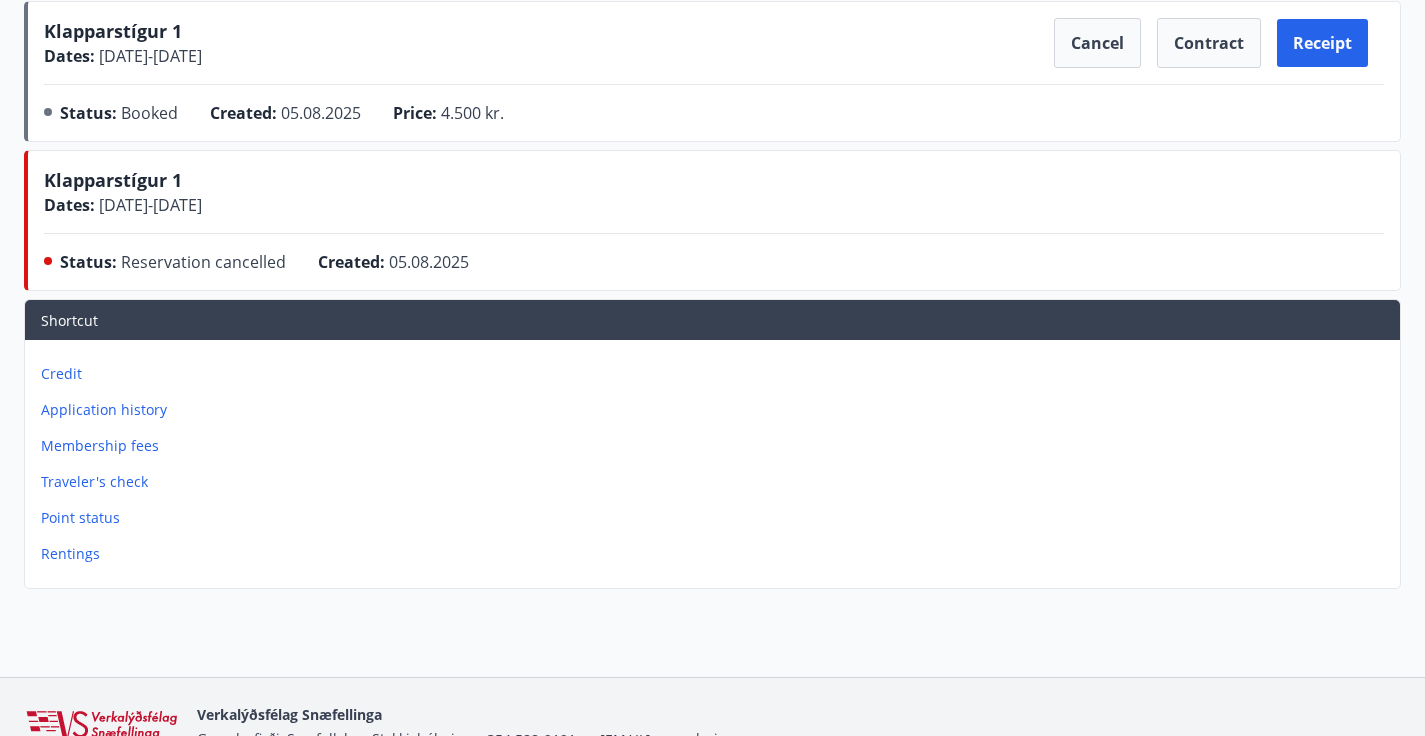 click on "Rentings" at bounding box center [716, 554] 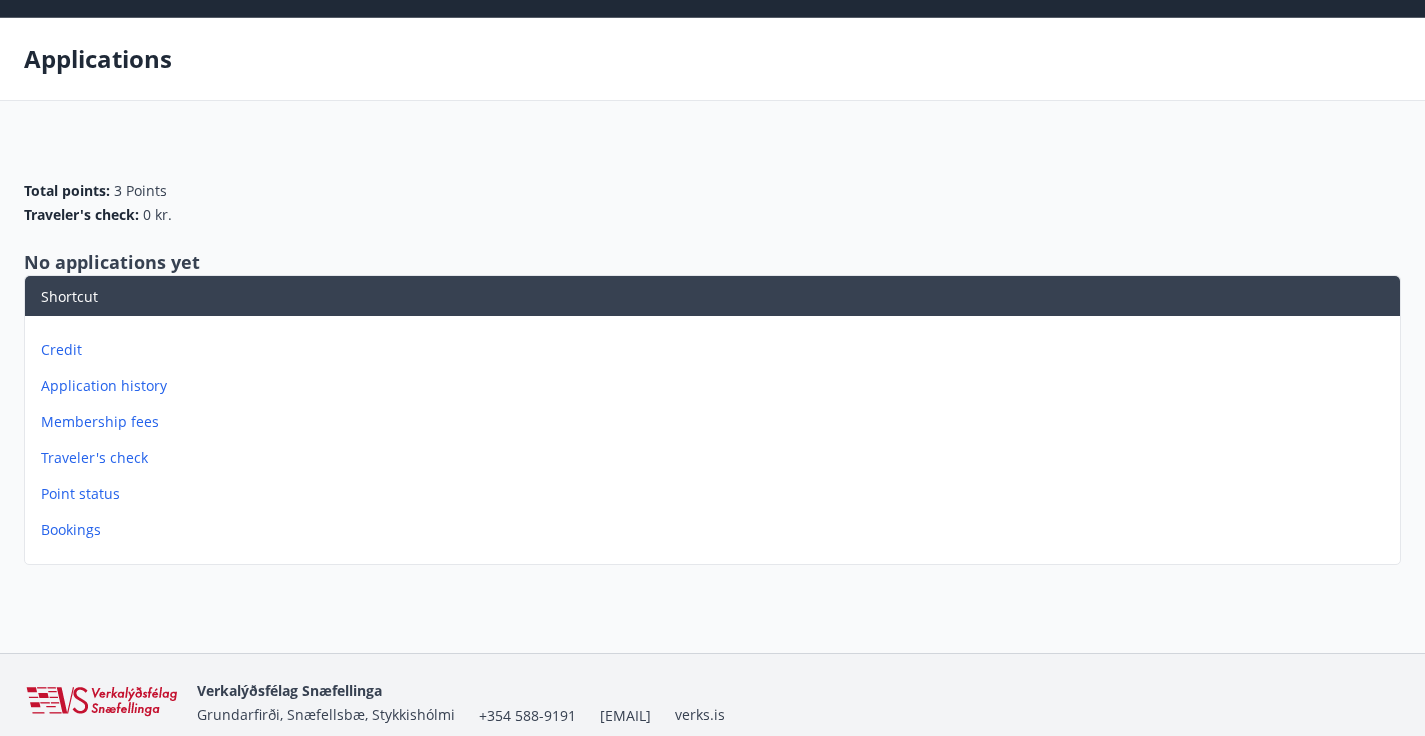 scroll, scrollTop: 65, scrollLeft: 0, axis: vertical 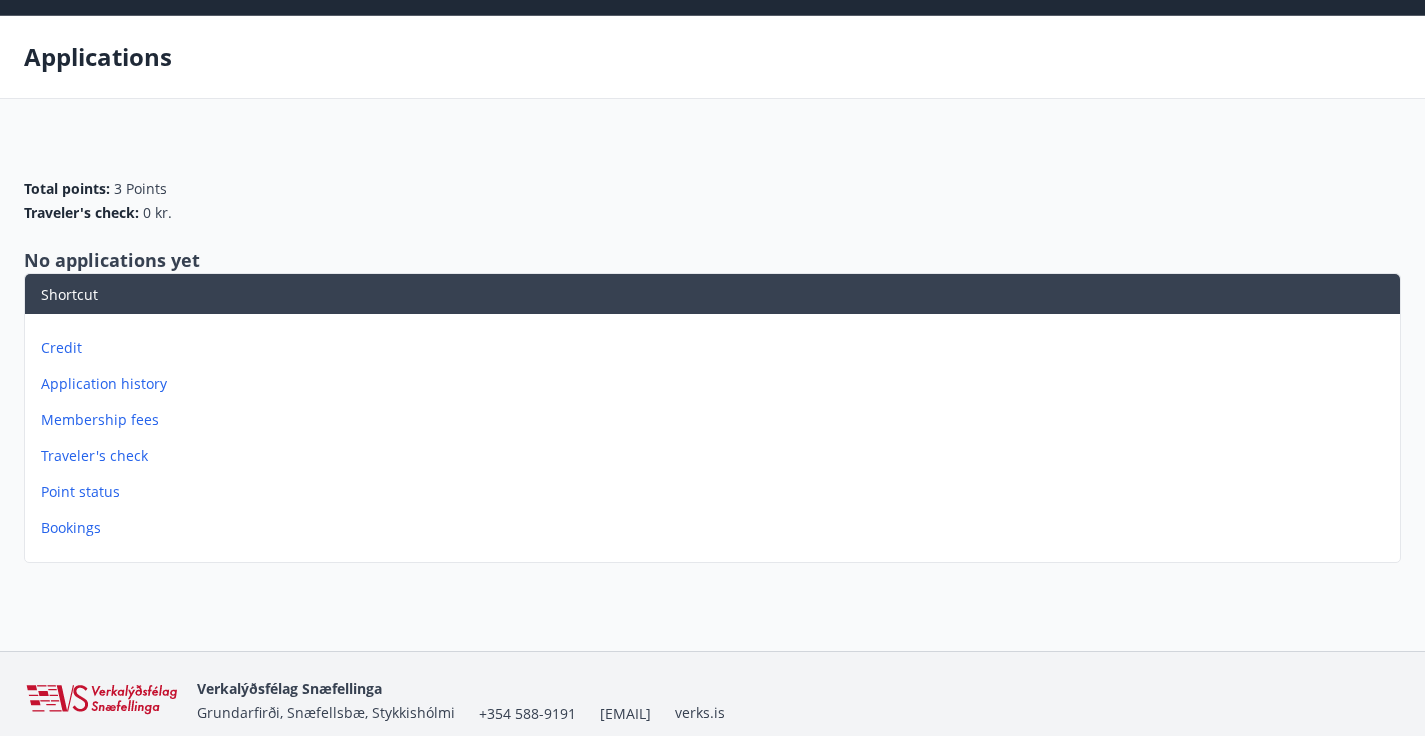 click on "Bookings" at bounding box center (716, 528) 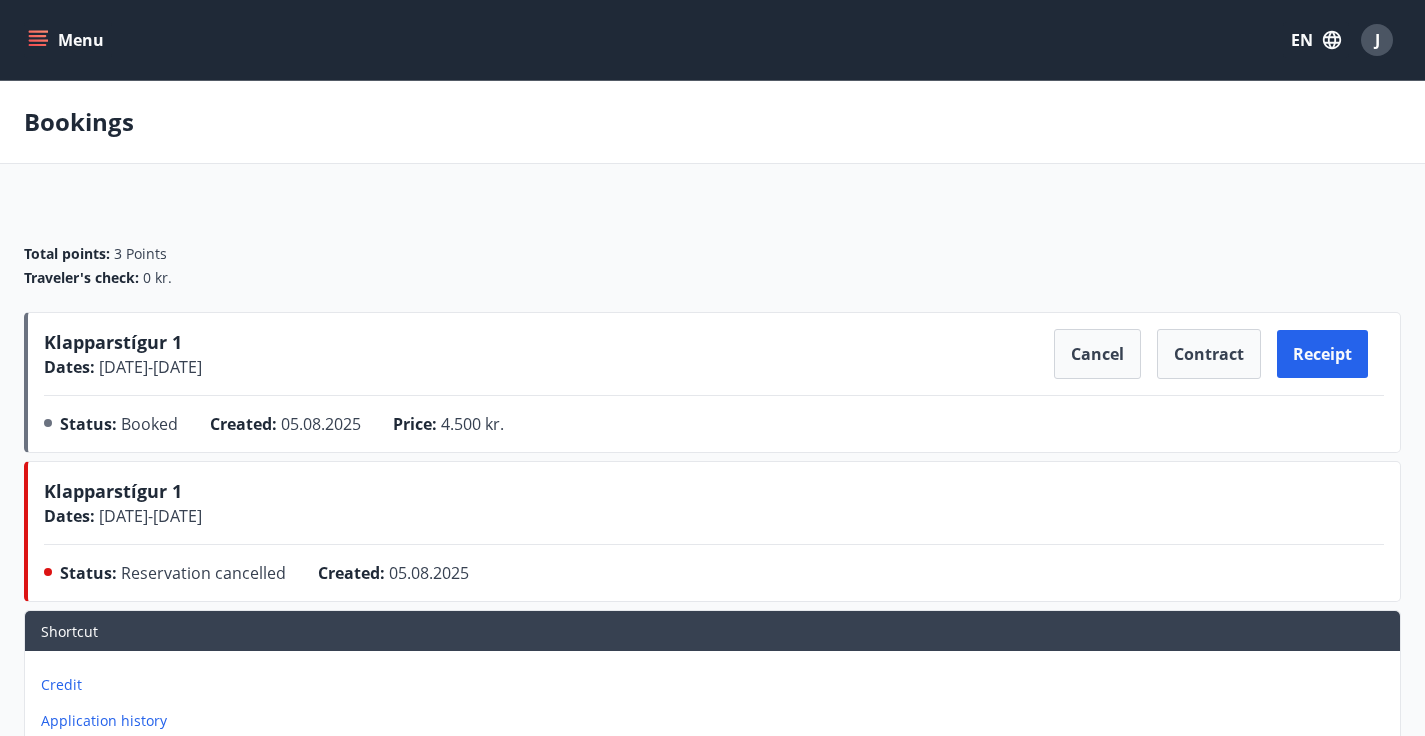 scroll, scrollTop: 0, scrollLeft: 0, axis: both 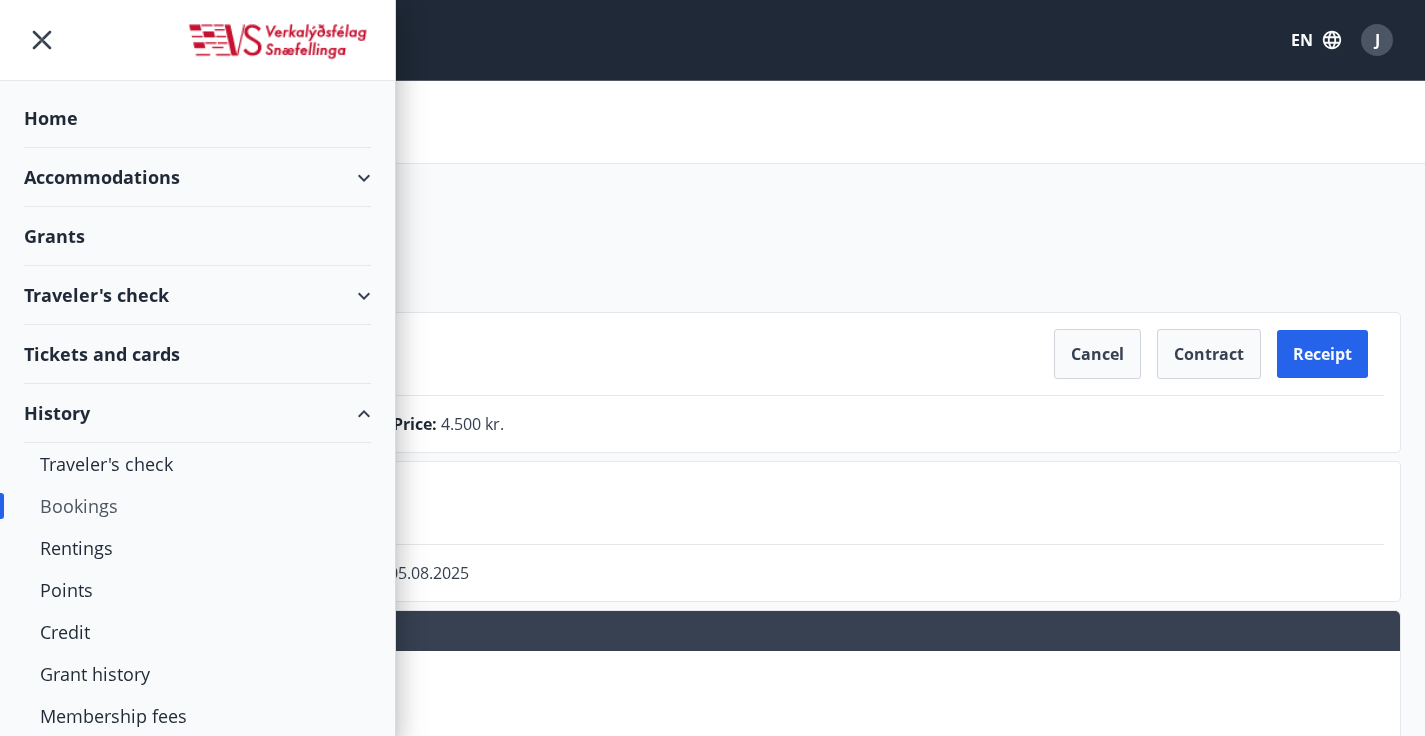 click 